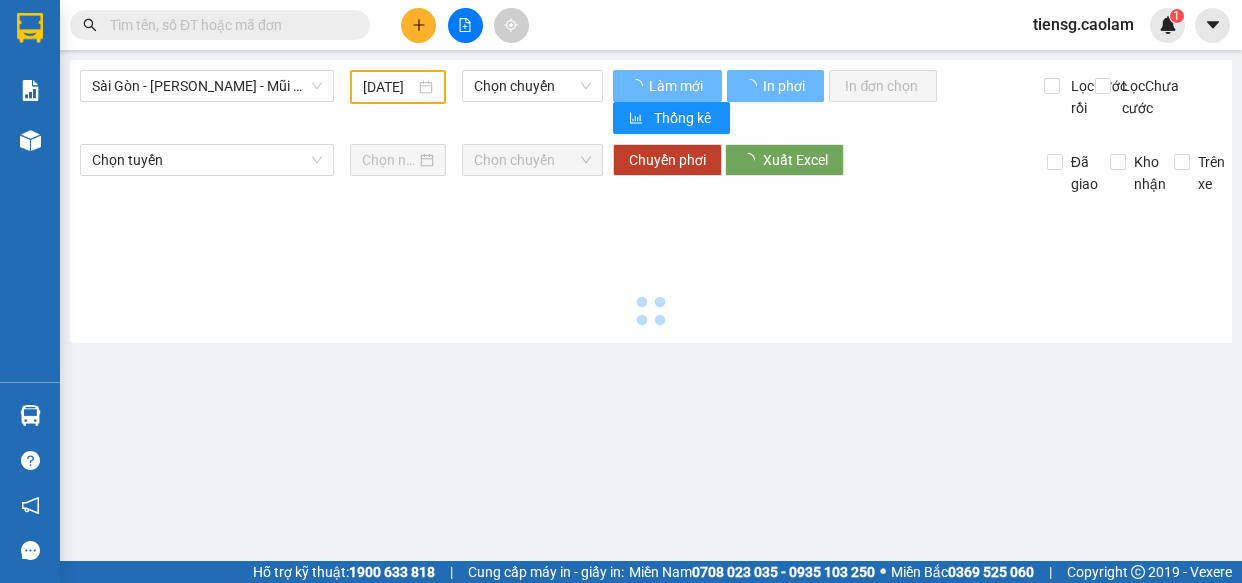 scroll, scrollTop: 0, scrollLeft: 0, axis: both 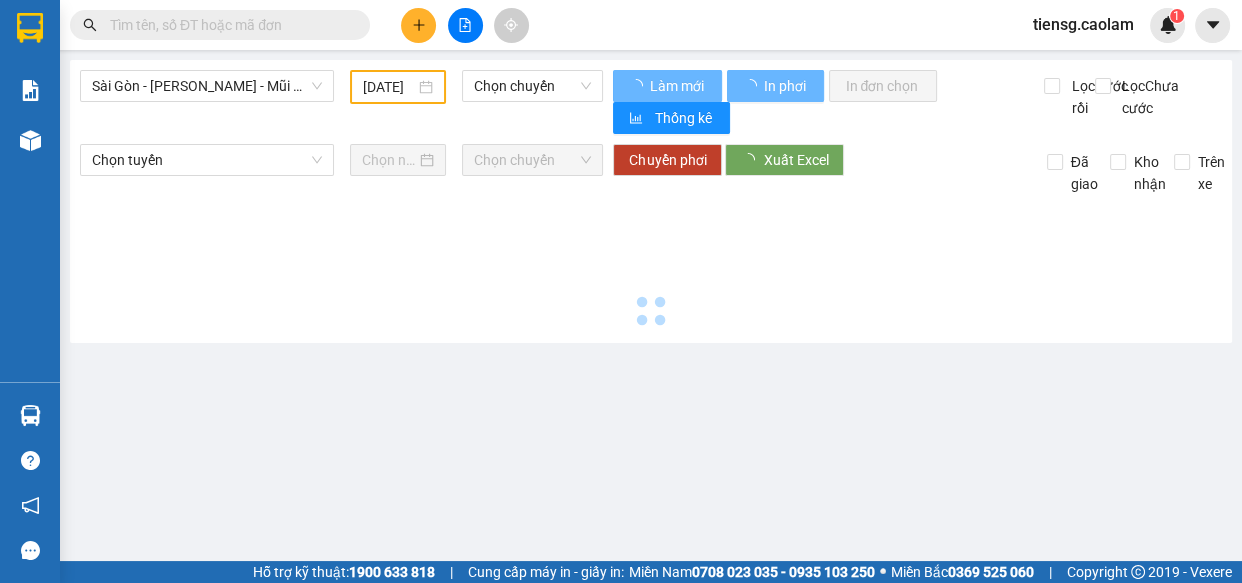 type on "[DATE]" 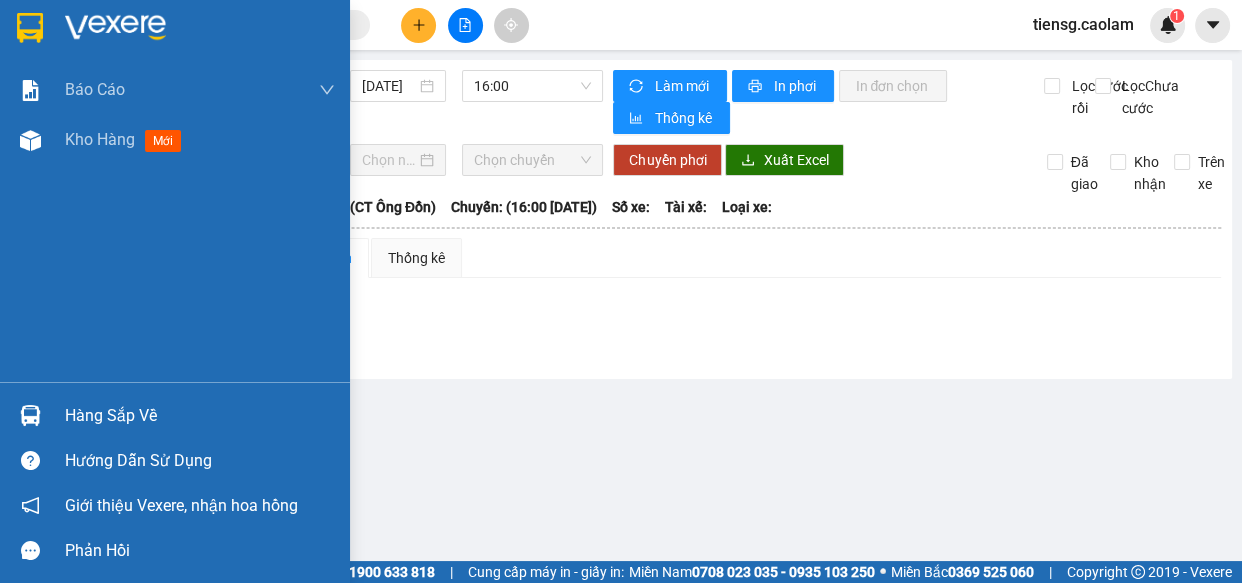 drag, startPoint x: 35, startPoint y: 44, endPoint x: 113, endPoint y: 14, distance: 83.57033 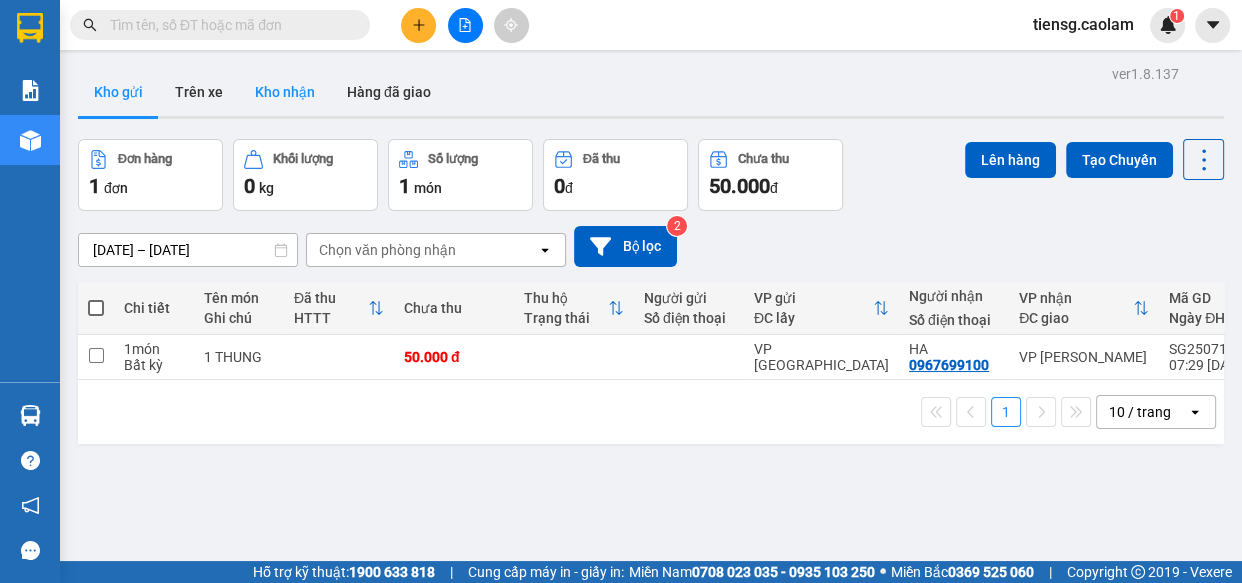 click on "Kho nhận" at bounding box center (285, 92) 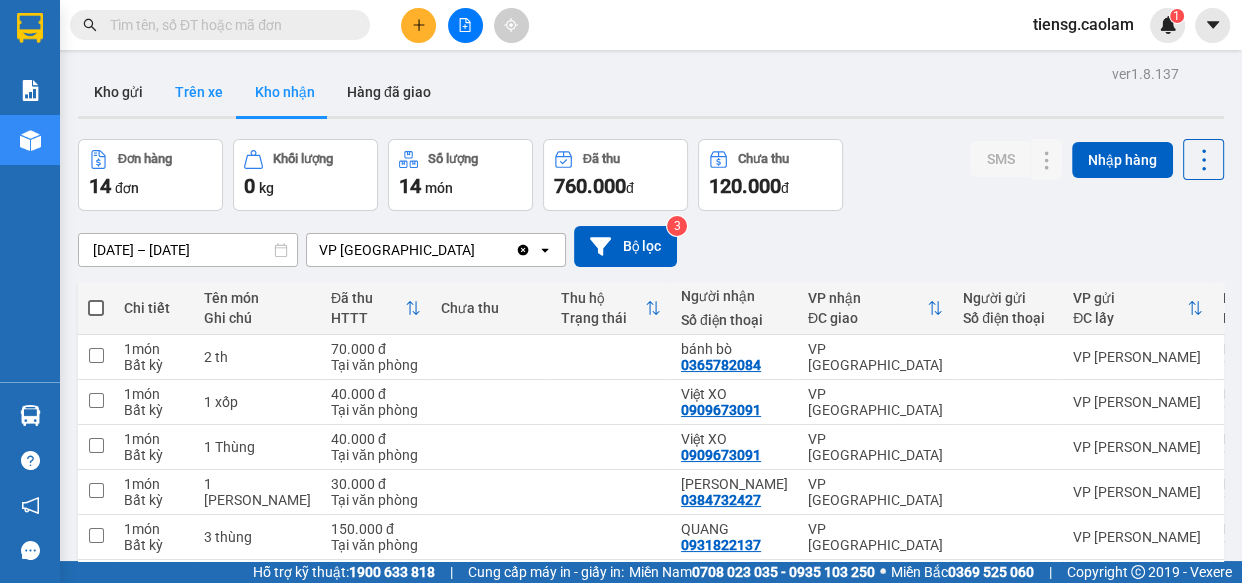 click on "Trên xe" at bounding box center [199, 92] 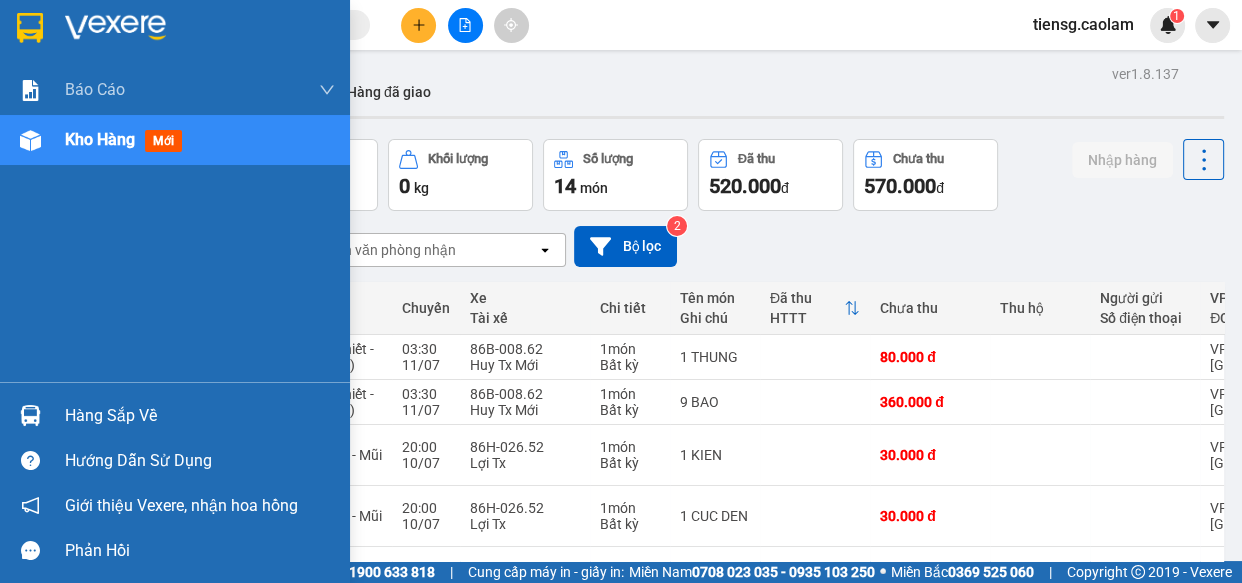 click at bounding box center (30, 27) 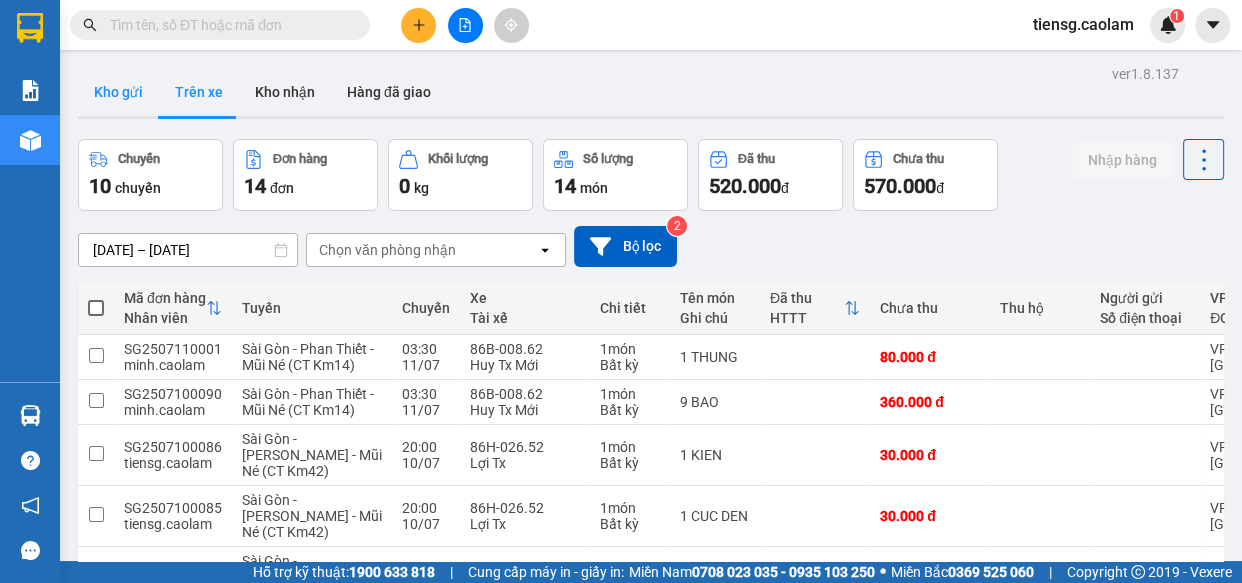 click on "Kho gửi" at bounding box center [118, 92] 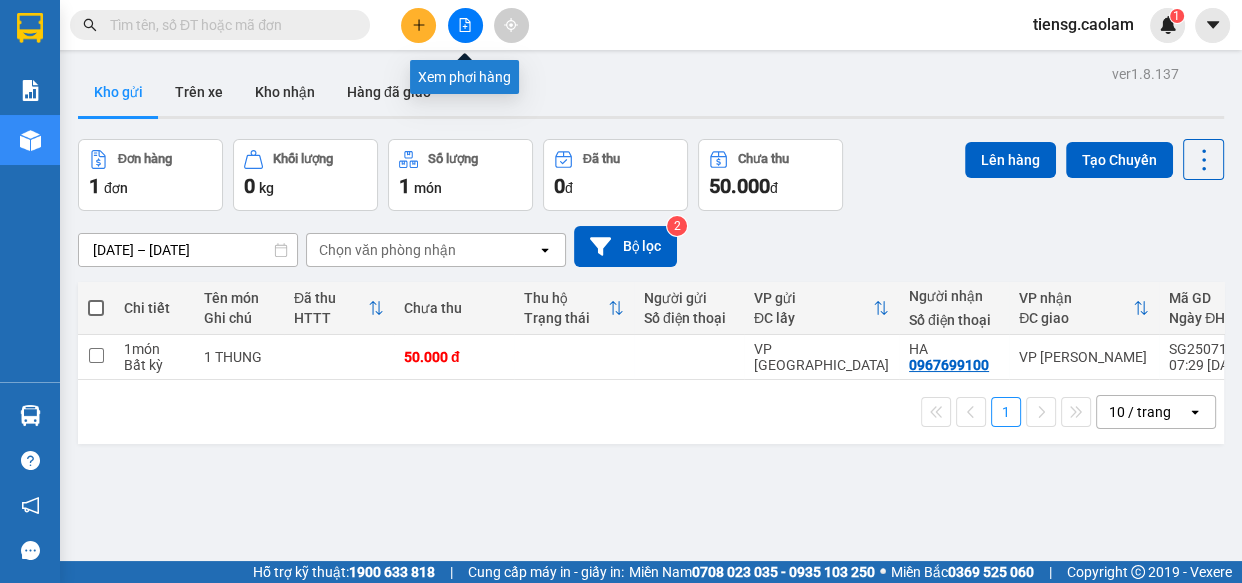 click at bounding box center [465, 25] 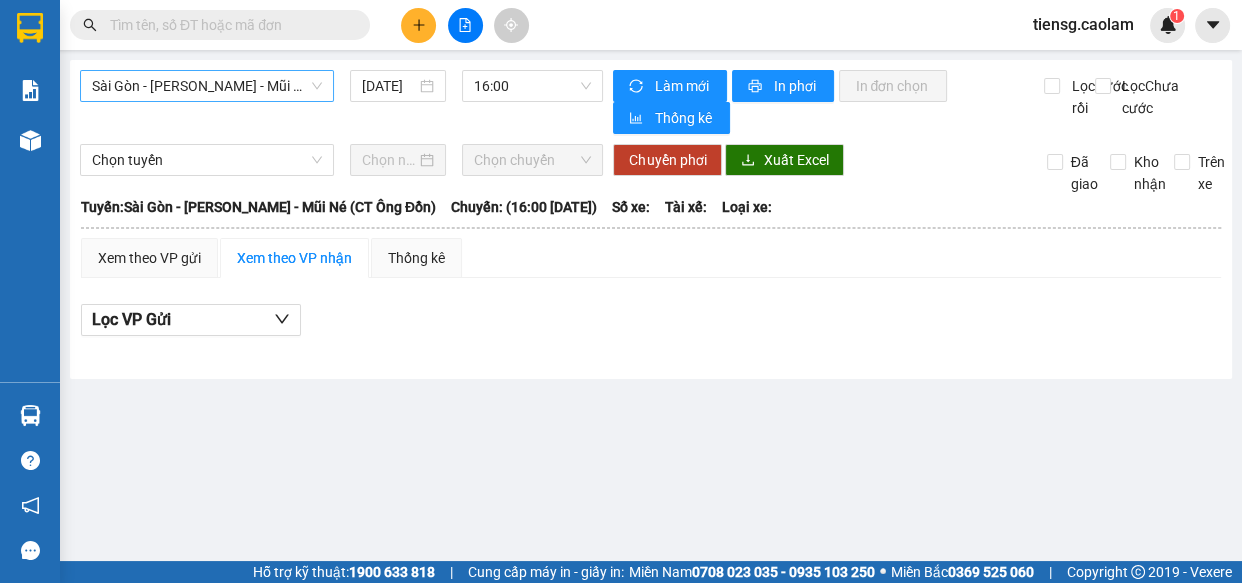 click on "Sài Gòn - [PERSON_NAME] - Mũi Né (CT Ông Đồn)" at bounding box center [207, 86] 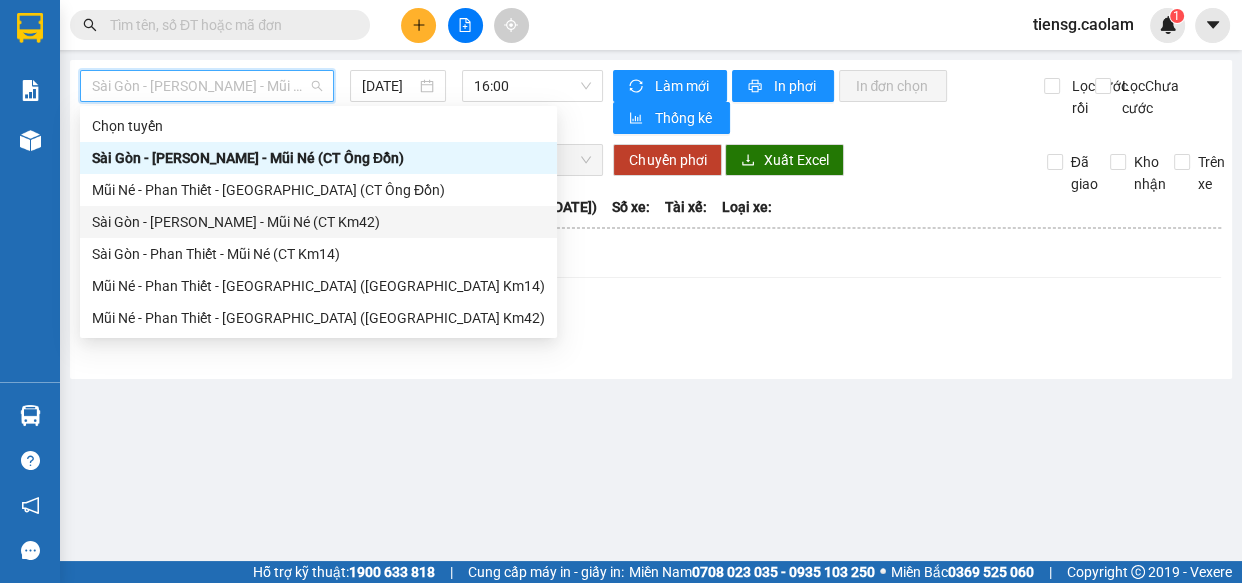 click on "Sài Gòn - [PERSON_NAME]  - Mũi Né (CT Km42)" at bounding box center [318, 222] 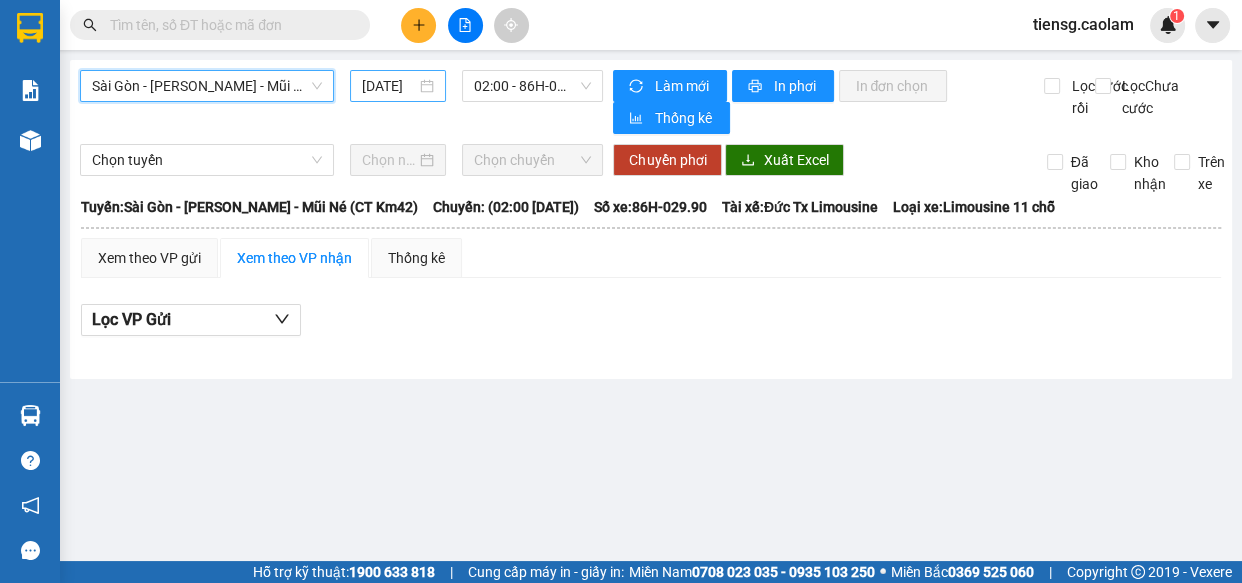 click on "[DATE]" at bounding box center (389, 86) 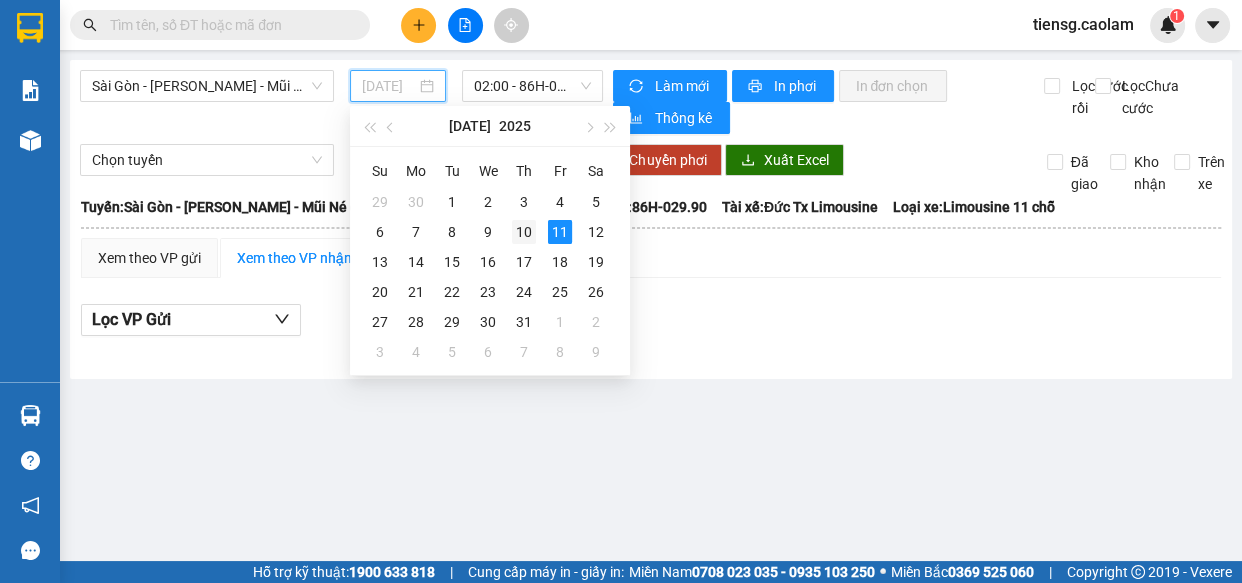 click on "10" at bounding box center [524, 232] 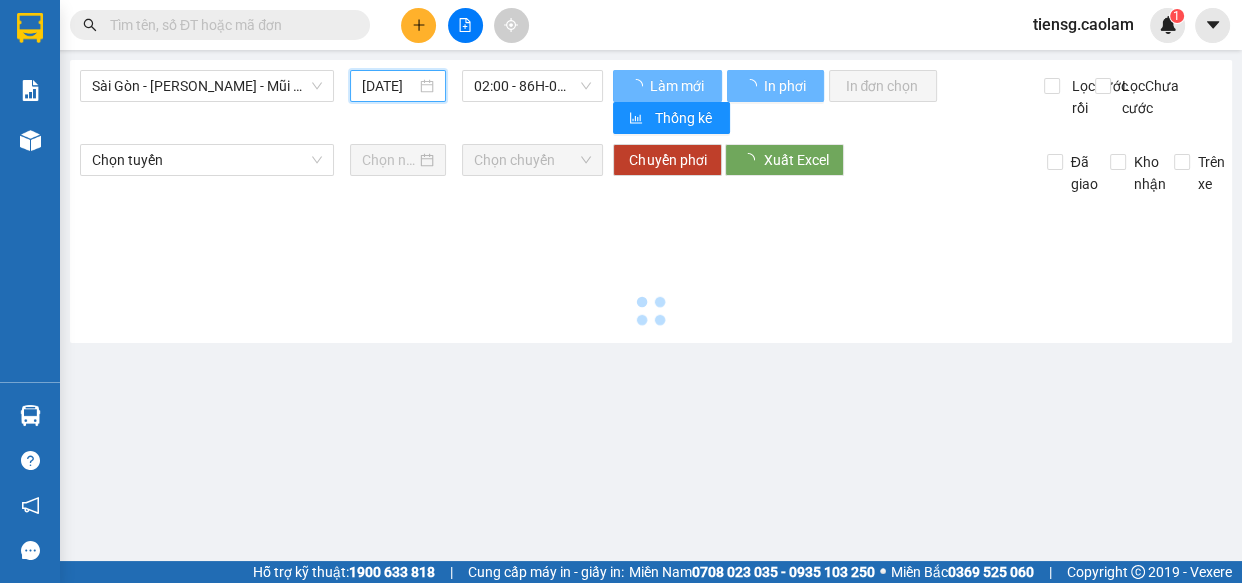 type on "[DATE]" 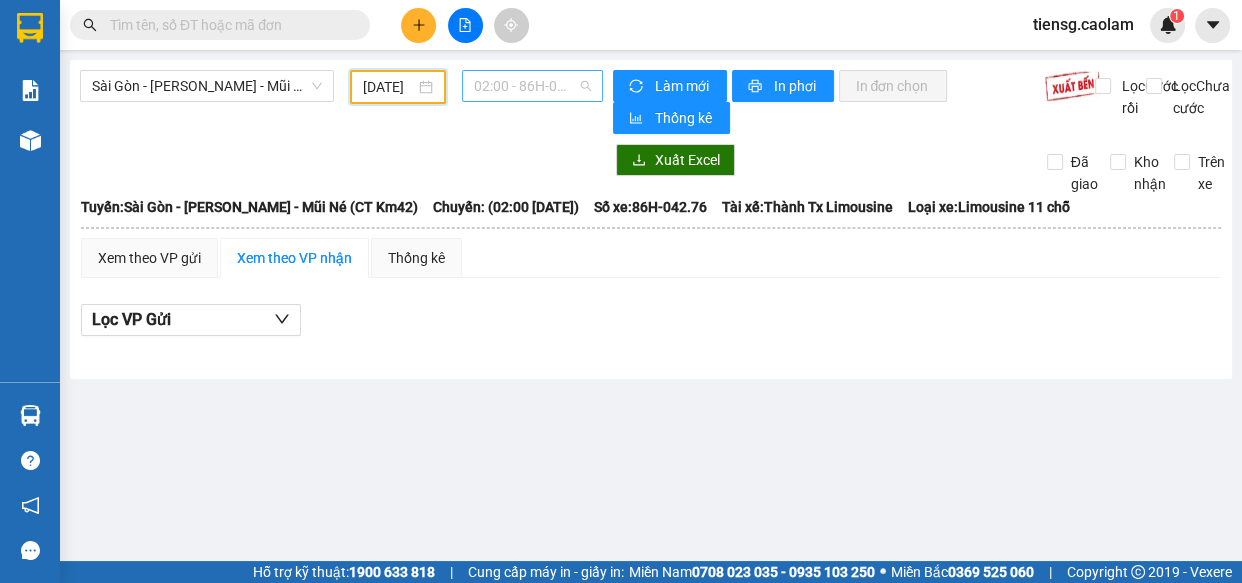 click on "02:00     - 86H-042.76" at bounding box center (532, 86) 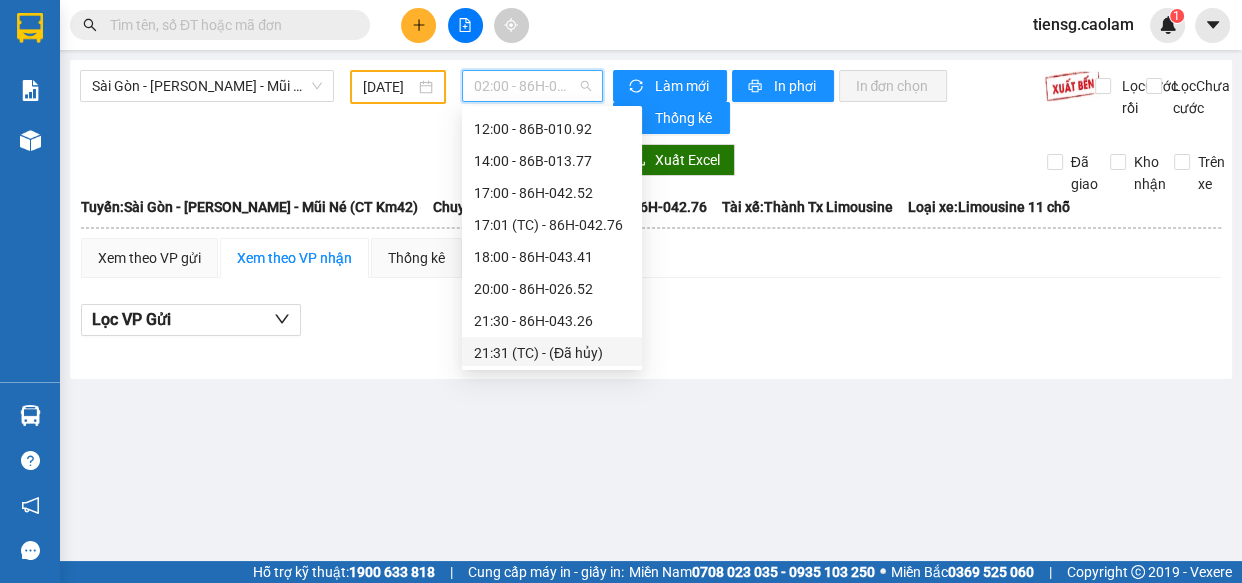 scroll, scrollTop: 511, scrollLeft: 0, axis: vertical 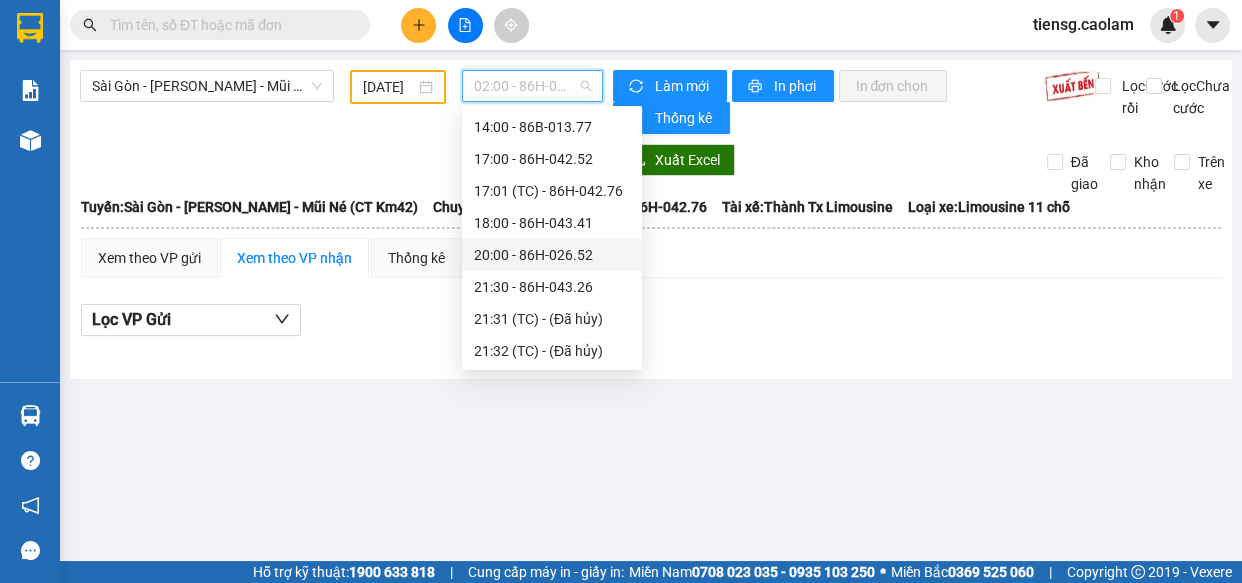 click on "20:00     - 86H-026.52" at bounding box center [552, 255] 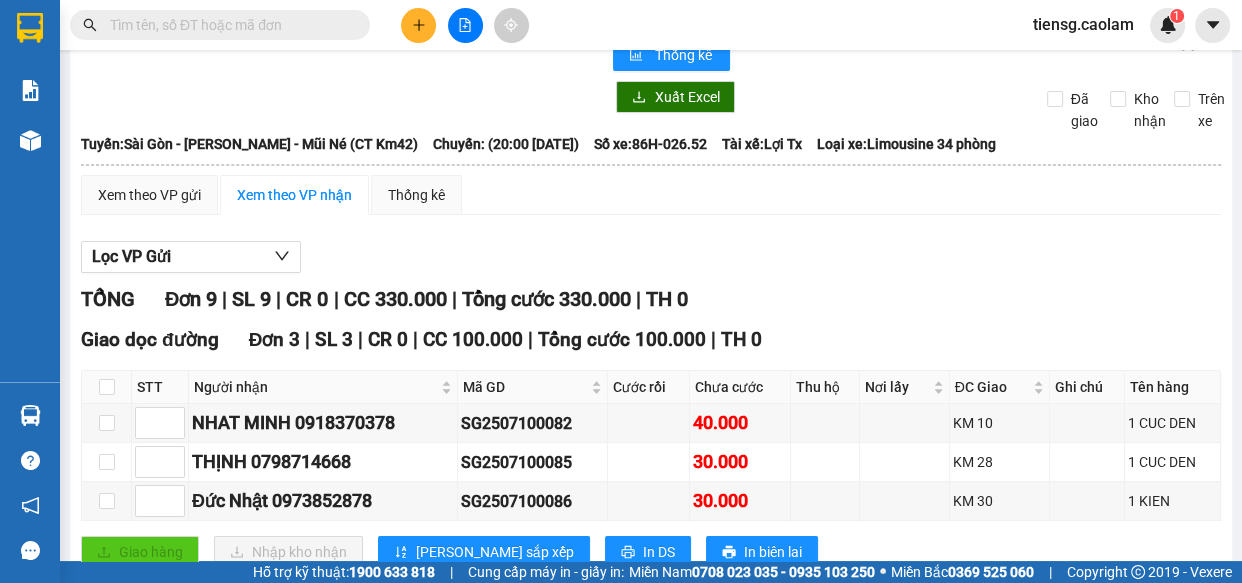 scroll, scrollTop: 181, scrollLeft: 0, axis: vertical 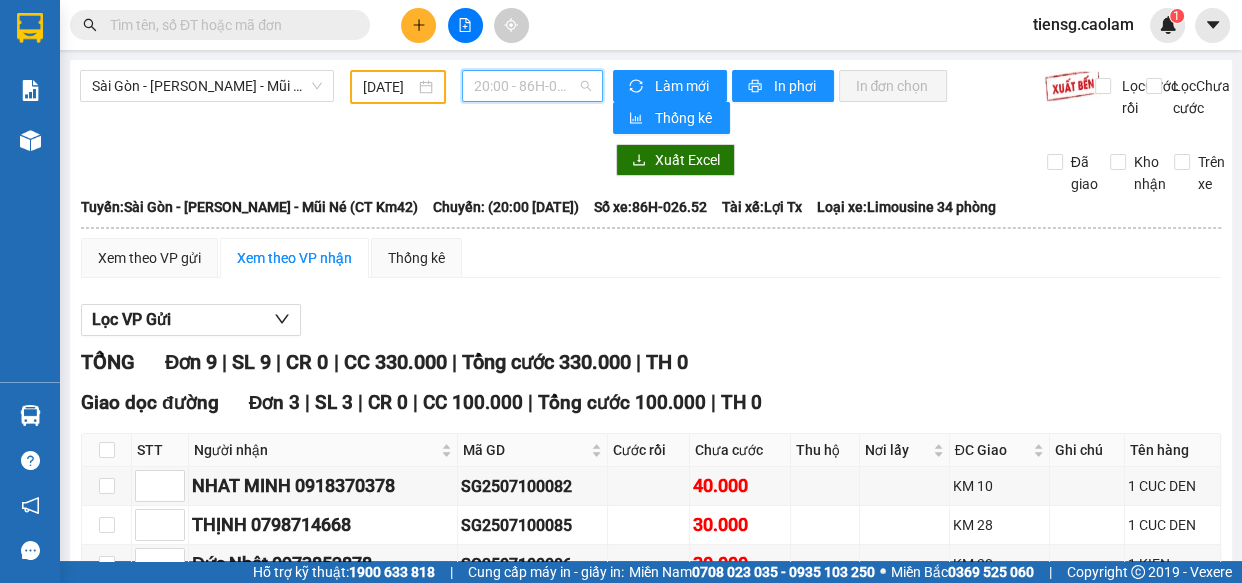 click on "20:00     - 86H-026.52" at bounding box center (532, 86) 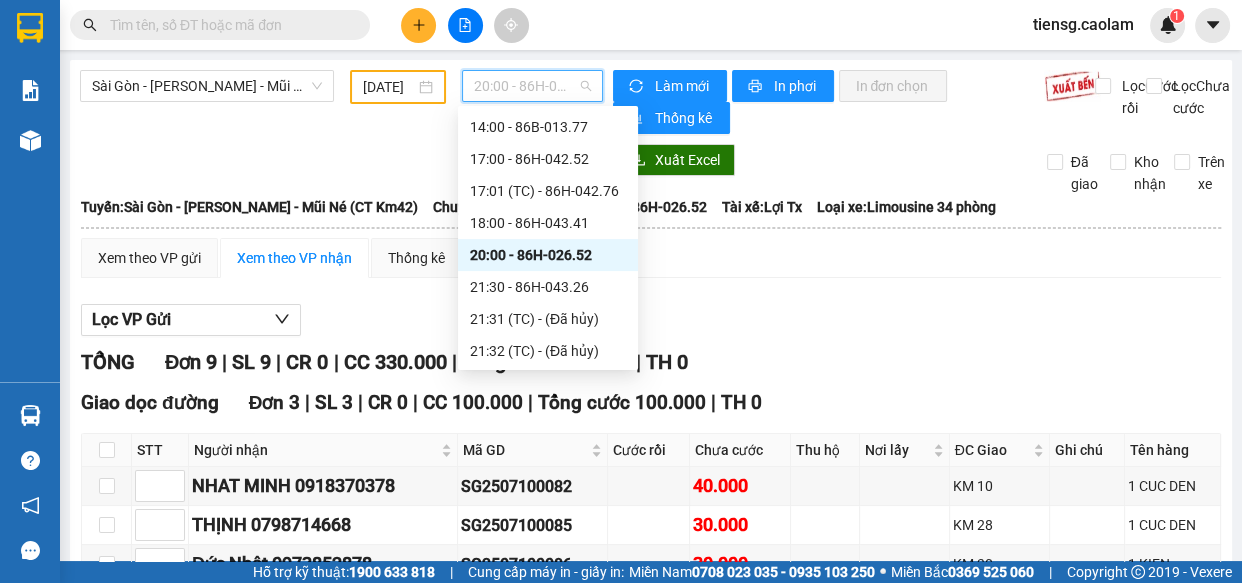 click on "Xem theo VP gửi Xem theo VP nhận Thống kê" at bounding box center (651, 258) 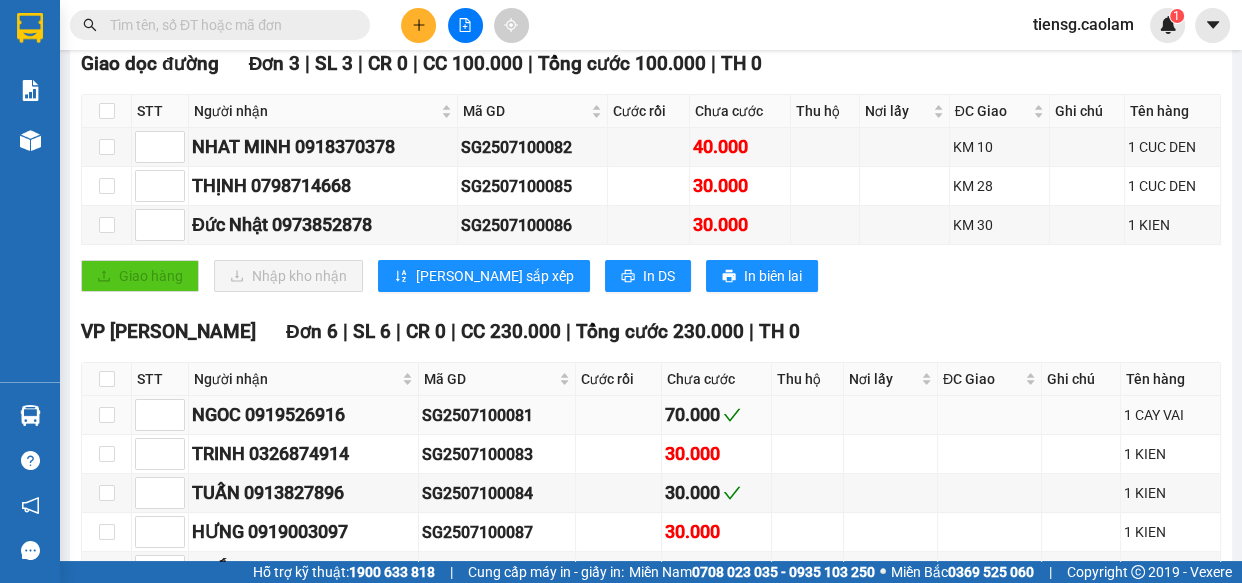 scroll, scrollTop: 423, scrollLeft: 0, axis: vertical 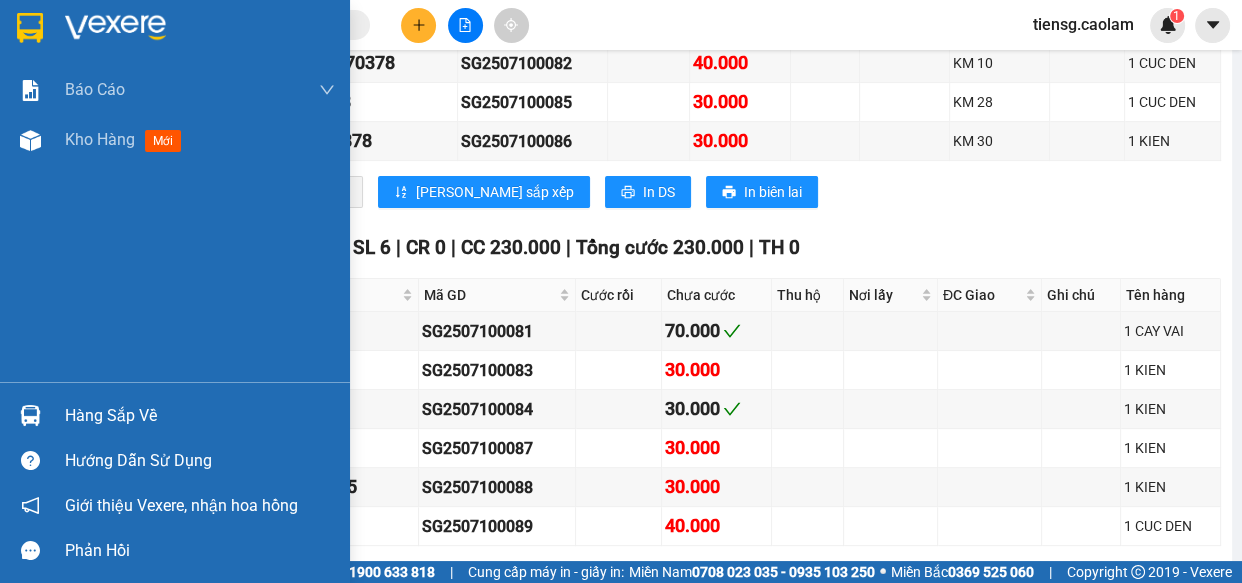click at bounding box center (30, 28) 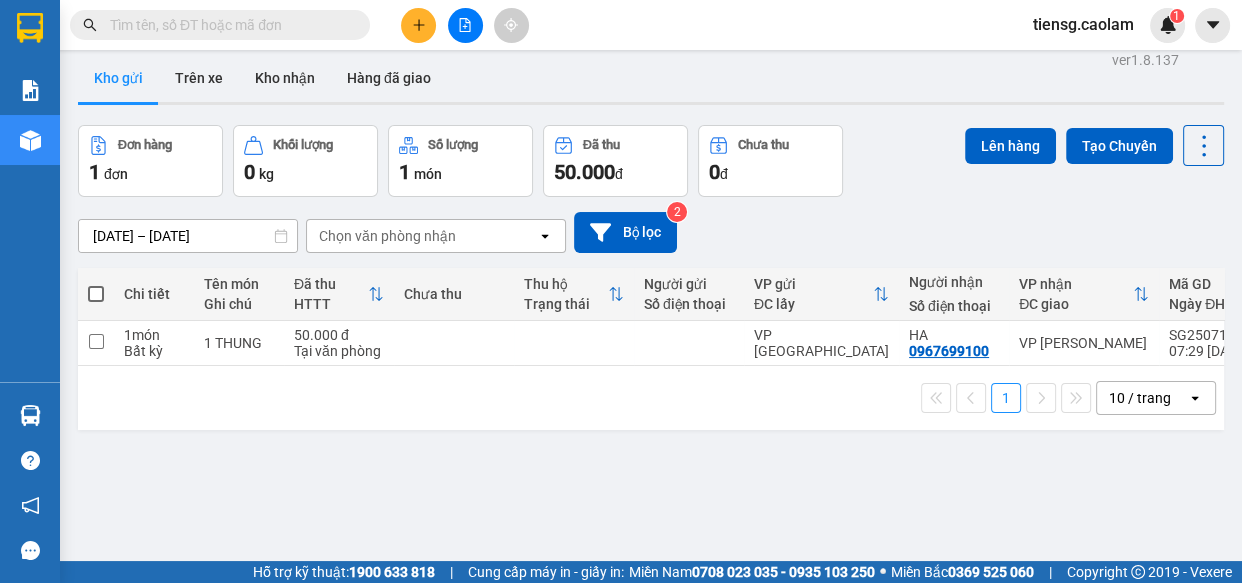 scroll, scrollTop: 0, scrollLeft: 0, axis: both 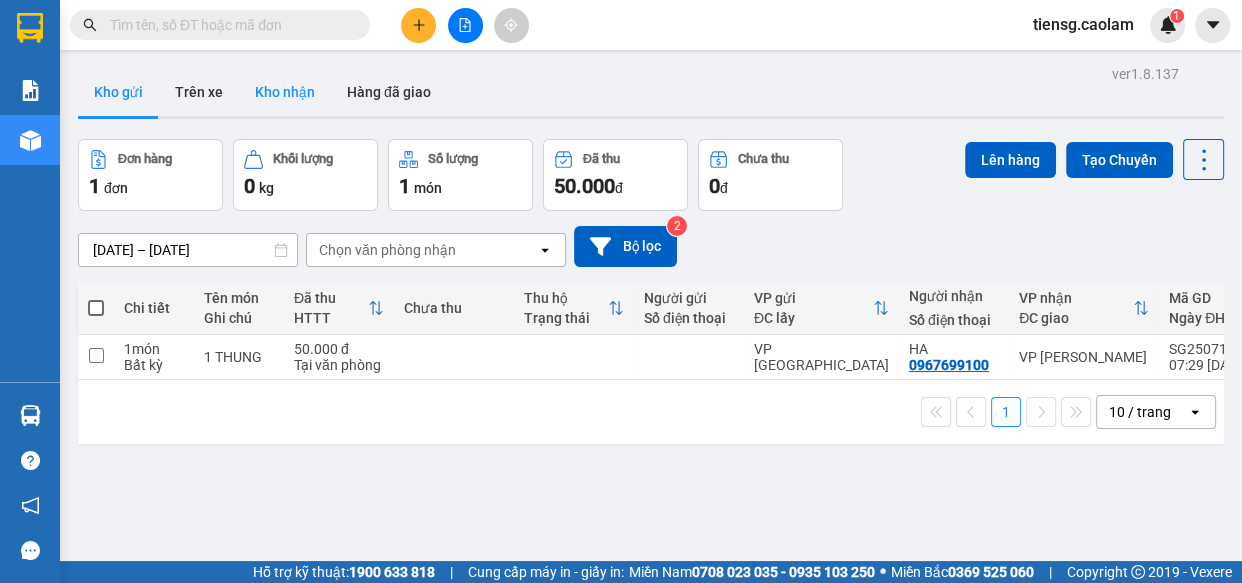 click on "Kho nhận" at bounding box center [285, 92] 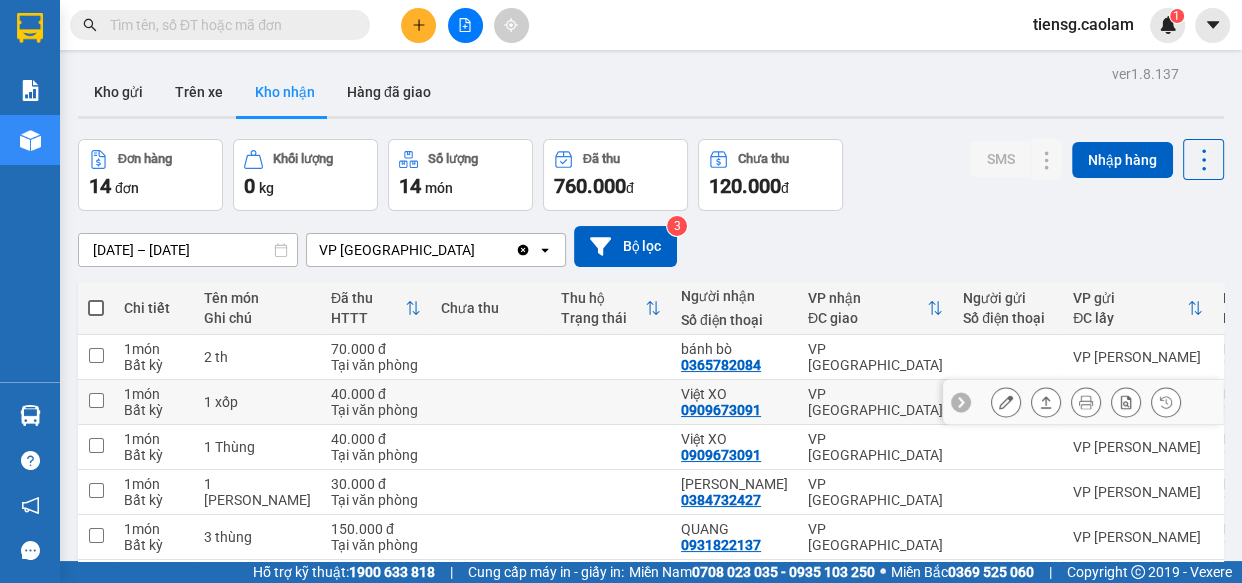 scroll, scrollTop: 90, scrollLeft: 0, axis: vertical 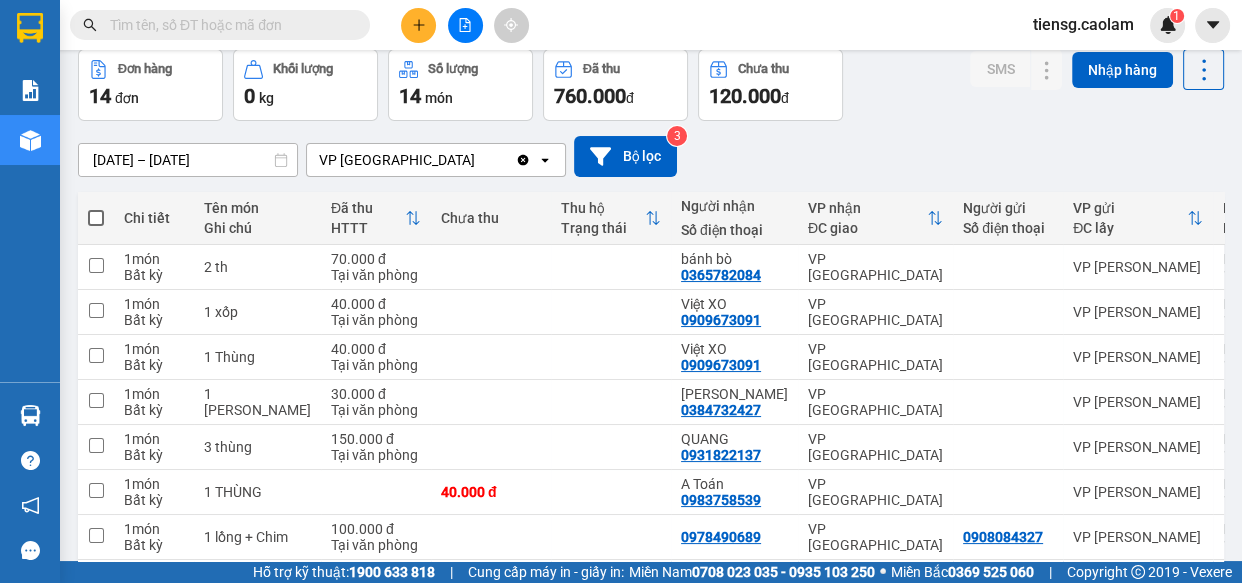 click 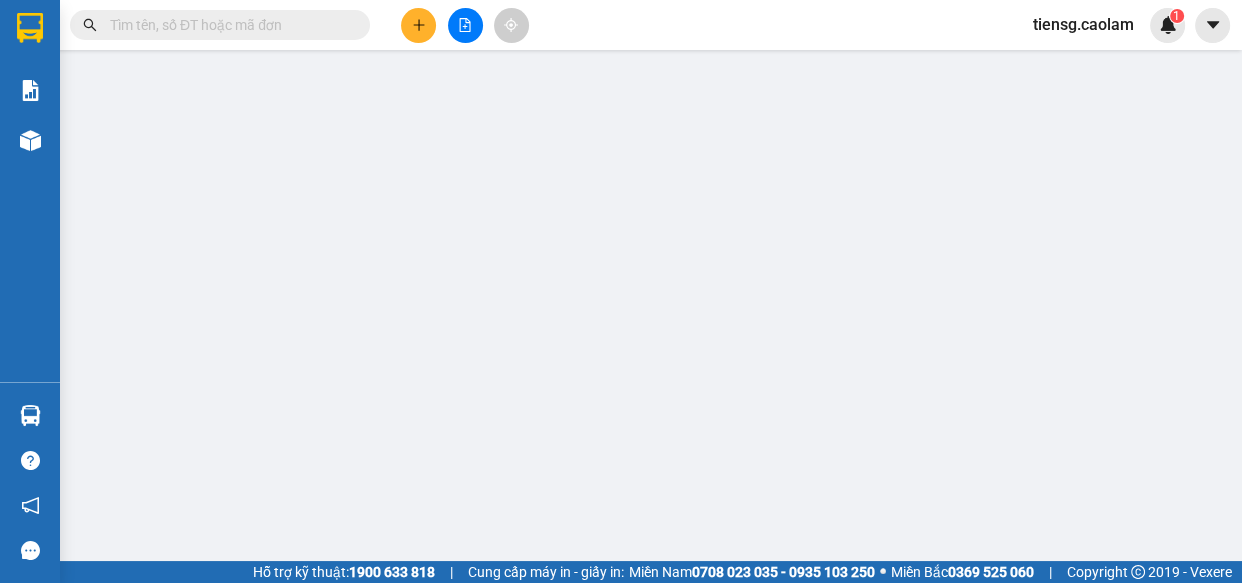 scroll, scrollTop: 0, scrollLeft: 0, axis: both 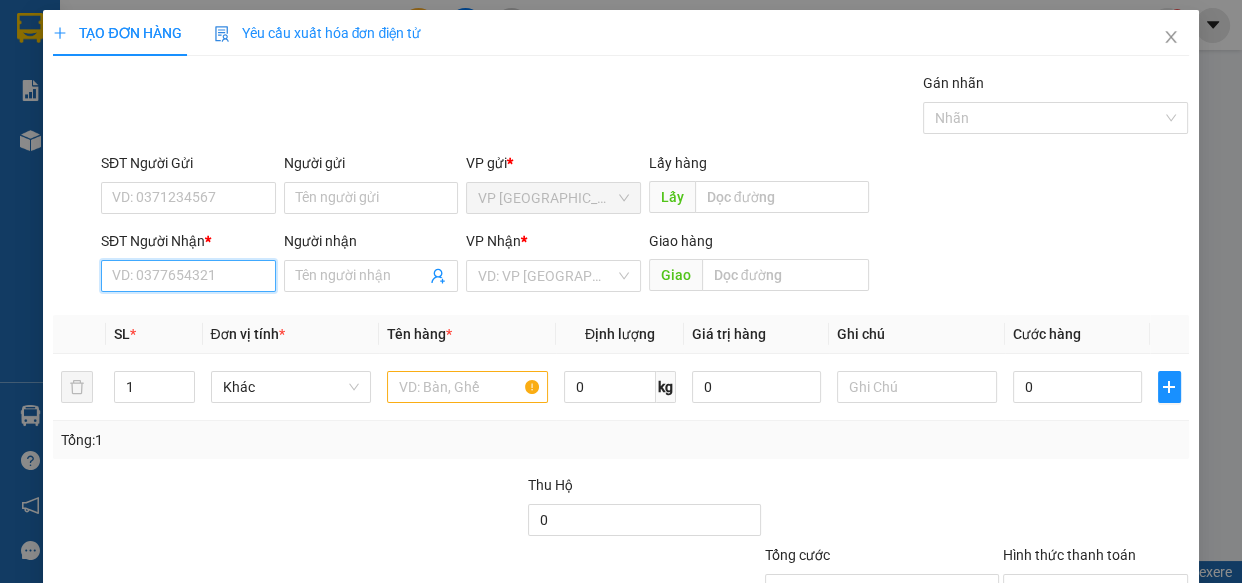 click on "SĐT Người Nhận  *" at bounding box center (188, 276) 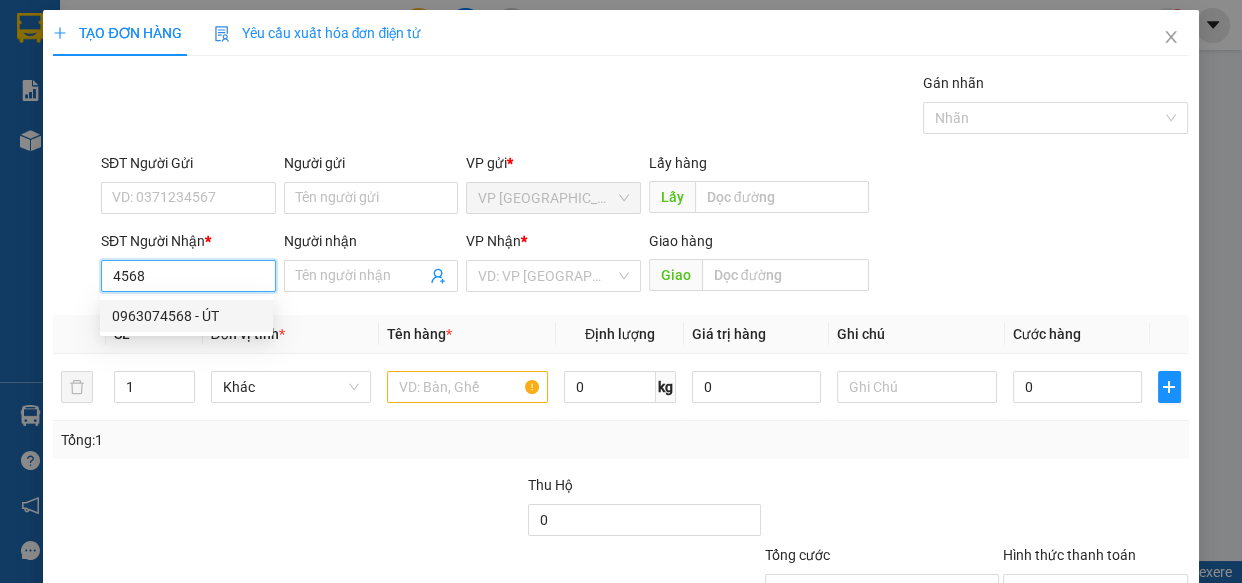 click on "0963074568 - ÚT" at bounding box center (186, 316) 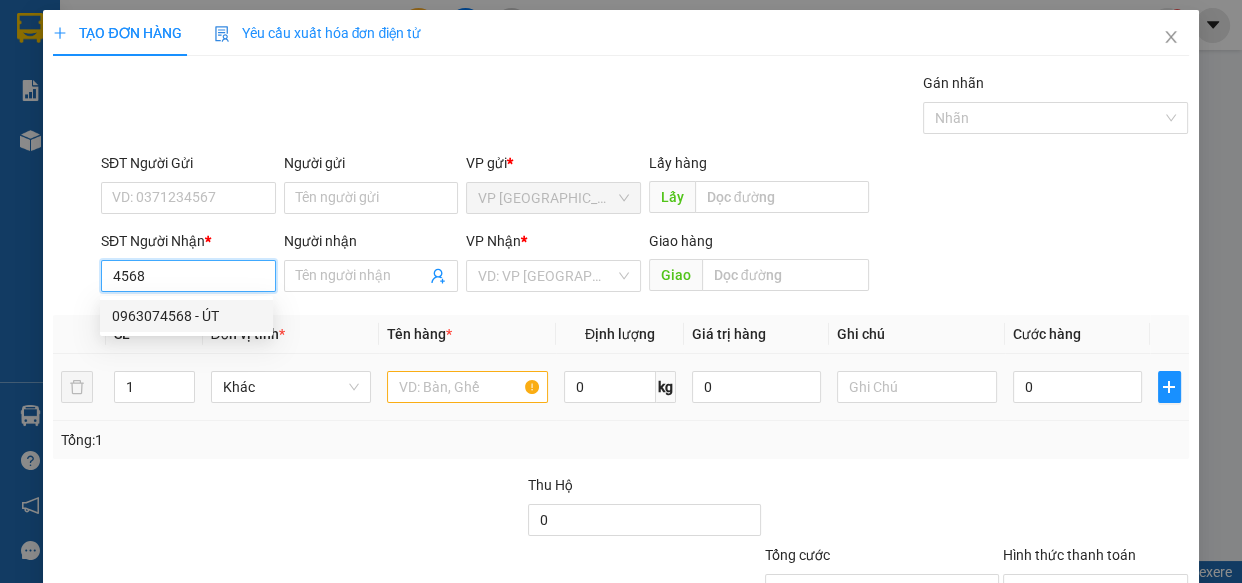 type on "0963074568" 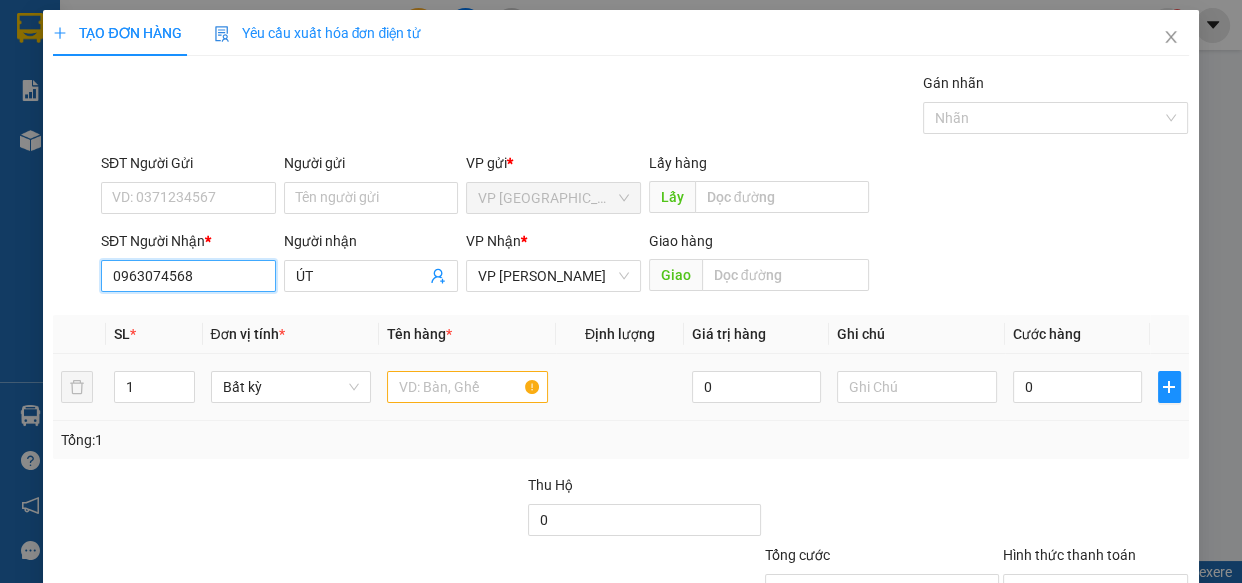 type on "0963074568" 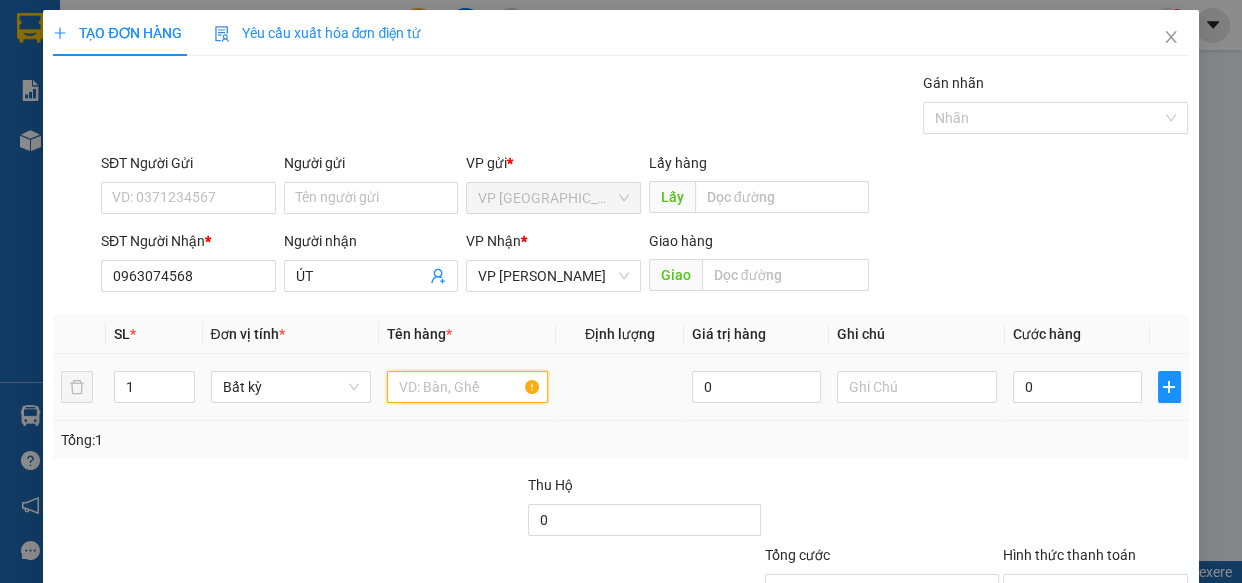 click at bounding box center [467, 387] 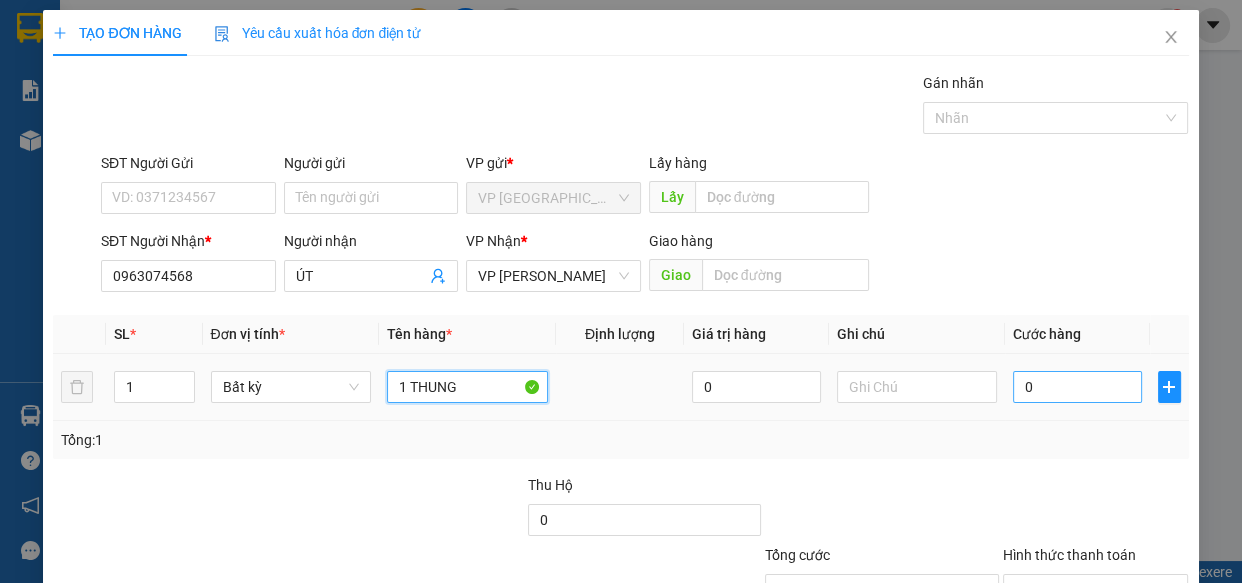 type on "1 THUNG" 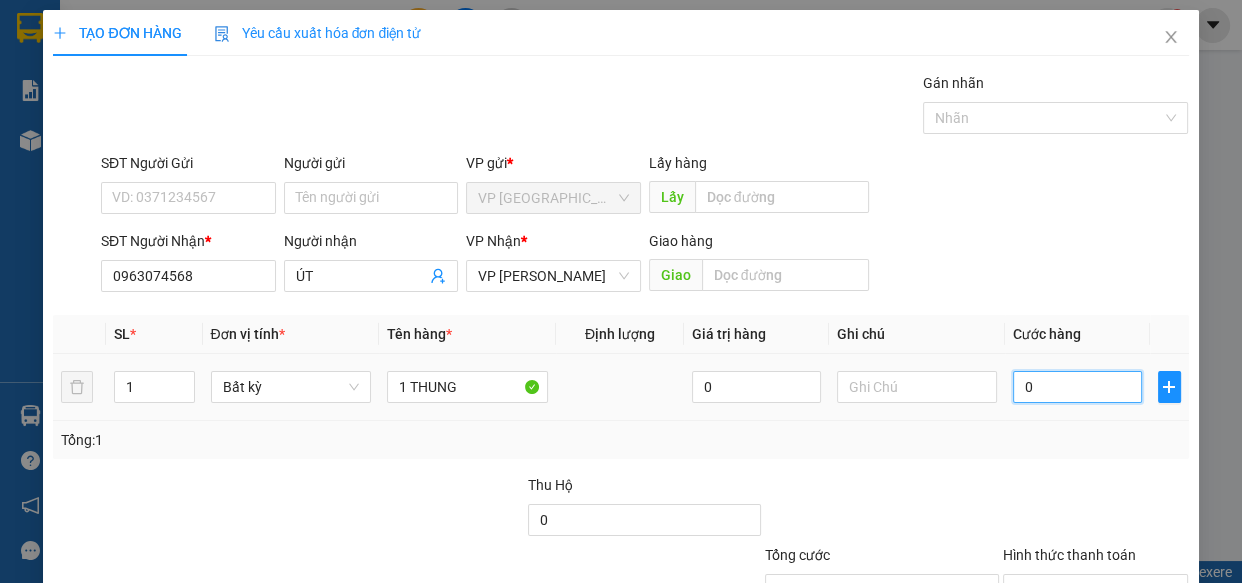 click on "0" at bounding box center (1077, 387) 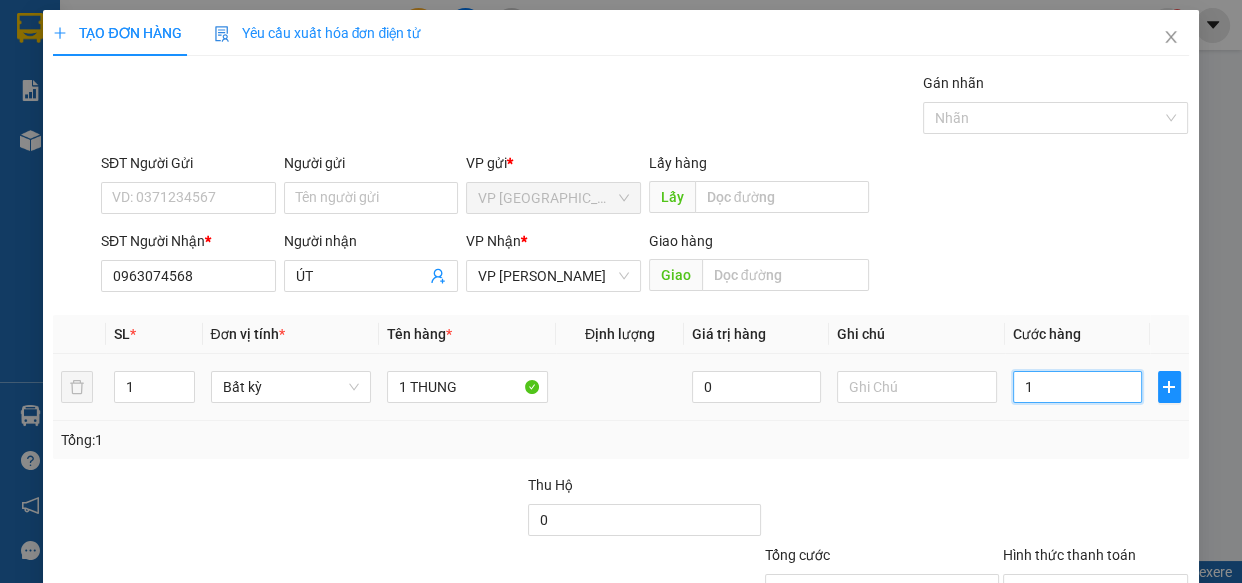 type on "15" 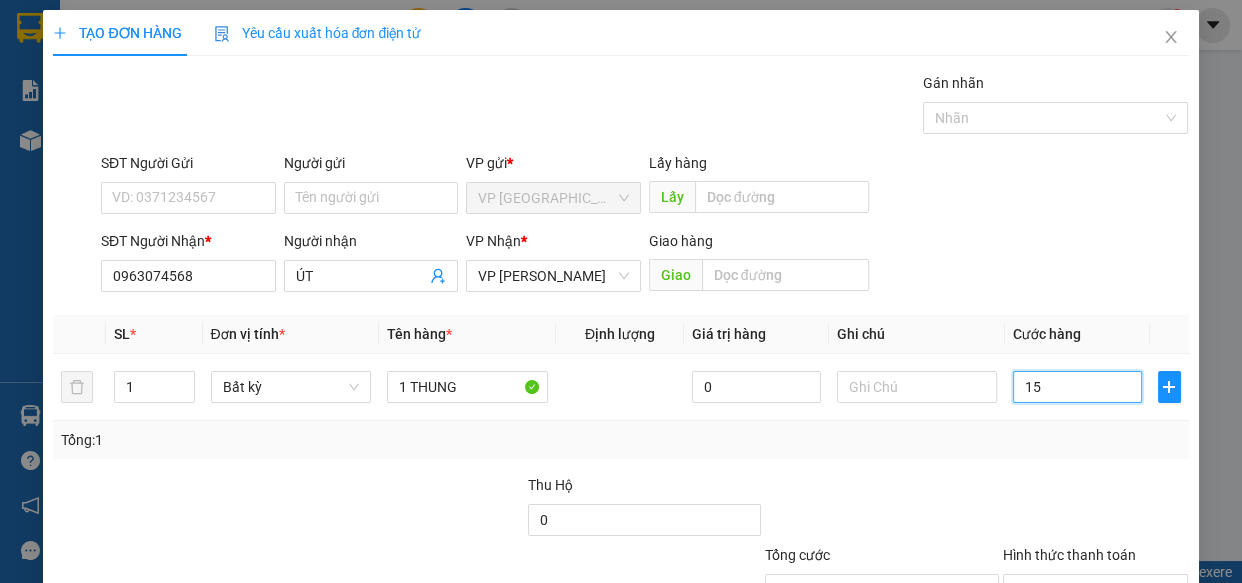 type on "150" 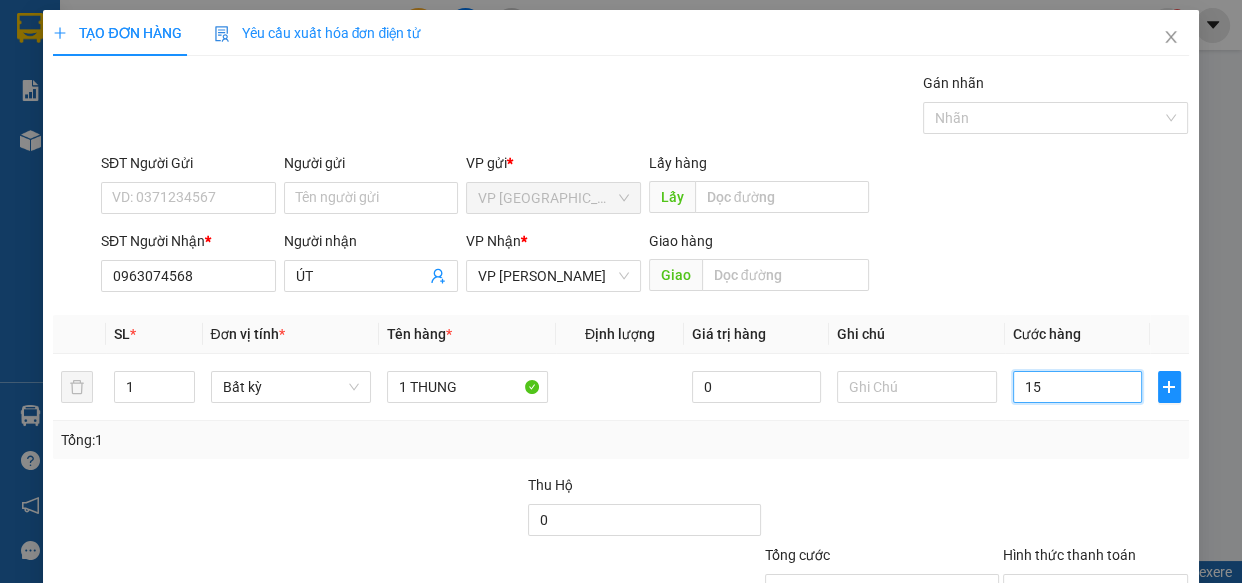 type on "150" 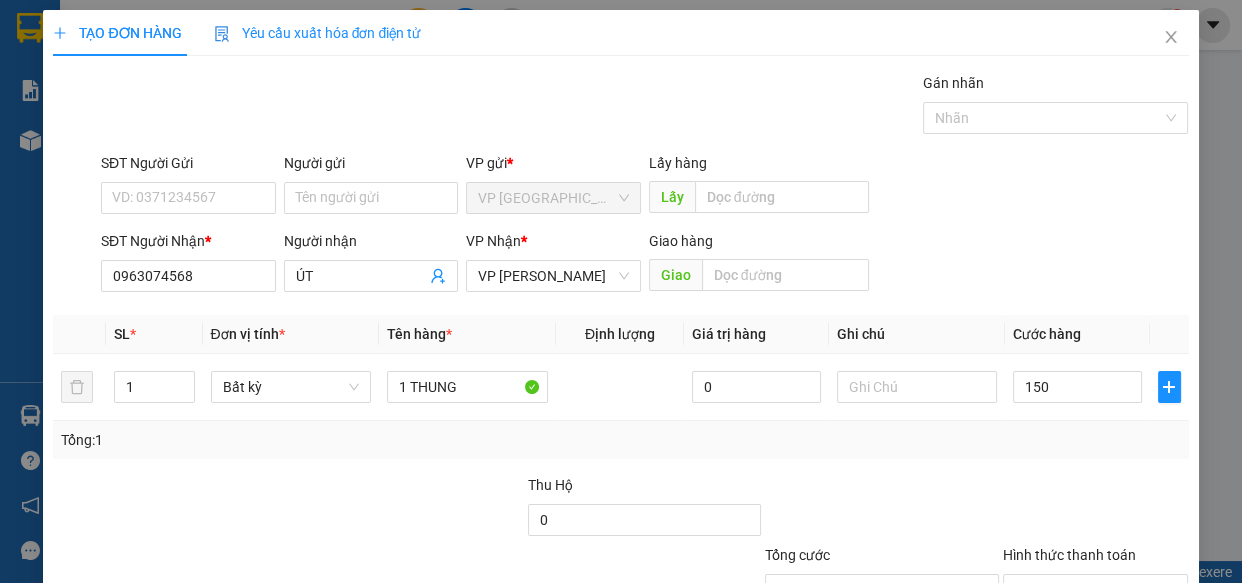 click on "Transit Pickup Surcharge Ids Transit Deliver Surcharge Ids Transit Deliver Surcharge Transit Deliver Surcharge Gói vận chuyển  * Tiêu chuẩn Gán nhãn   Nhãn SĐT Người Gửi VD: 0371234567 Người gửi Tên người gửi VP gửi  * VP [GEOGRAPHIC_DATA] Lấy hàng Lấy SĐT Người Nhận  * 0963074568 Người nhận ÚT VP Nhận  * VP [PERSON_NAME] Giao hàng Giao SL  * Đơn vị tính  * Tên hàng  * Định lượng Giá trị hàng Ghi chú Cước hàng                   1 Bất kỳ 1 THUNG 0 150 Tổng:  1 Thu Hộ 0 Tổng cước 150 Hình thức thanh toán Chọn HT Thanh Toán Số tiền thu trước 0 Chưa thanh toán 150 Chọn HT Thanh Toán Lưu nháp Xóa Thông tin [PERSON_NAME] và In" at bounding box center (620, 386) 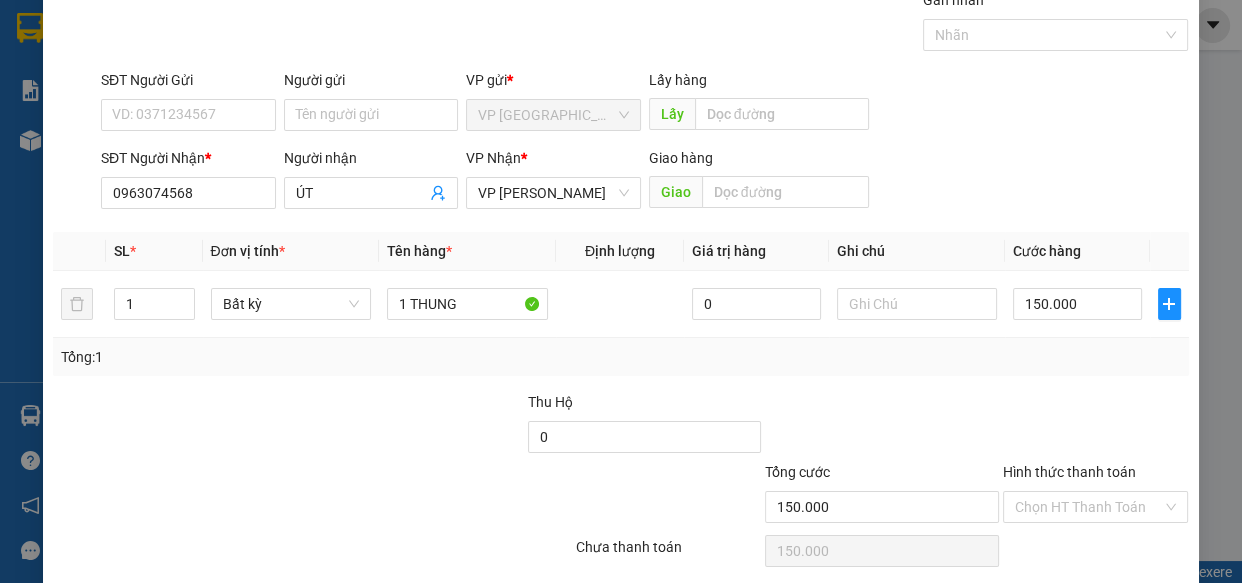 scroll, scrollTop: 156, scrollLeft: 0, axis: vertical 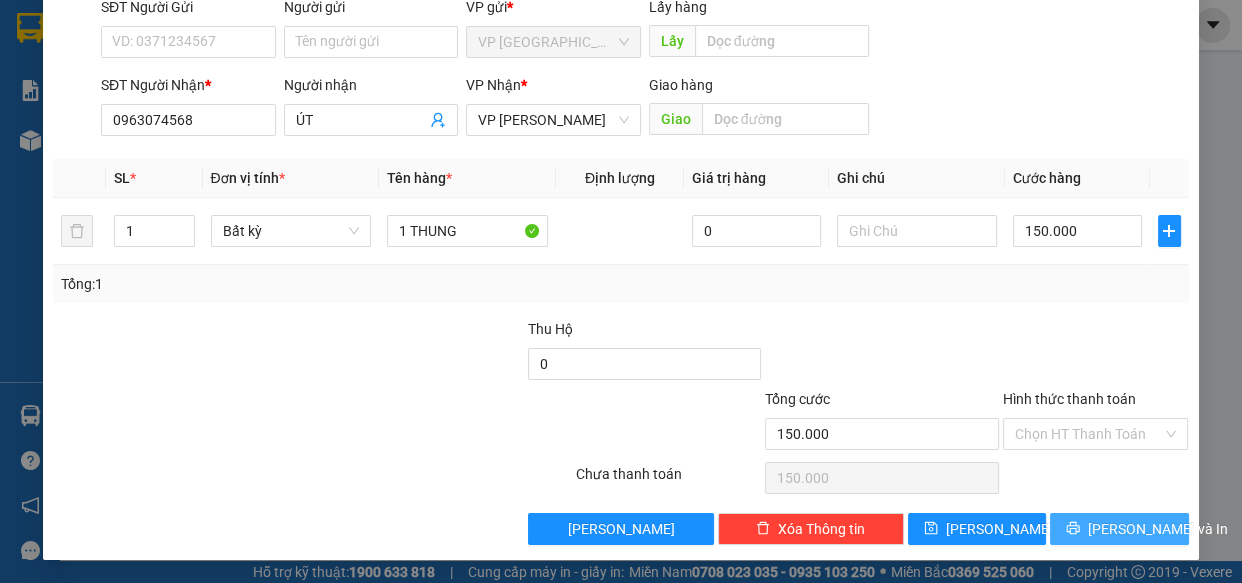 click on "[PERSON_NAME] và In" at bounding box center (1158, 529) 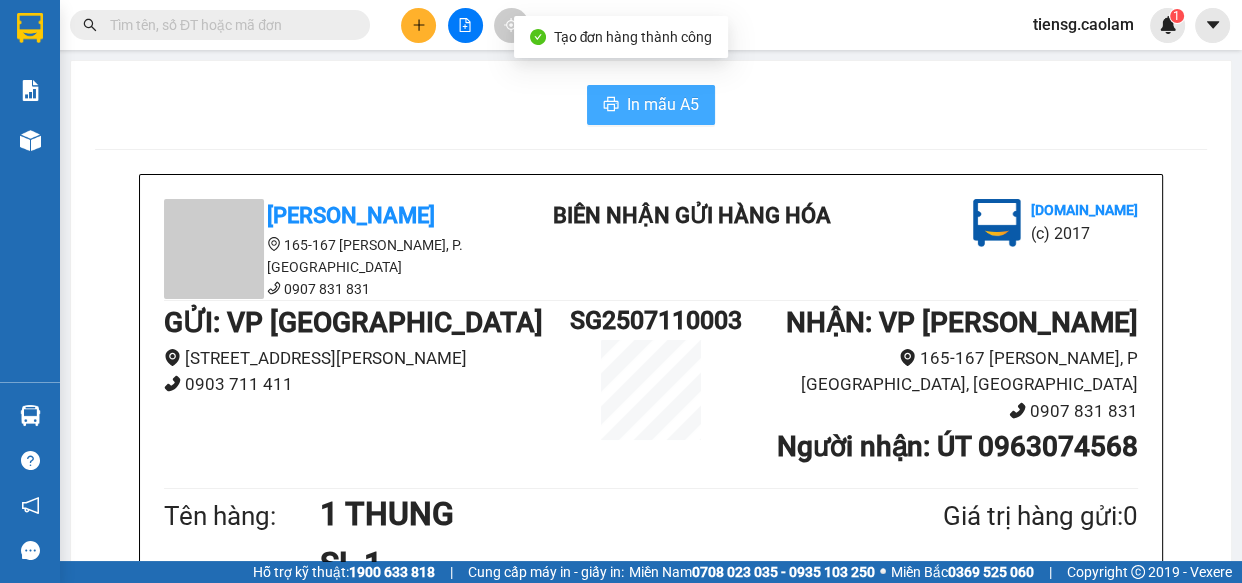 click on "In mẫu A5
CAO LÂM   165-167 [PERSON_NAME], P. [GEOGRAPHIC_DATA]   0907 831 831 BIÊN NHẬN GỬI HÀNG HÓA [DOMAIN_NAME] (c) 2017 GỬI :   VP [GEOGRAPHIC_DATA]   [GEOGRAPHIC_DATA][PERSON_NAME], Q5   0903 711 411 SG2507110003 NHẬN :   VP [PERSON_NAME]   165-167 Đỗ Hành, [GEOGRAPHIC_DATA], Phan Thiết   0907 831 831 Người nhận :   ÚT 0963074568 Tên hàng: 1 THUNG  SL 1 Giá trị hàng gửi:  0 Chưa cước   150.000 Tổng phải thu:   150.000 07:46[DATE] NV Nhận Tiên Quy định nhận/gửi hàng : Nhà xe không kiểm tra hàng hóa bên trong khi nhận hàng, phải trình CMND và giấy giới thiệu đối với khách nhận hàng cho công ty, doanh nghiệp. Biên nhận có giá trị trong vòng 07 ngày kể từ ngày gửi. Quá thời hạn trên, Công Ty không chịu trách nhiệm. Hàng Kính, Dễ Vỡ, Động Vật dễ bị hư hao Công Ty không bồi thường. Xin trân trọng cảm ơn Quý Khách Hàng! [PERSON_NAME] [DOMAIN_NAME] [DATE] 07:46 VP  VP [GEOGRAPHIC_DATA]" at bounding box center [651, 942] 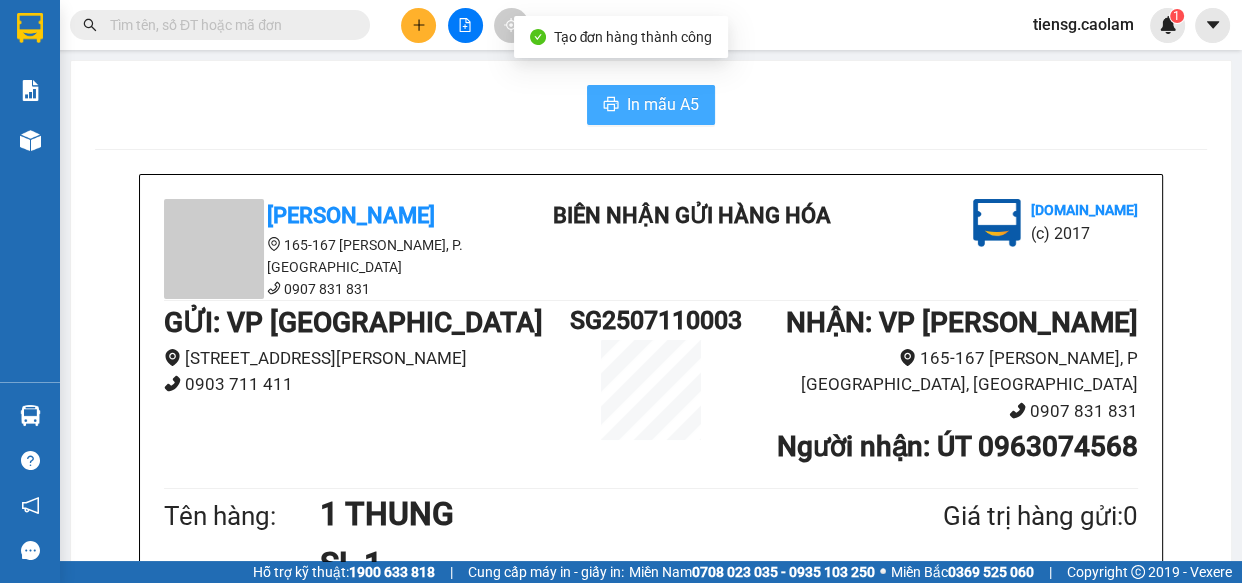 scroll, scrollTop: 0, scrollLeft: 0, axis: both 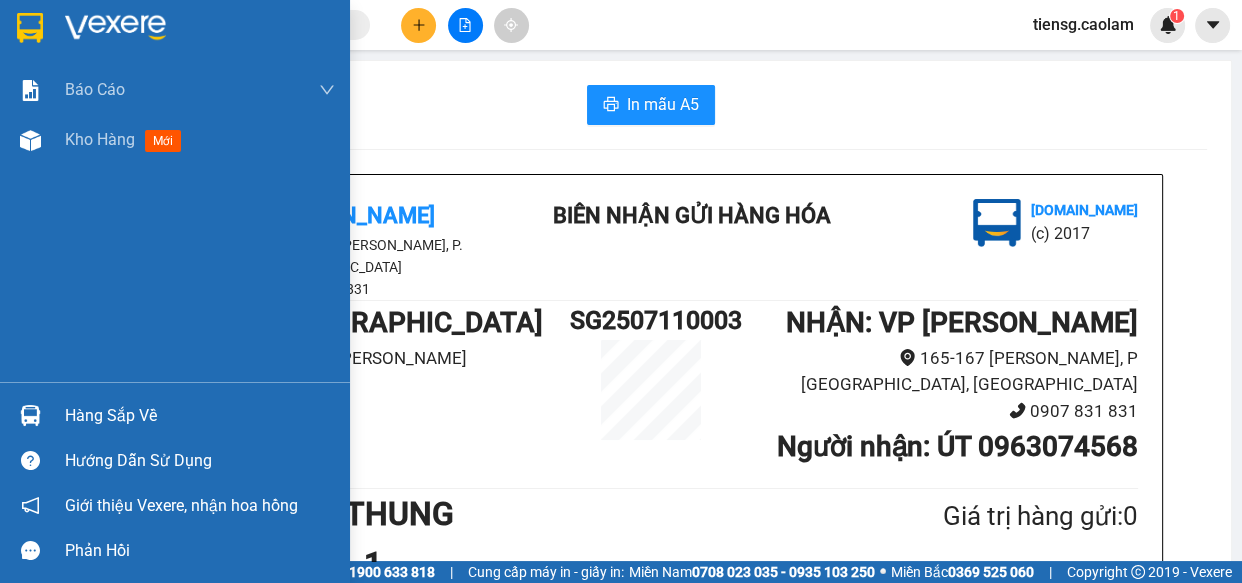 click at bounding box center (30, 28) 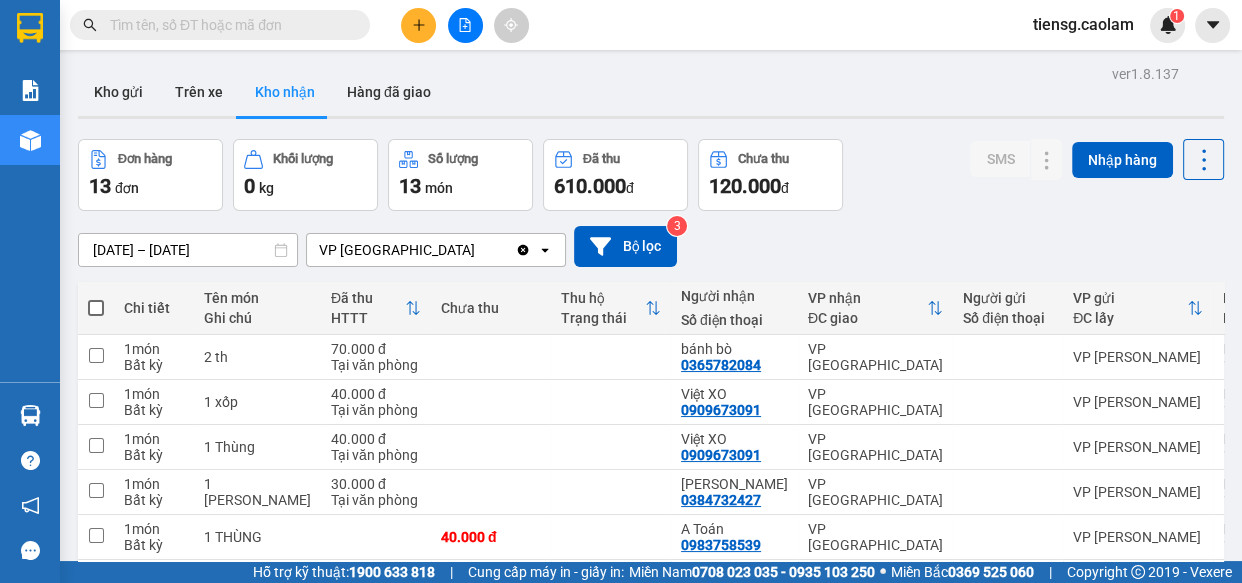 click at bounding box center [418, 25] 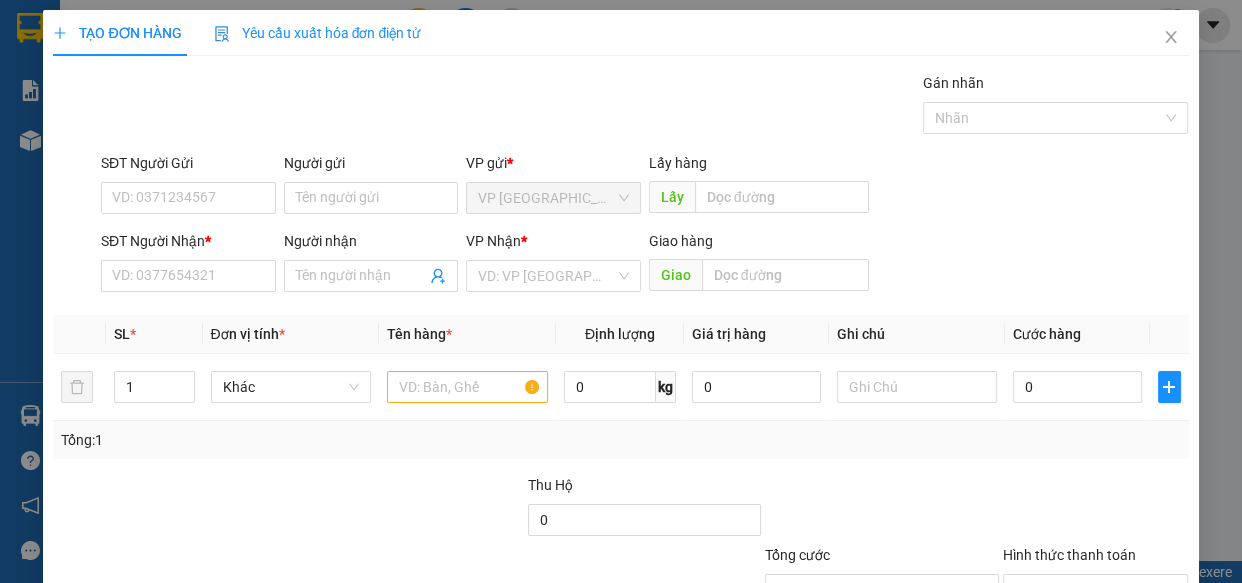 click on "SĐT Người Gửi VD: 0371234567 Người gửi Tên người gửi VP gửi  * VP [GEOGRAPHIC_DATA] Lấy hàng Lấy SĐT Người Nhận  * VD: 0377654321 Người nhận Tên người nhận VP Nhận  * VD: VP [GEOGRAPHIC_DATA] Giao hàng Giao" at bounding box center (620, 226) 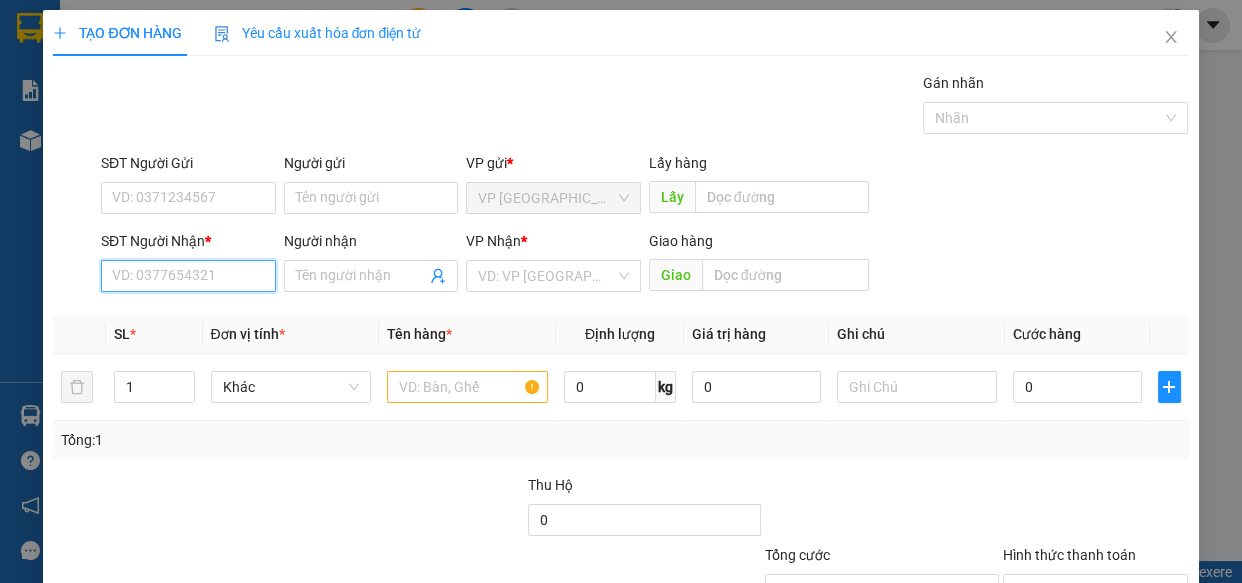 click on "SĐT Người Nhận  *" at bounding box center (188, 276) 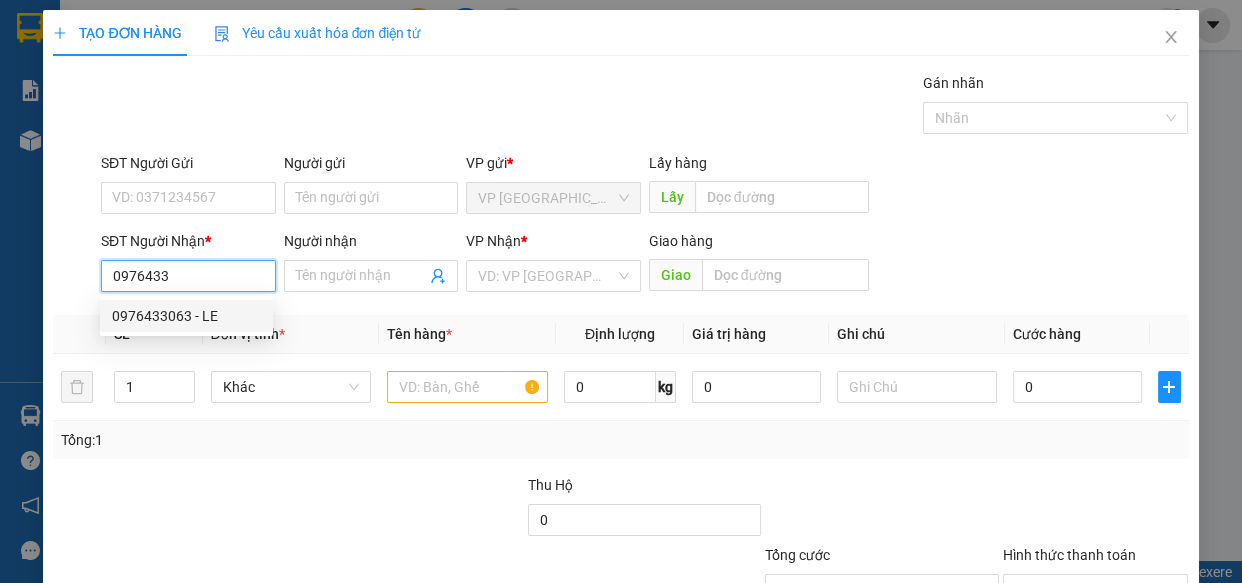 click on "0976433063 - LE" at bounding box center (186, 316) 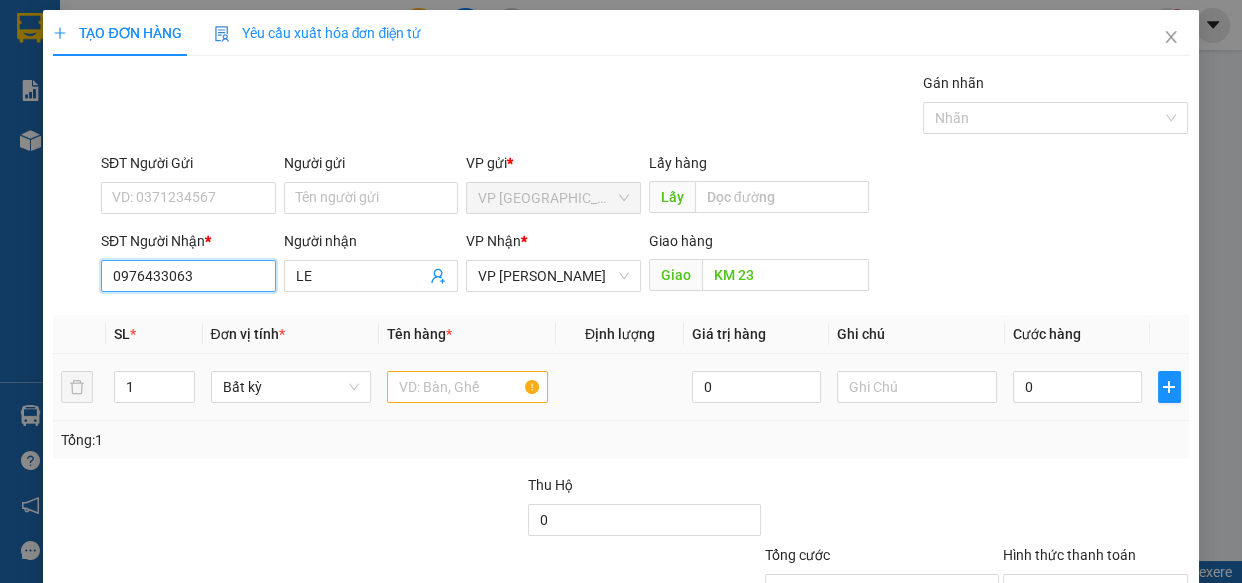 type on "0976433063" 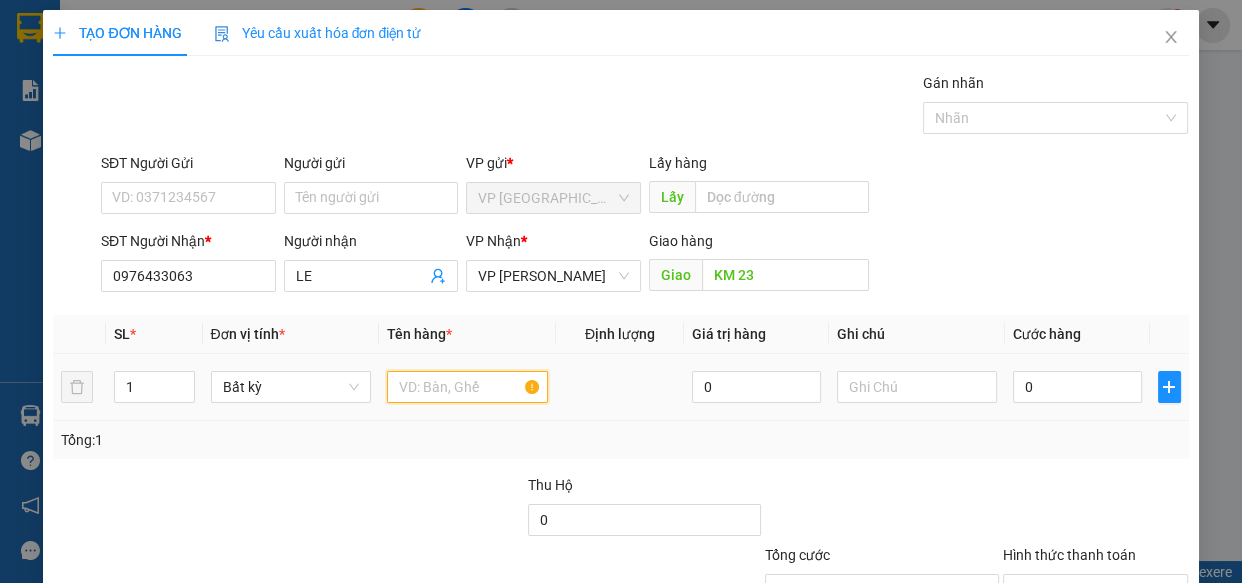 click at bounding box center [467, 387] 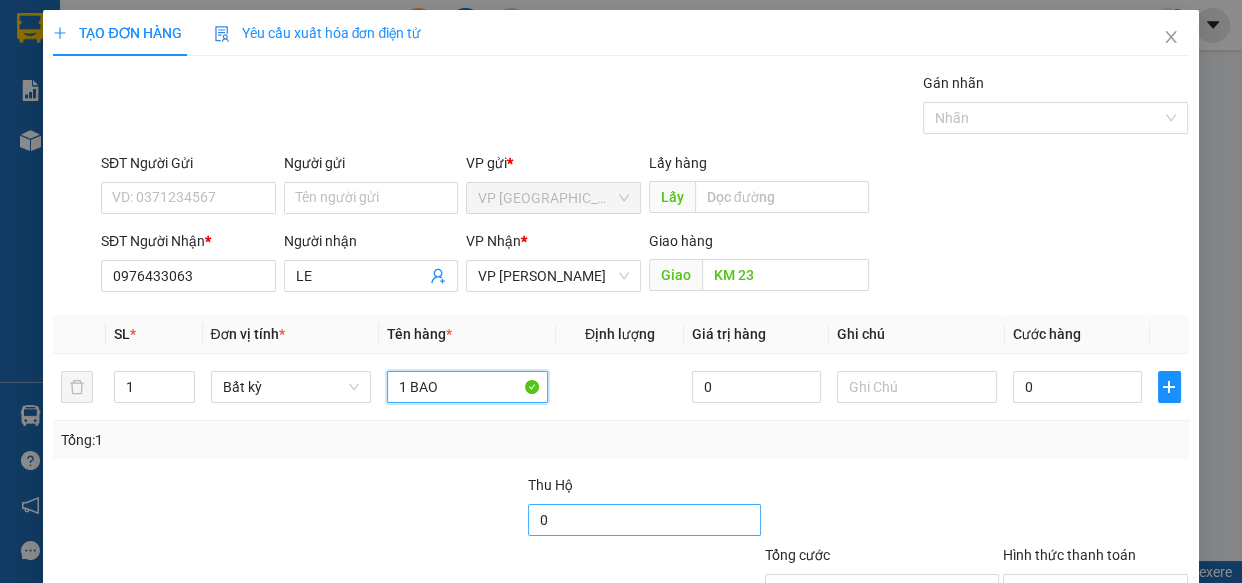 type on "1 BAO" 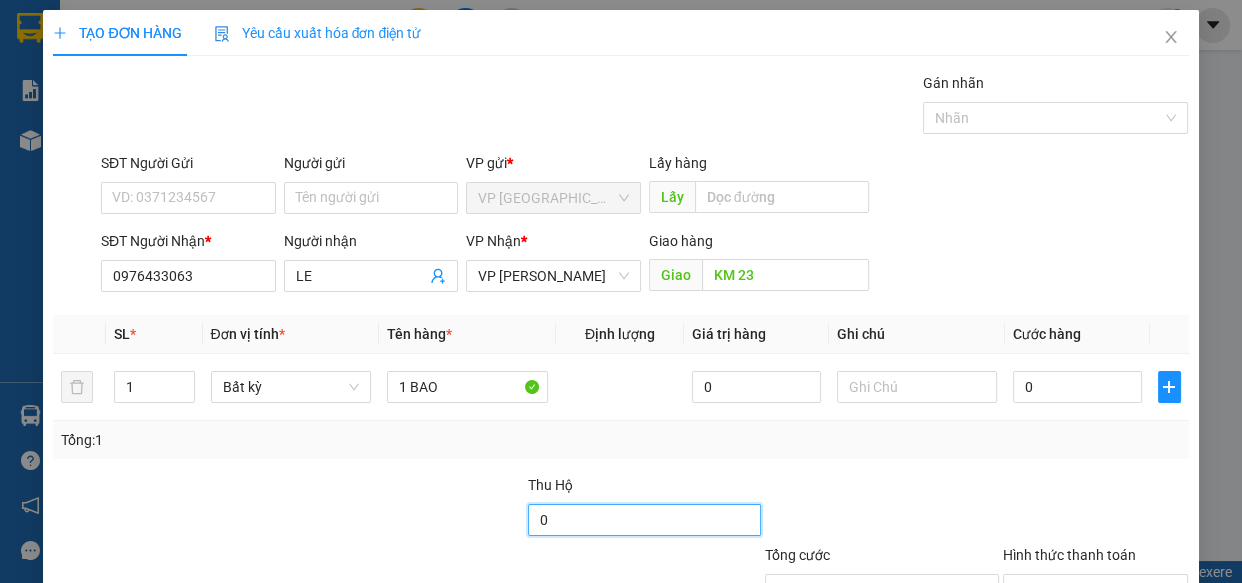 click on "0" at bounding box center (644, 520) 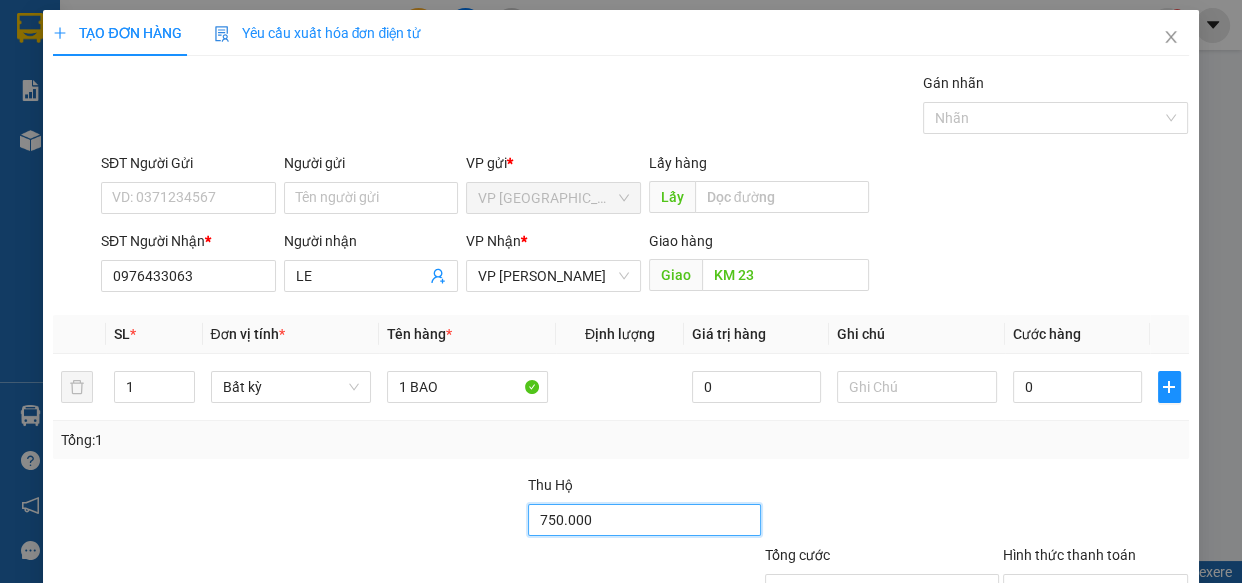 type on "750.000" 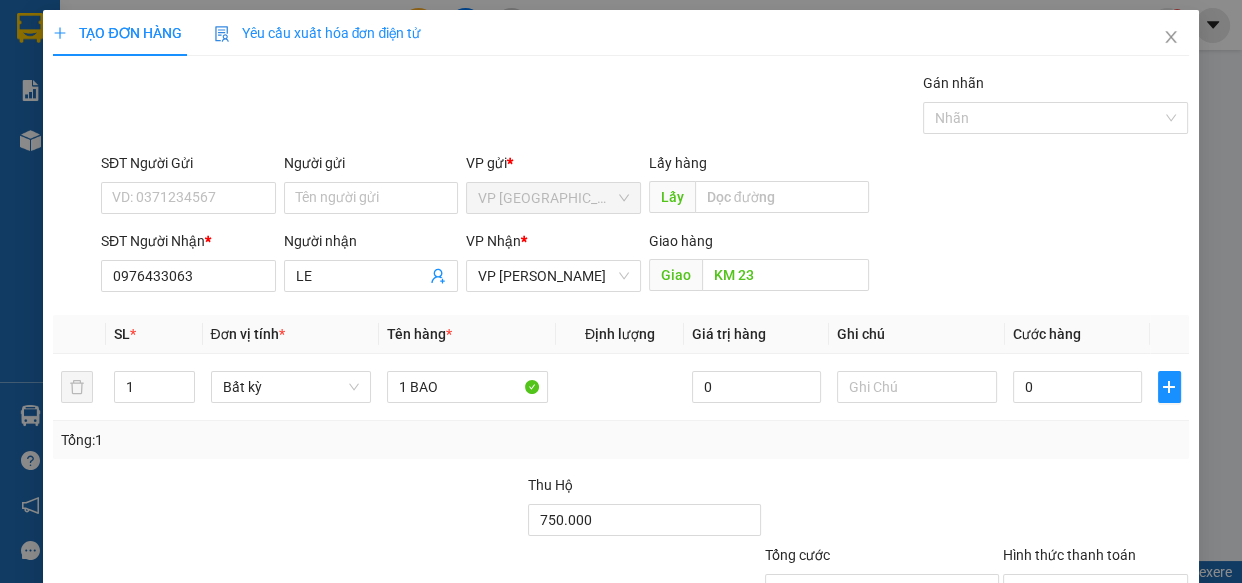 click on "Tổng:  1" at bounding box center (620, 440) 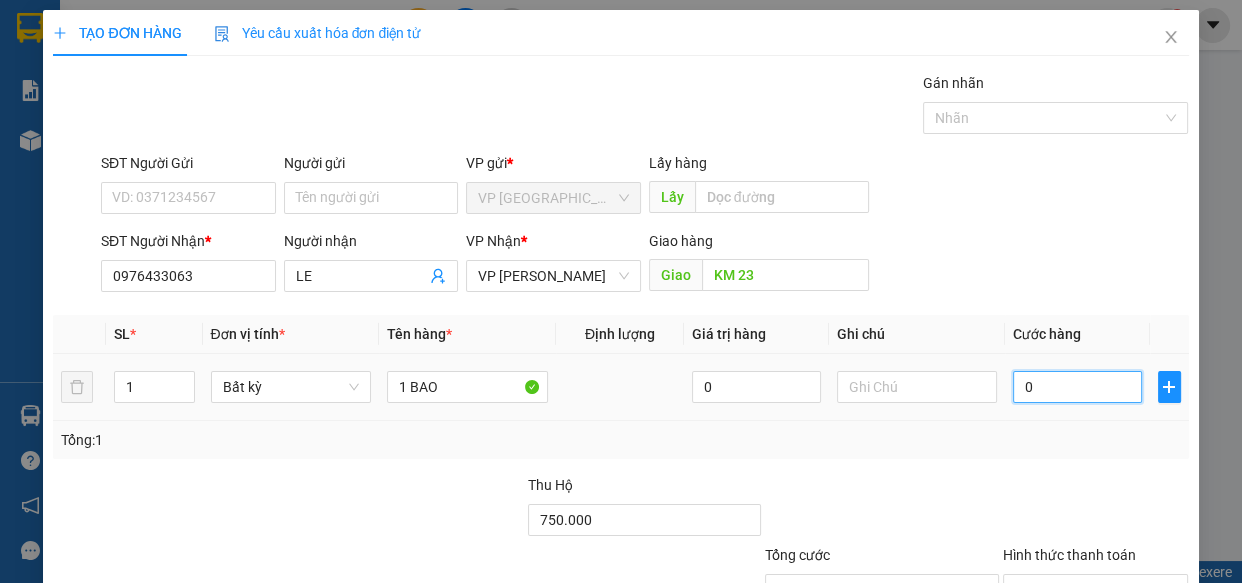 click on "0" at bounding box center [1077, 387] 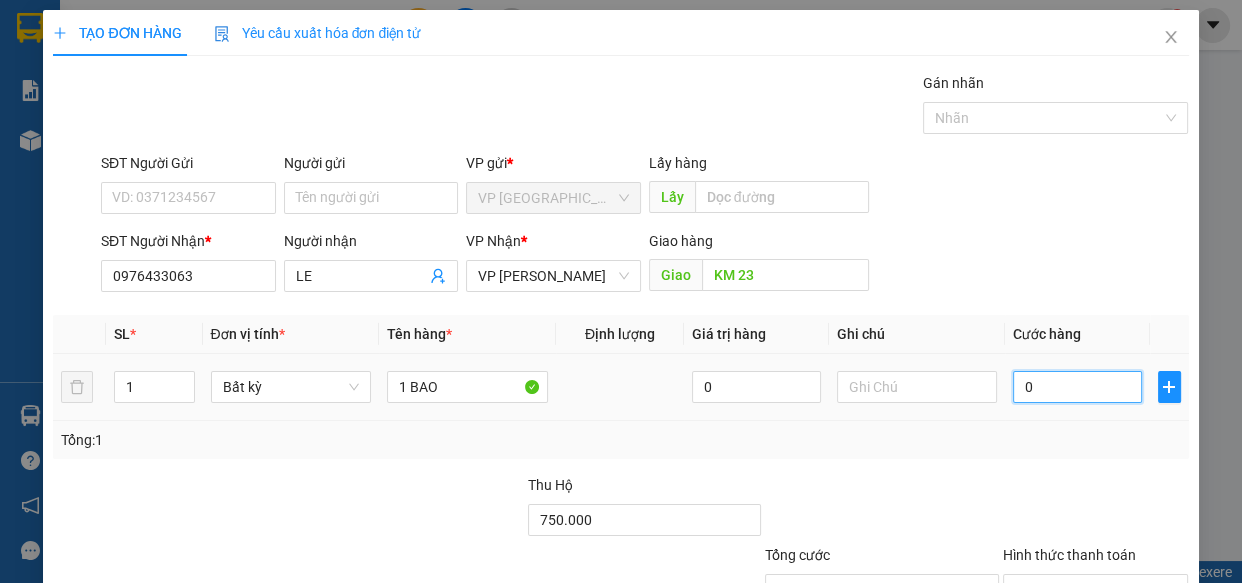 type on "4" 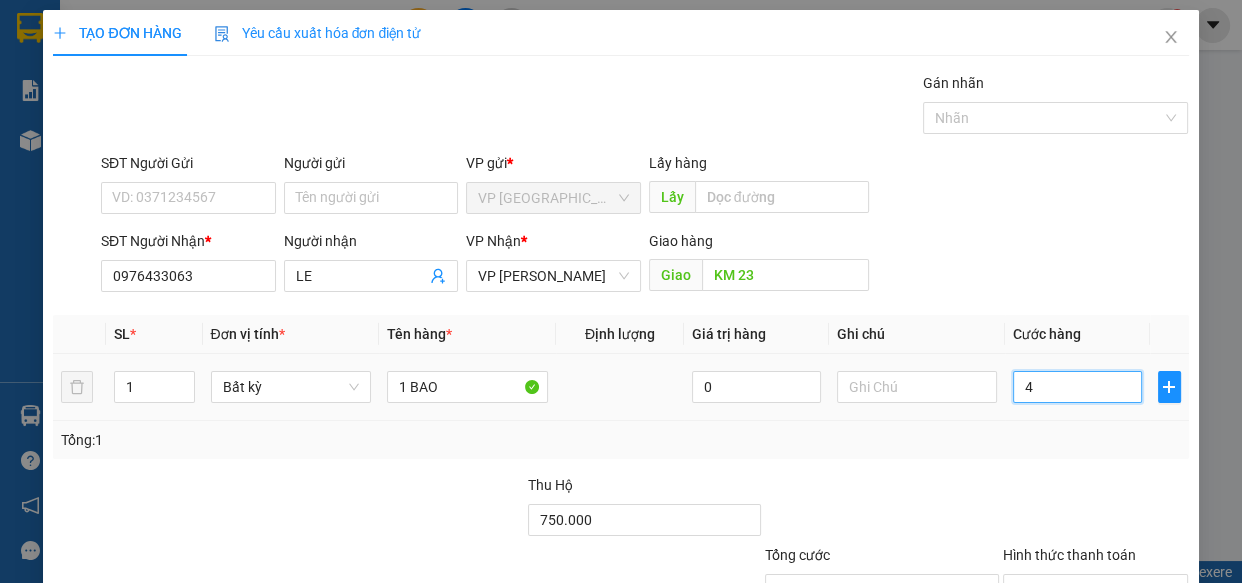 type on "4" 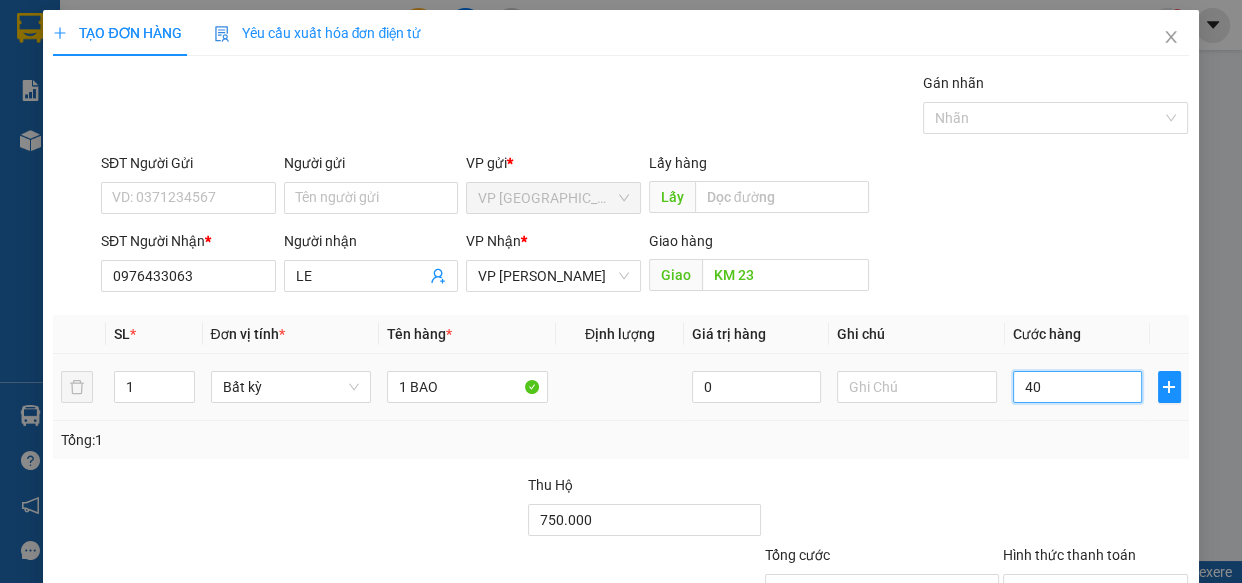 type on "40" 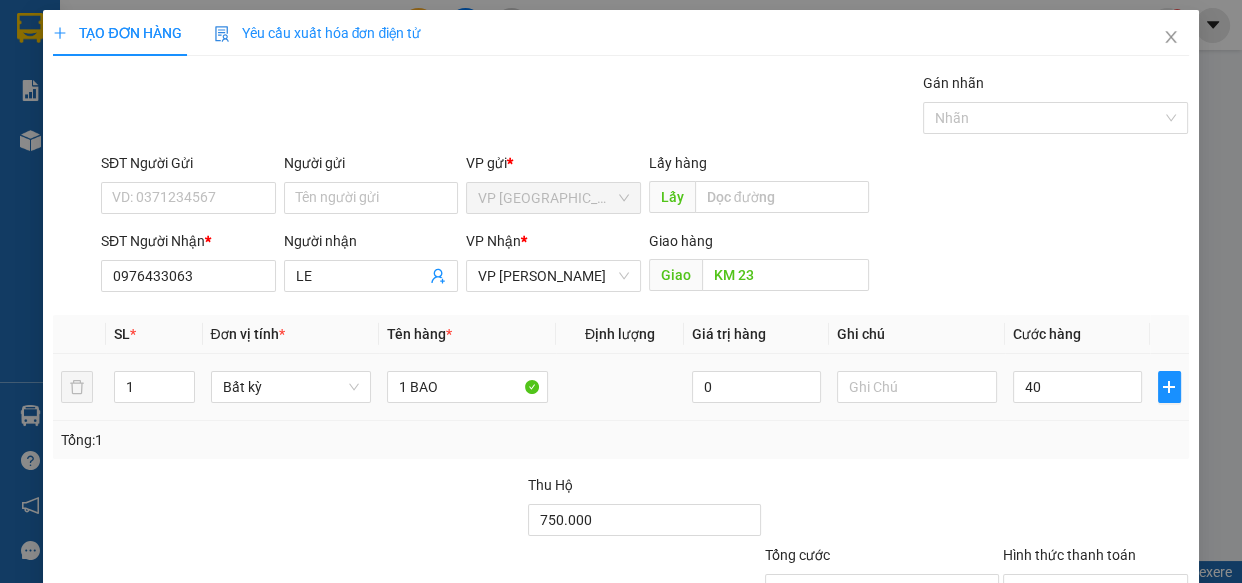 type on "40.000" 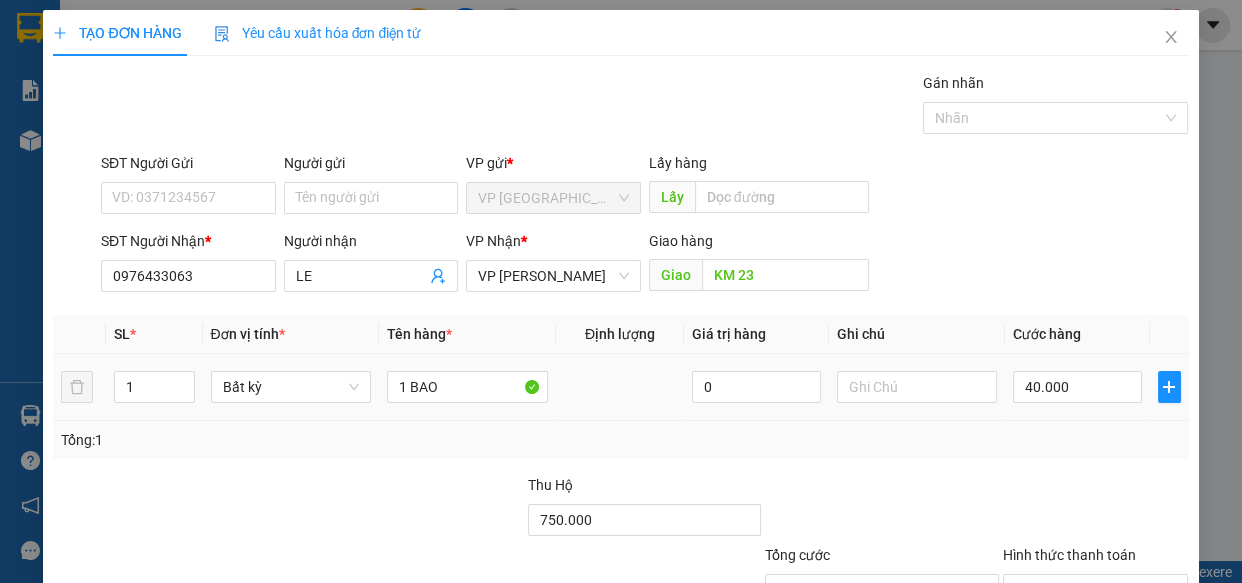 click on "40.000" at bounding box center (1077, 387) 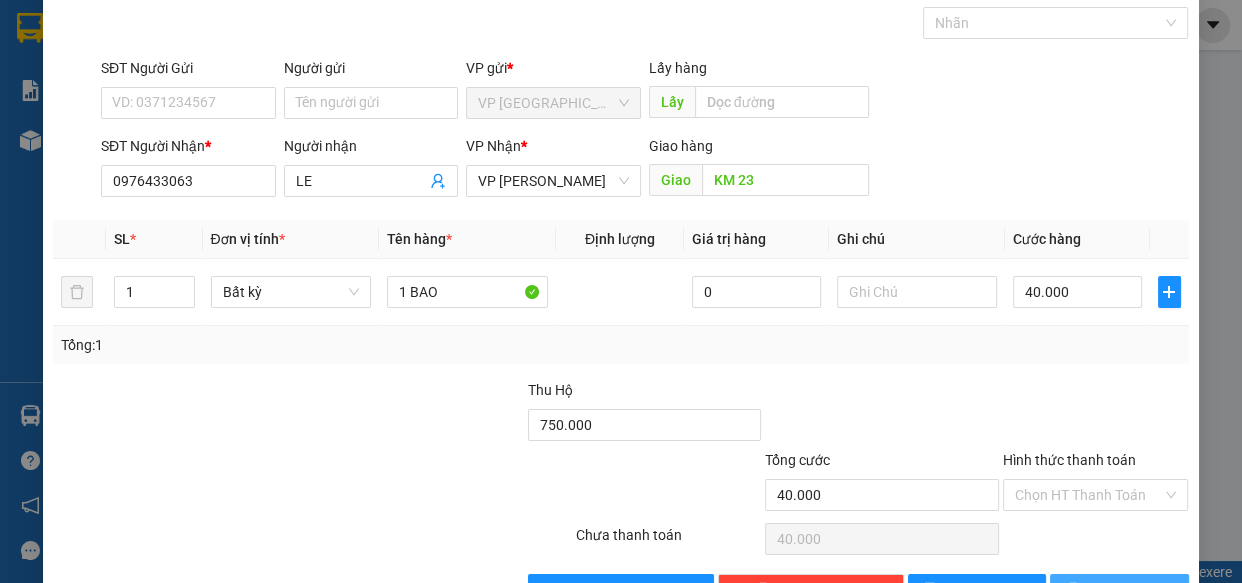 scroll, scrollTop: 156, scrollLeft: 0, axis: vertical 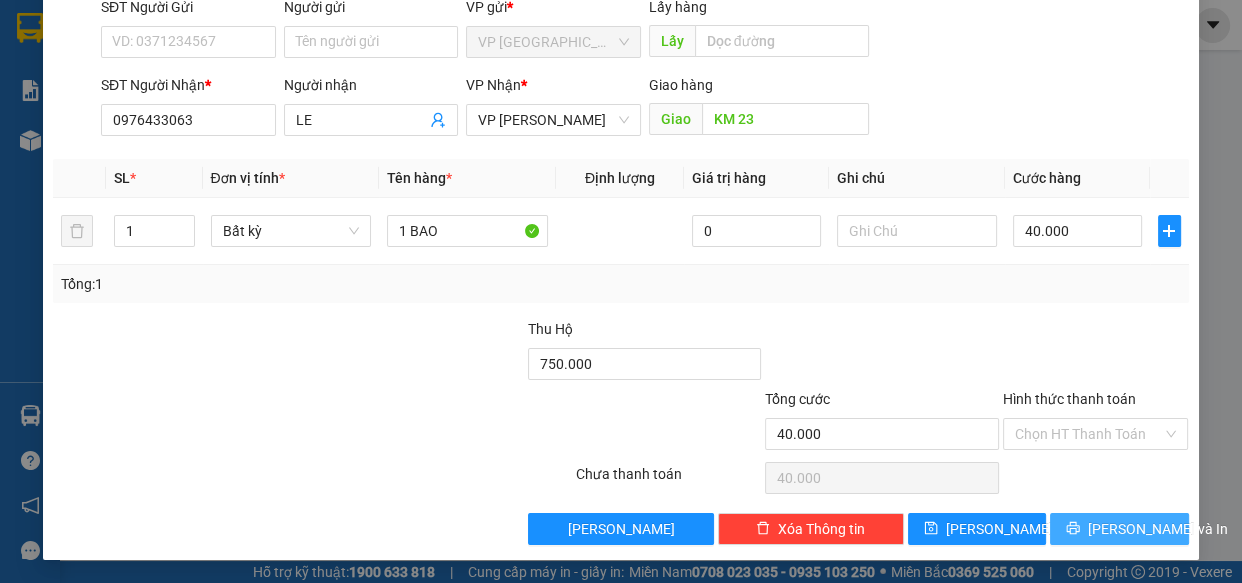 click on "[PERSON_NAME] và In" at bounding box center (1158, 529) 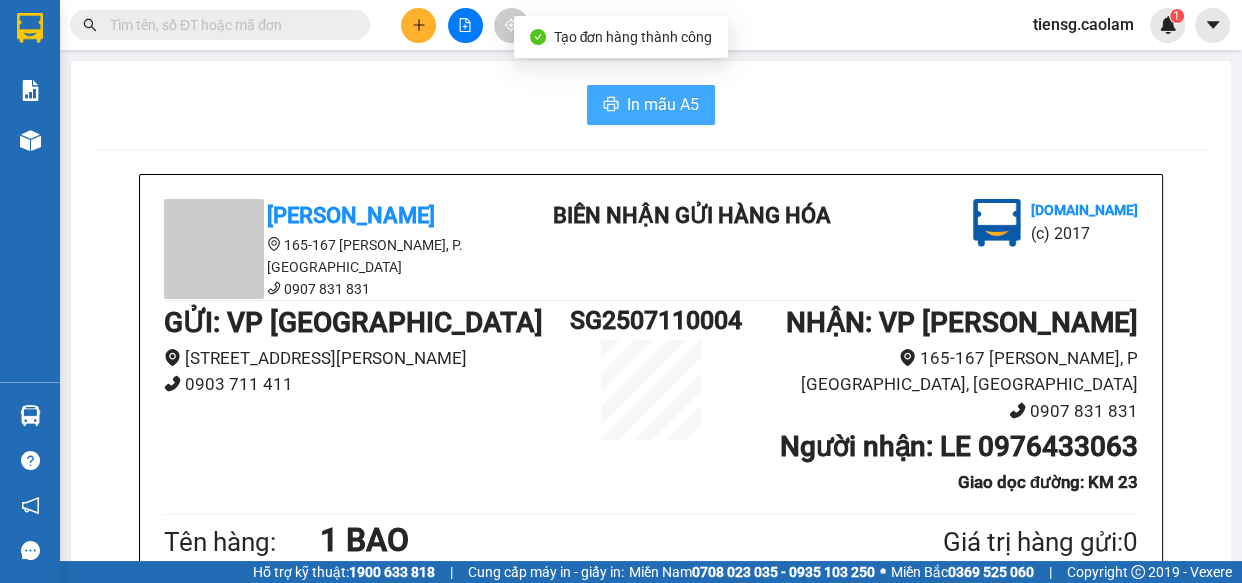 click on "In mẫu A5" at bounding box center (651, 105) 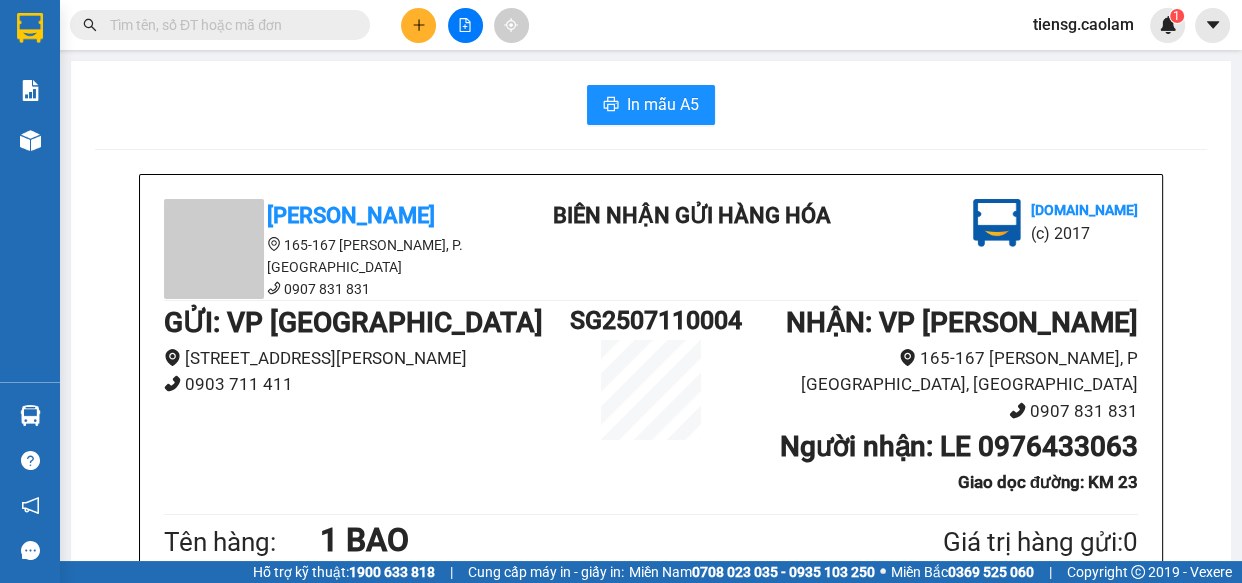 drag, startPoint x: 1210, startPoint y: 280, endPoint x: 1129, endPoint y: 239, distance: 90.78546 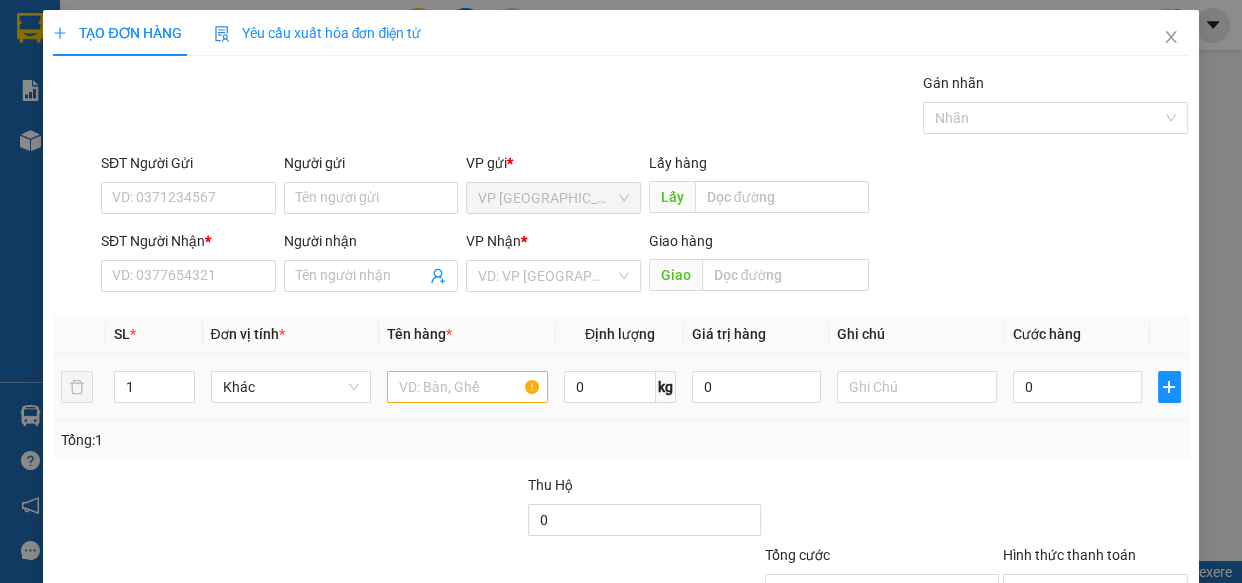 click at bounding box center [467, 387] 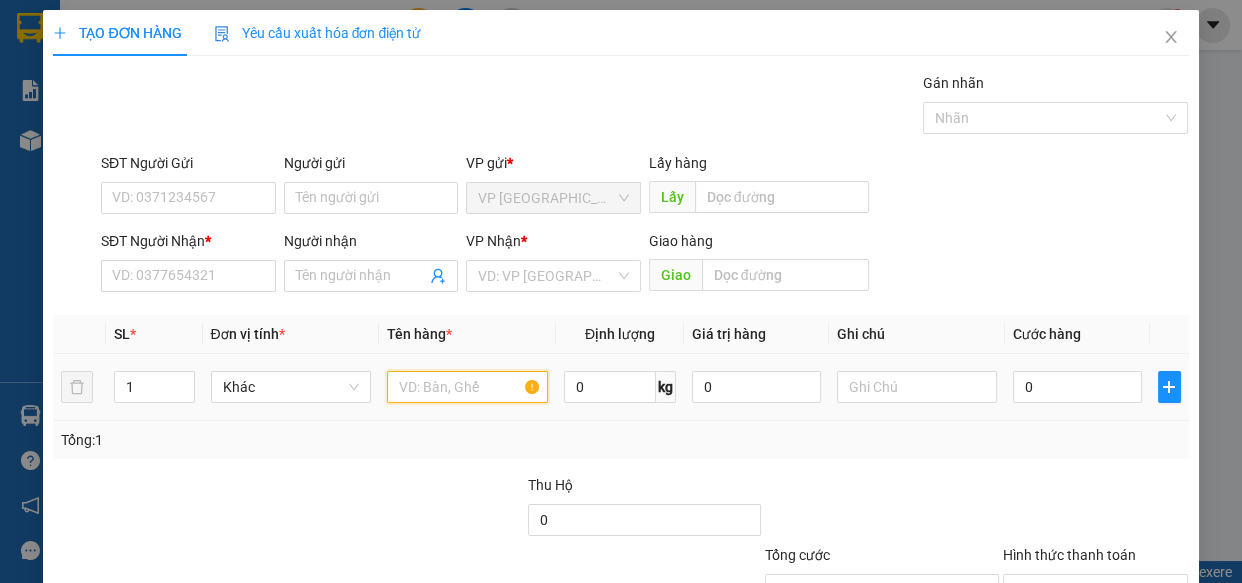 click at bounding box center [467, 387] 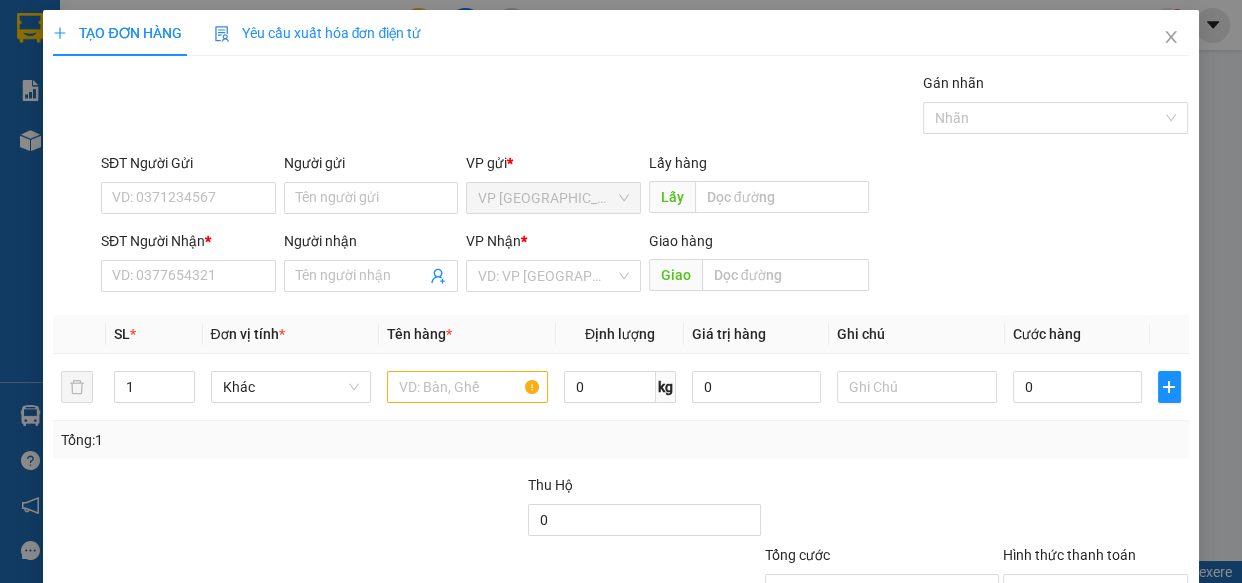 click on "SĐT Người Nhận  *" at bounding box center (188, 241) 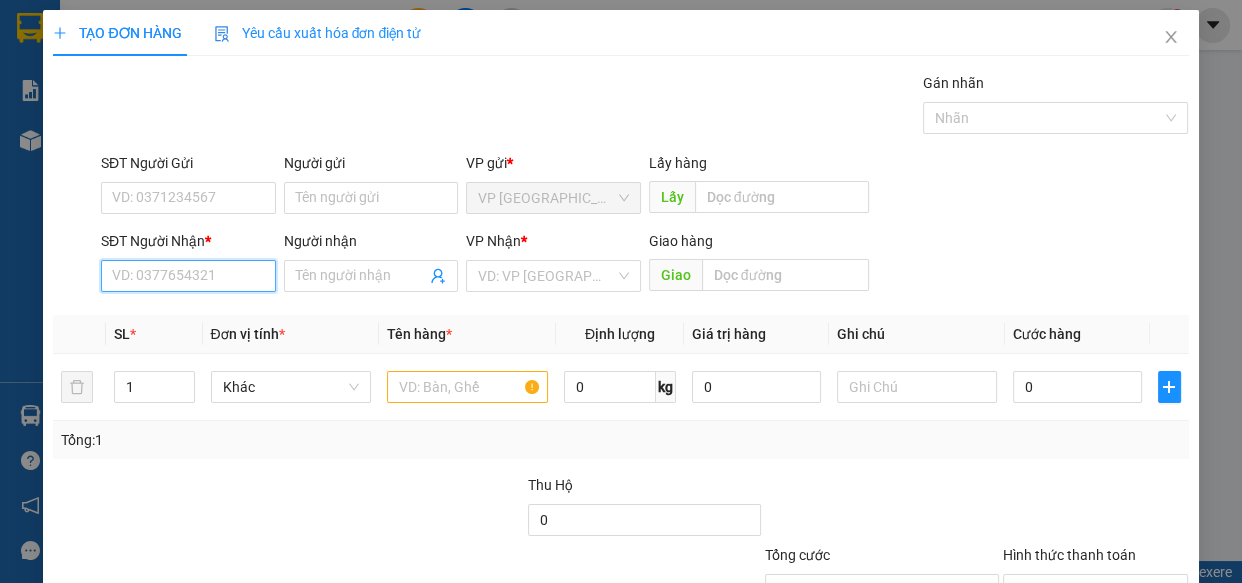 click on "SĐT Người Nhận  *" at bounding box center (188, 276) 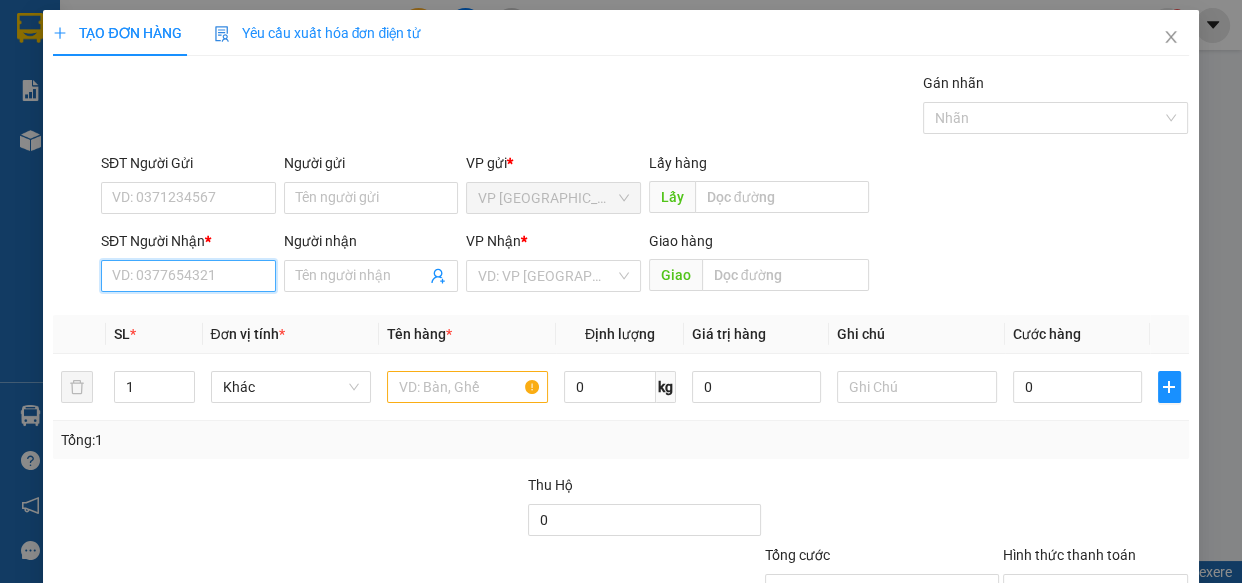 click on "SĐT Người Nhận  *" at bounding box center (188, 276) 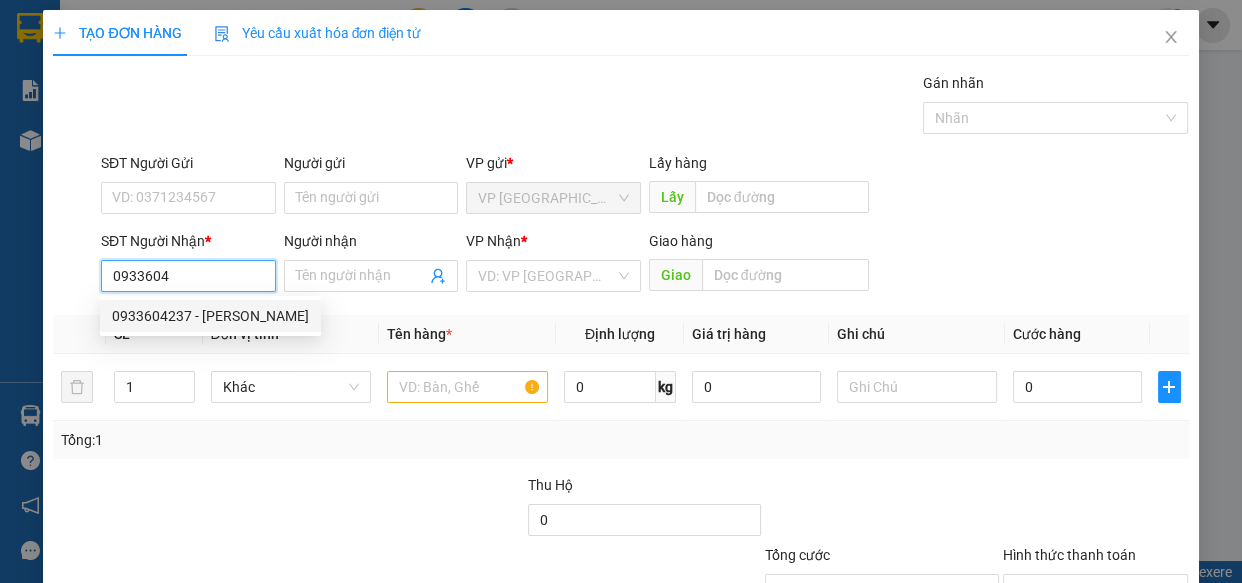 click on "0933604237 - [PERSON_NAME]" at bounding box center (210, 316) 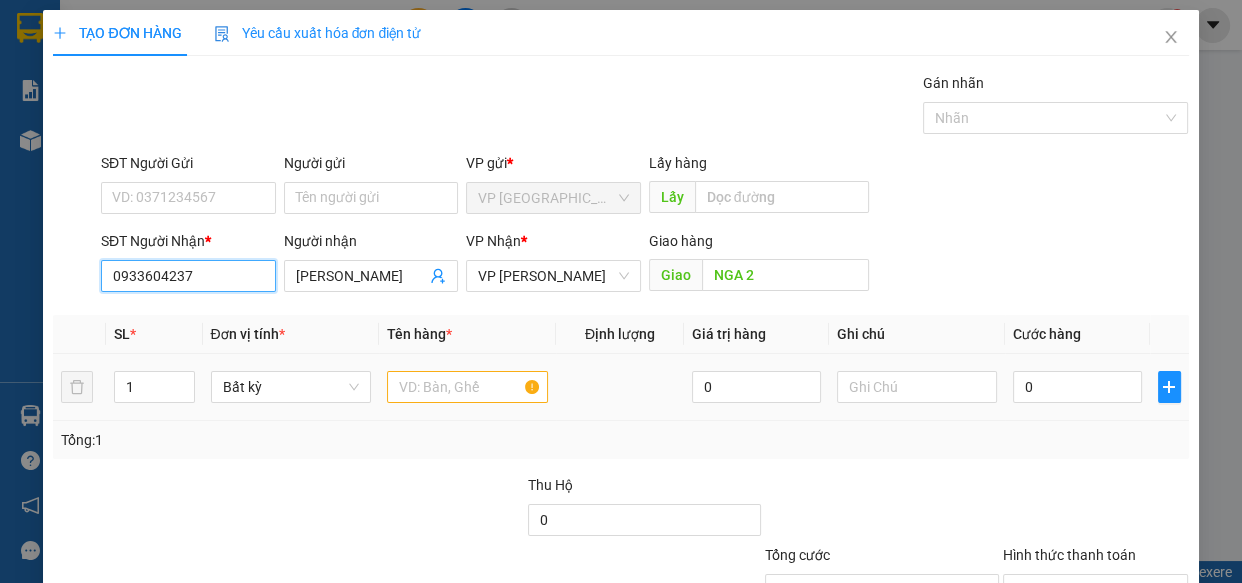 type on "0933604237" 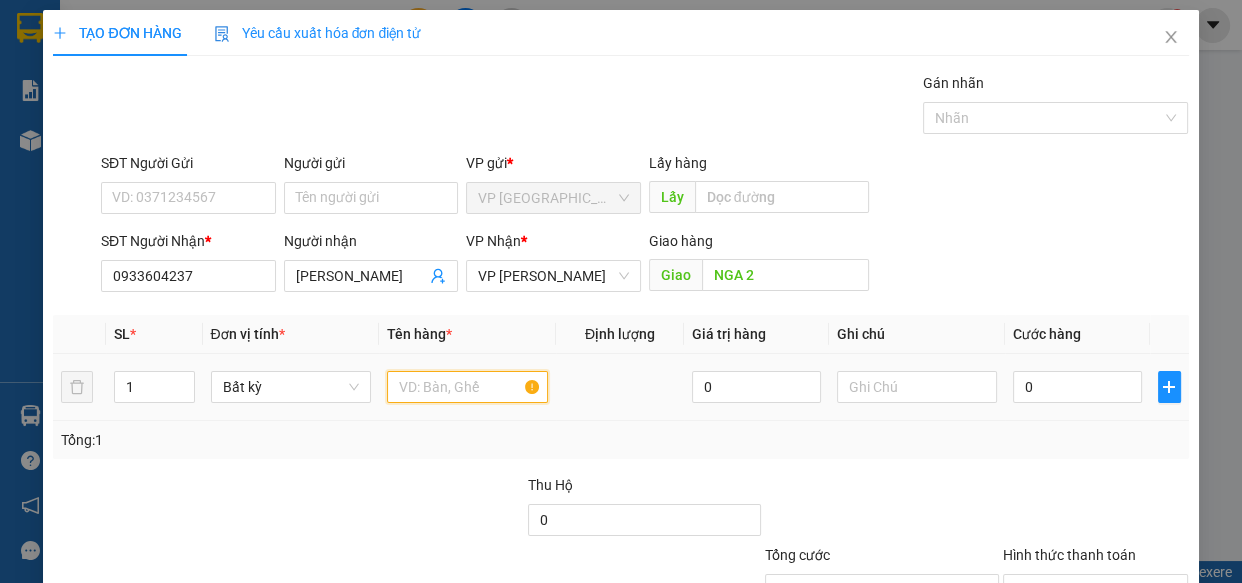click at bounding box center (467, 387) 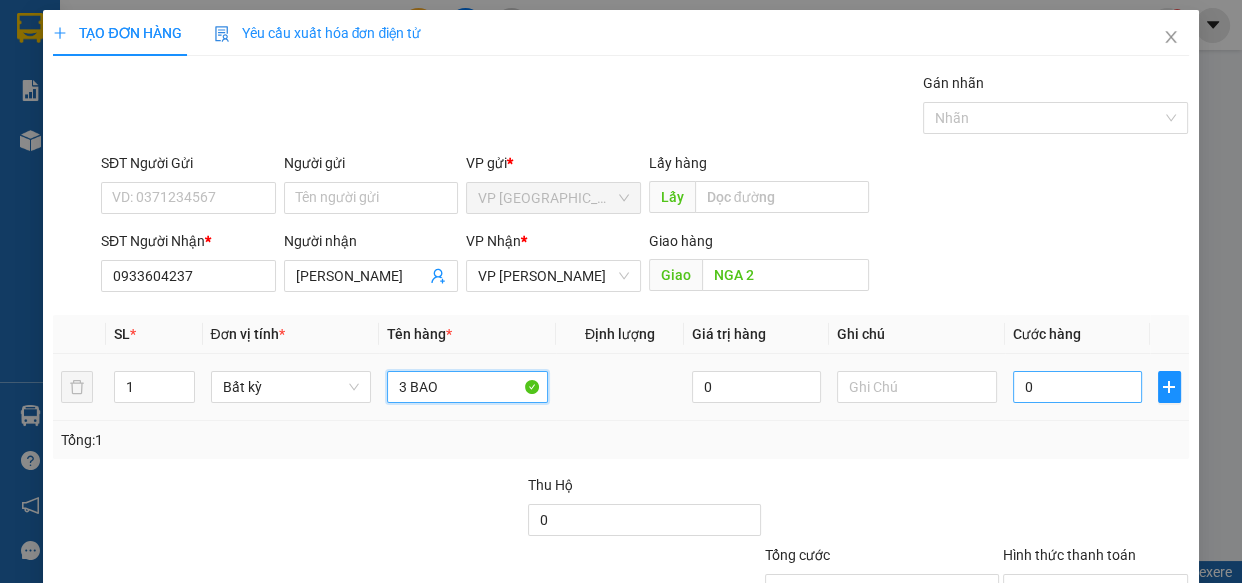 type on "3 BAO" 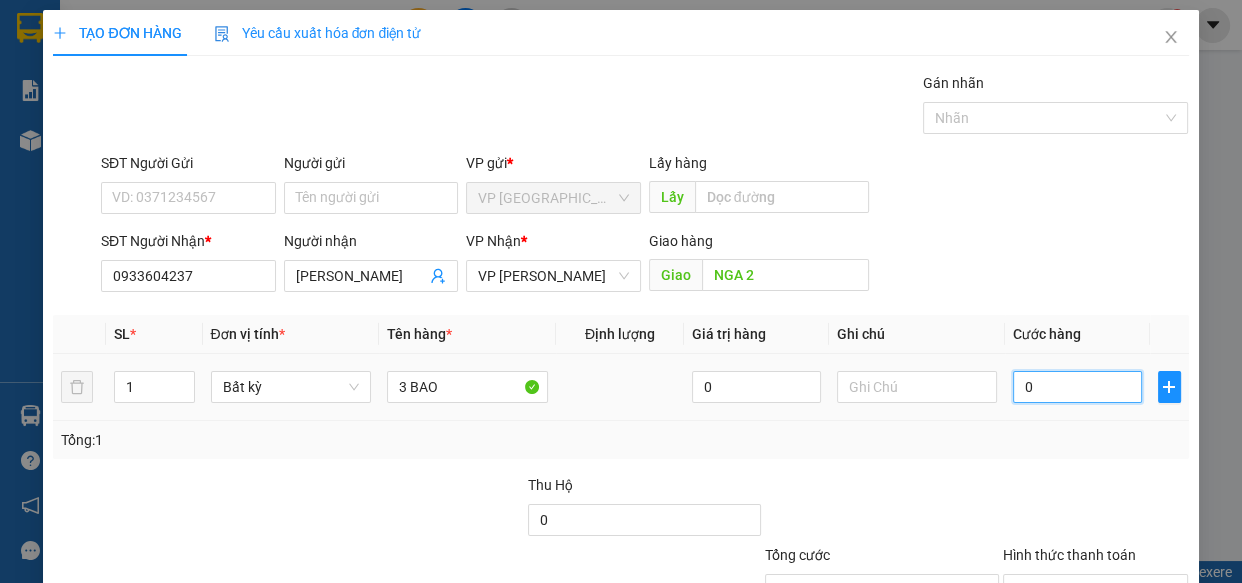 click on "0" at bounding box center (1077, 387) 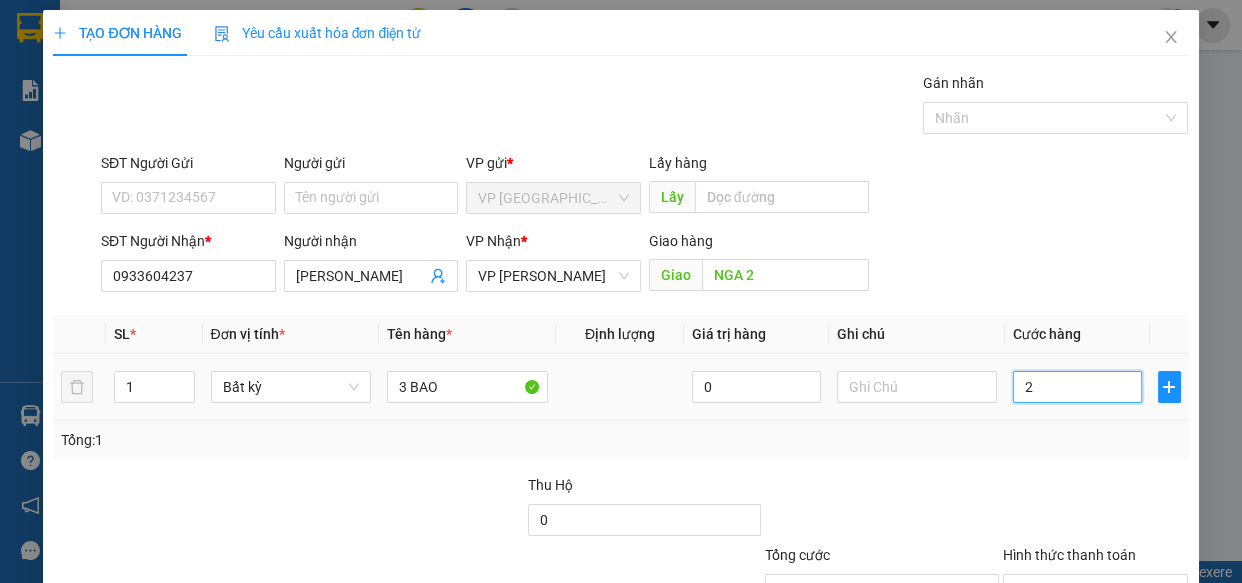 type on "21" 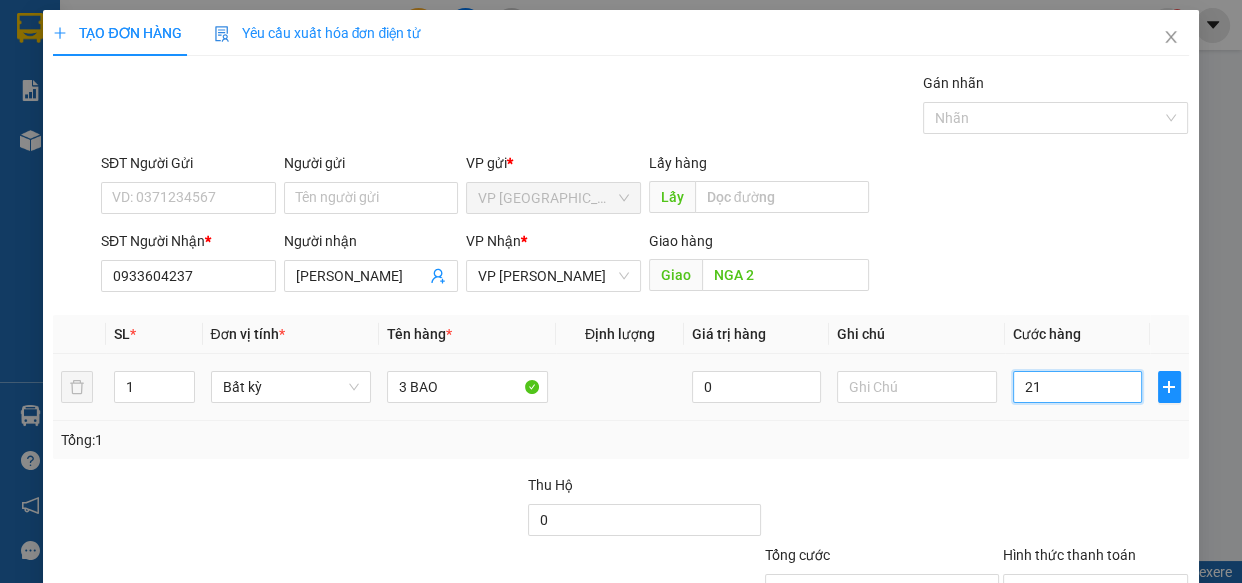 type on "210" 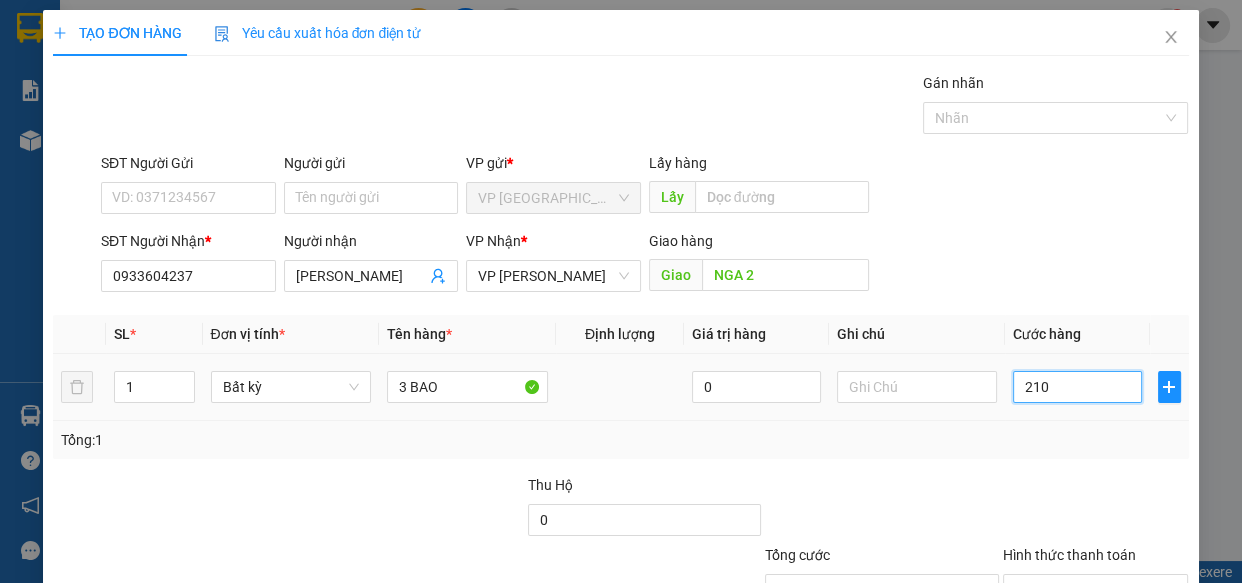 type on "210" 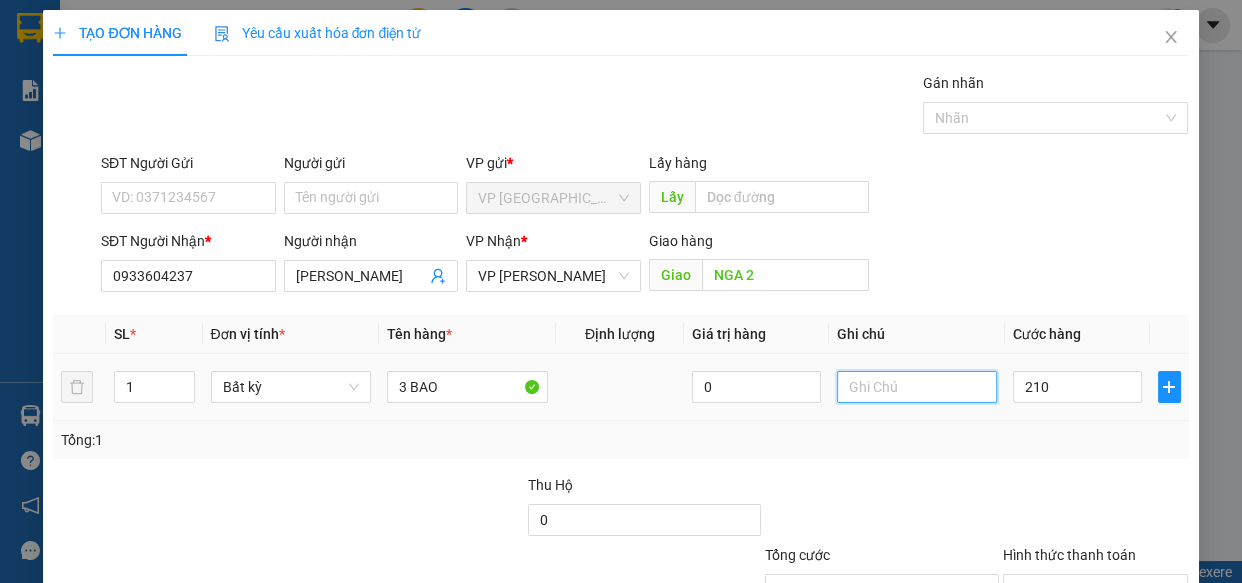 type on "210.000" 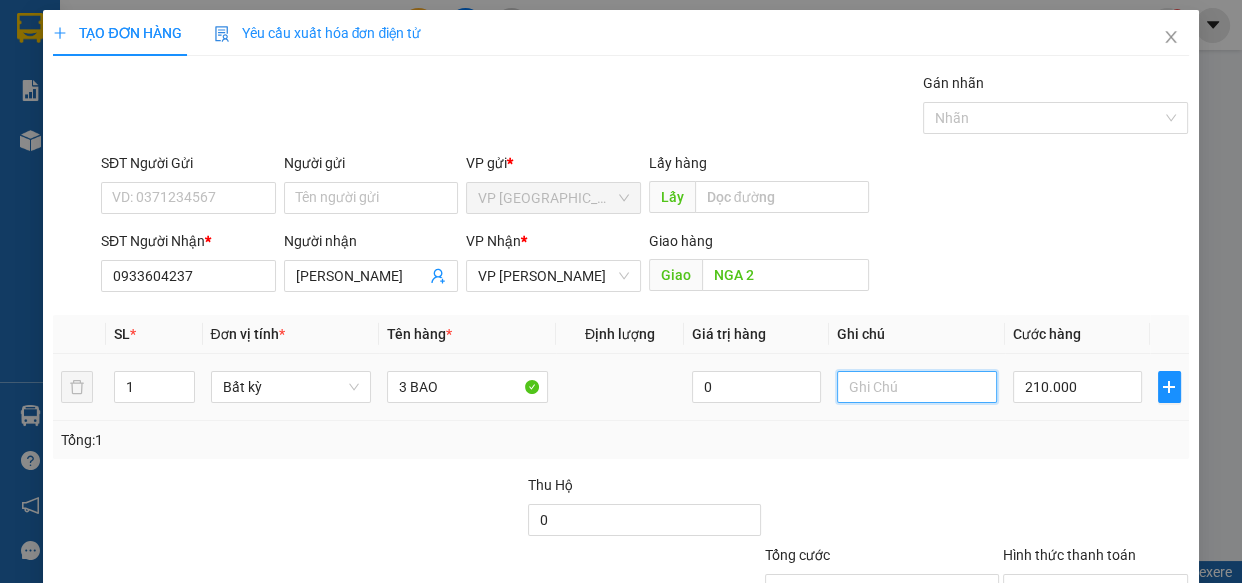 click at bounding box center [917, 387] 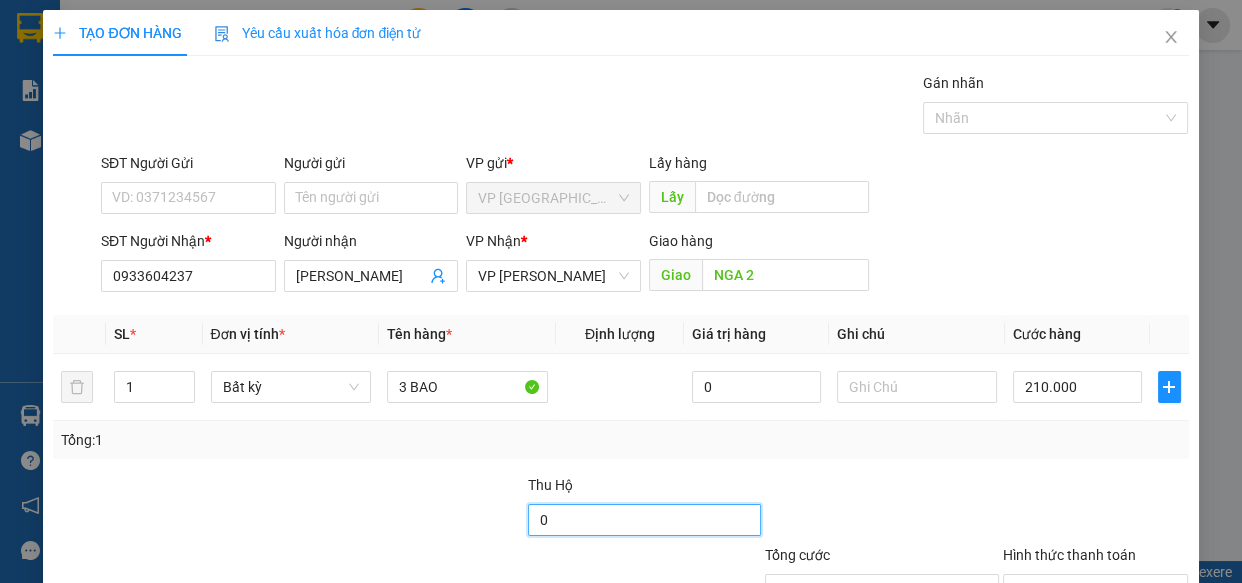 click on "0" at bounding box center (644, 520) 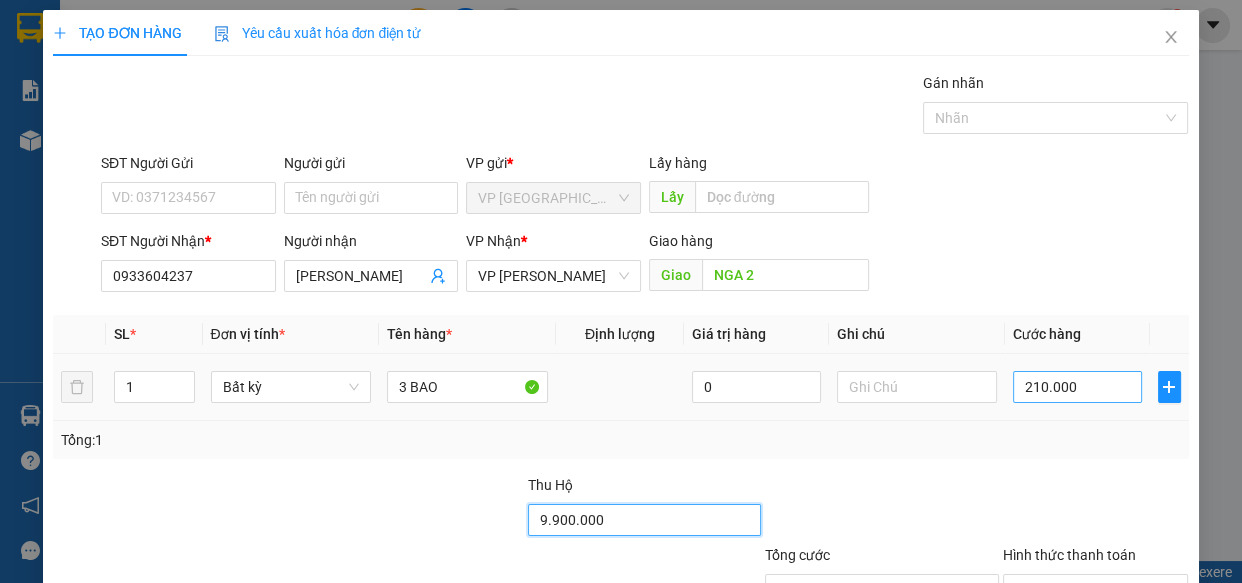 type on "9.900.000" 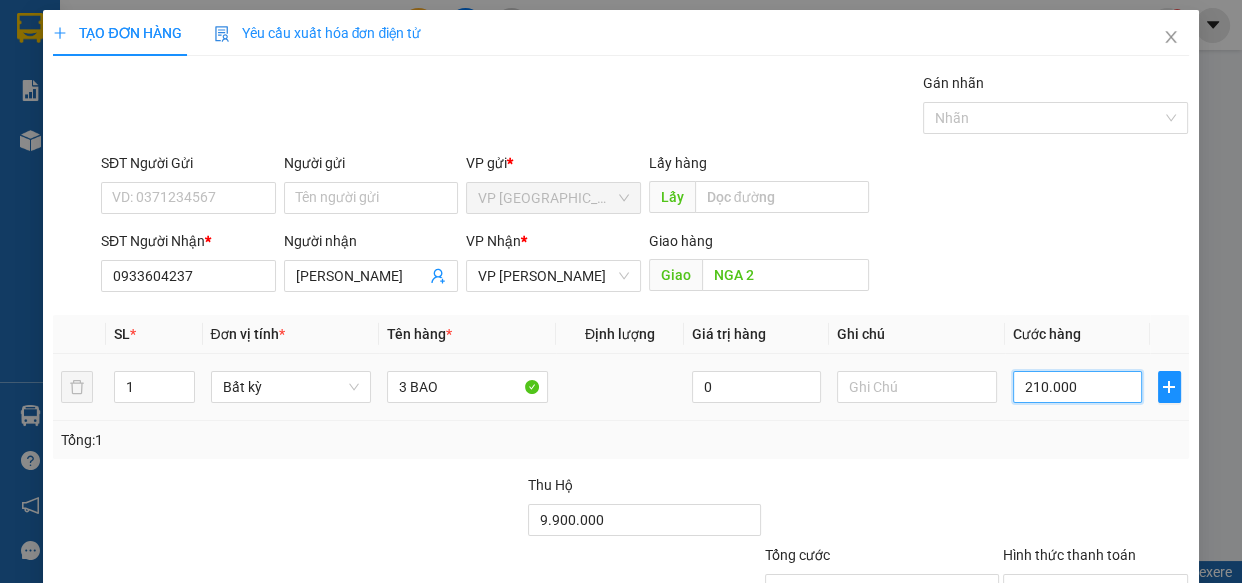 click on "210.000" at bounding box center (1077, 387) 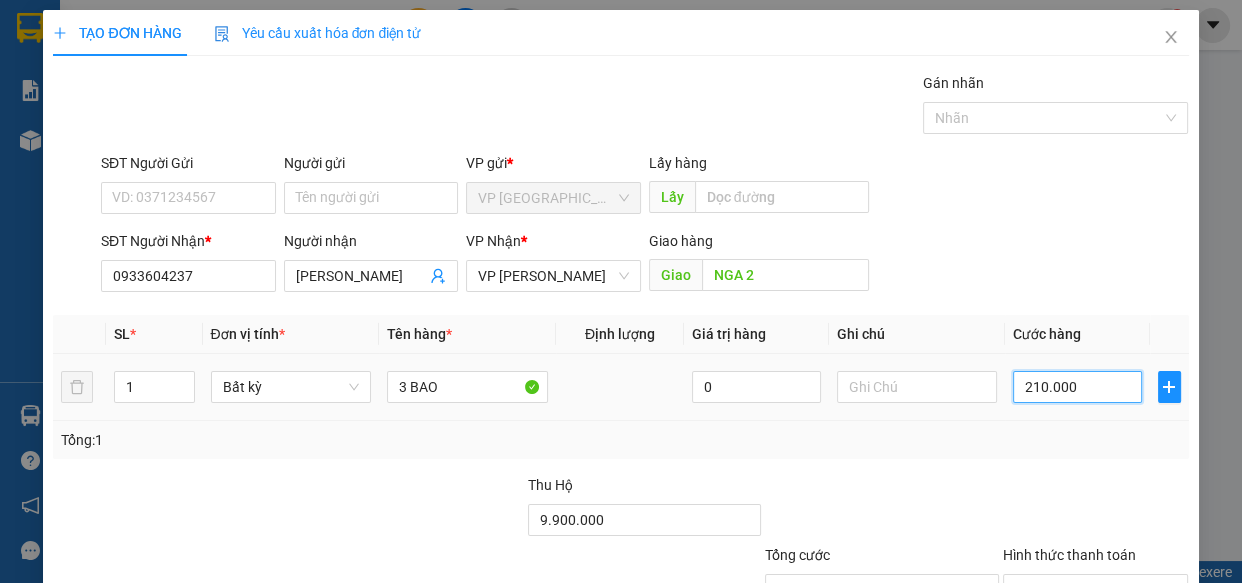 type on "2" 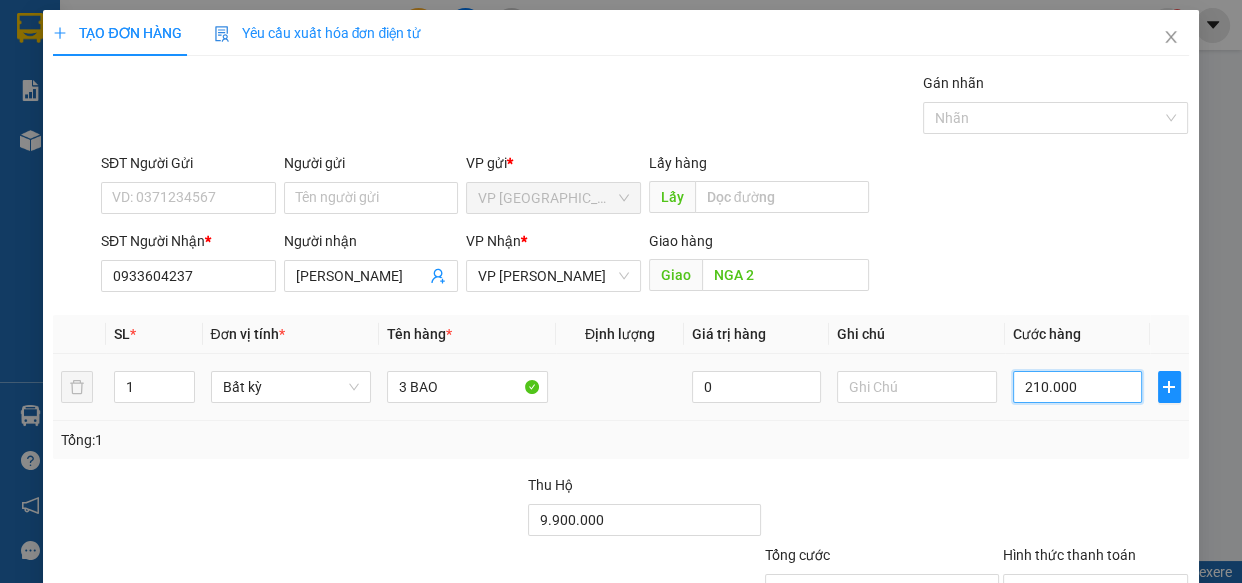 type on "2" 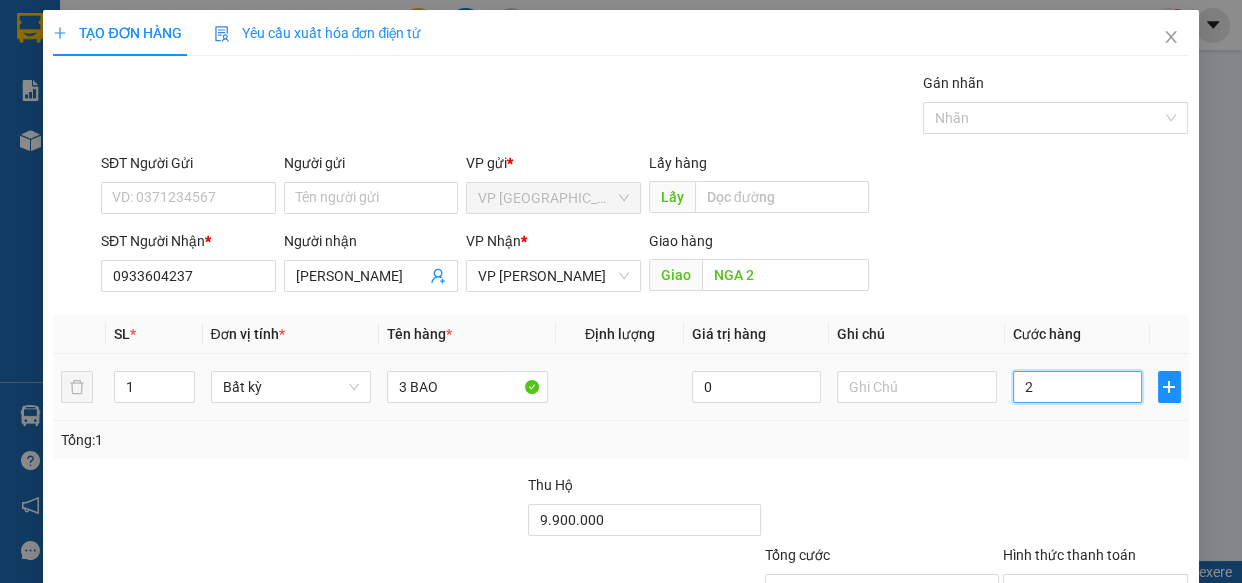 type on "20" 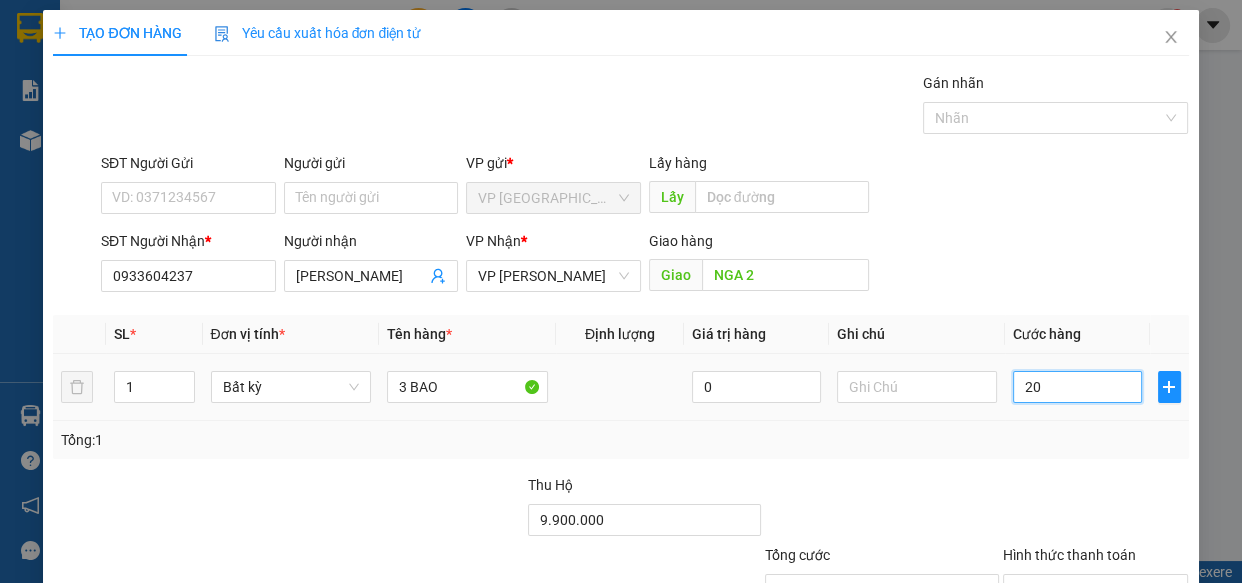 type on "200" 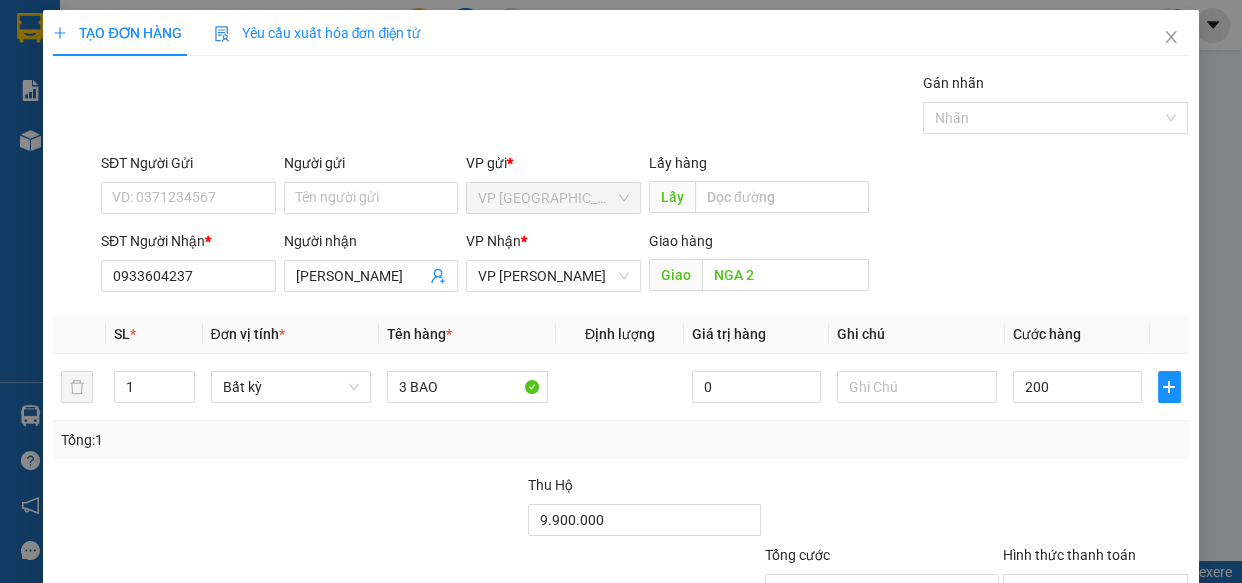 type on "200.000" 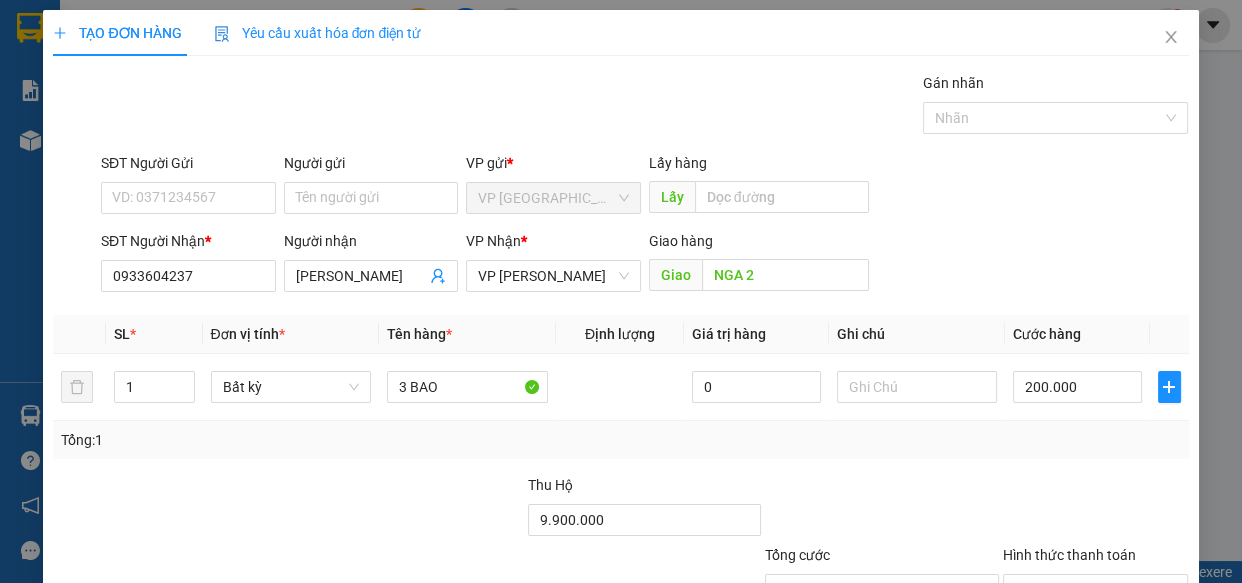click at bounding box center (1096, 509) 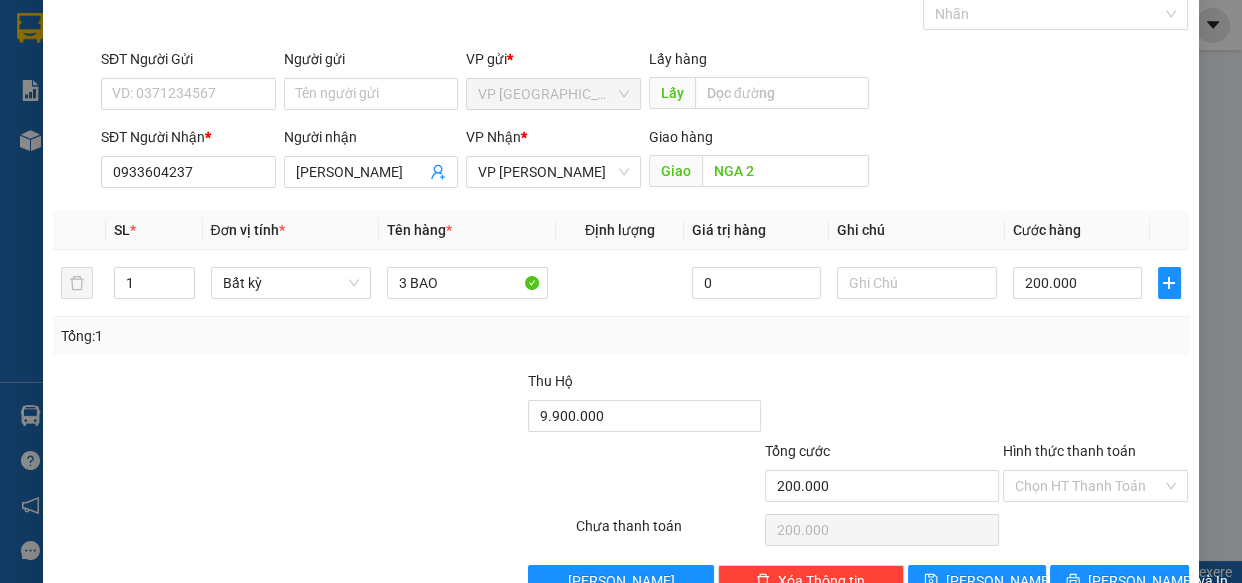 scroll, scrollTop: 156, scrollLeft: 0, axis: vertical 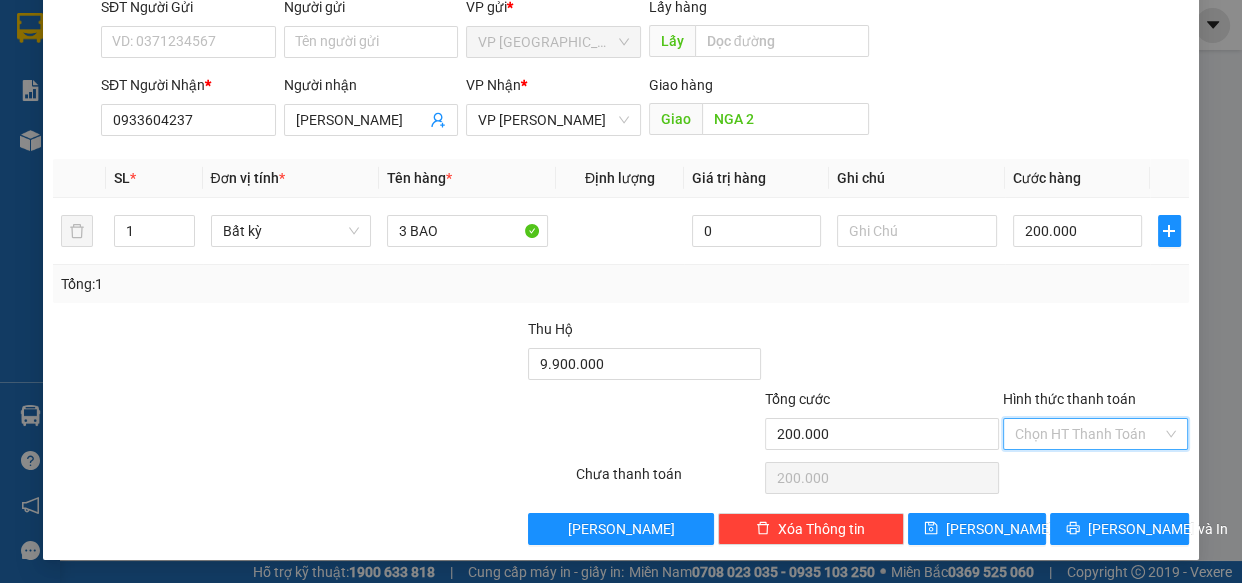 click on "Hình thức thanh toán" at bounding box center [1089, 434] 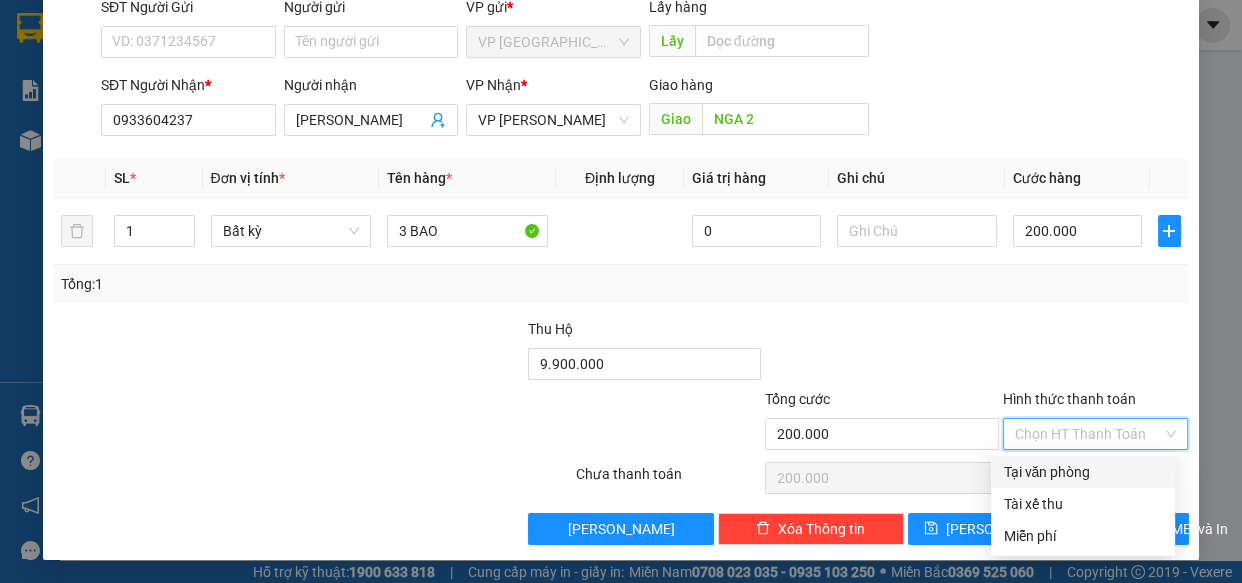 click on "Tại văn phòng" at bounding box center (1083, 472) 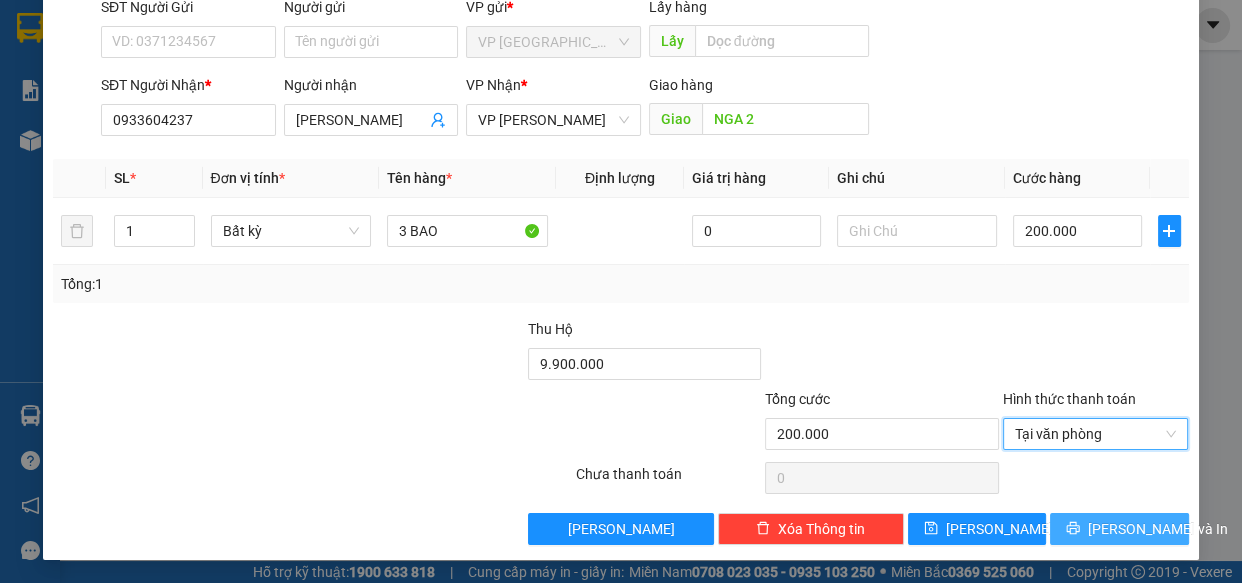 click on "[PERSON_NAME] và In" at bounding box center [1158, 529] 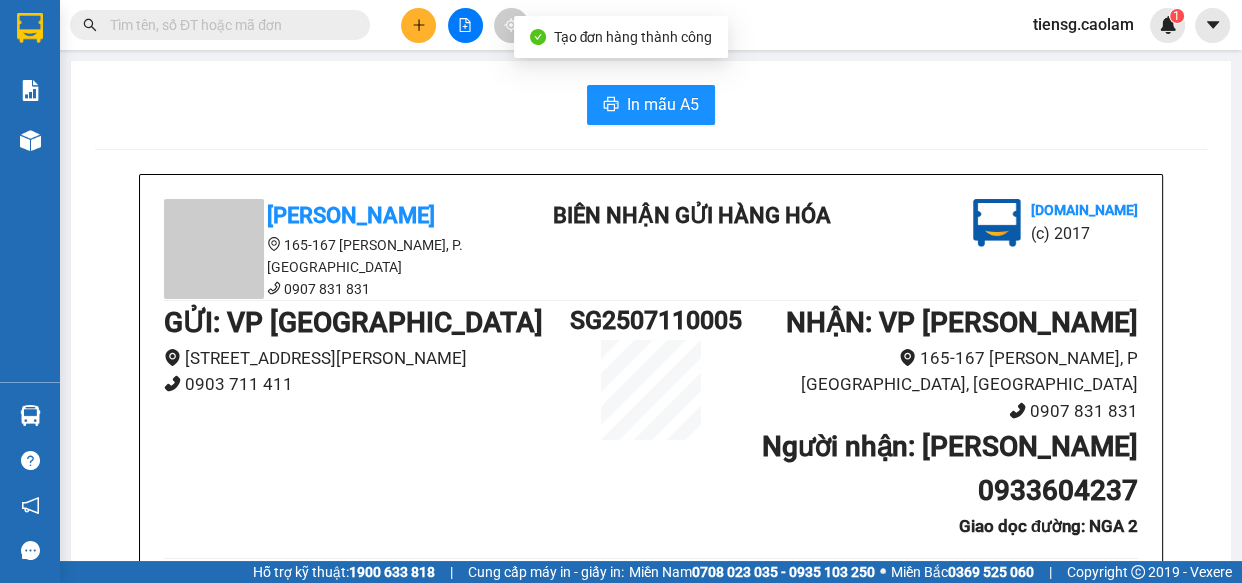 click on "In mẫu A5
CAO LÂM   165-167 [PERSON_NAME], P. [GEOGRAPHIC_DATA]   0907 831 831 BIÊN NHẬN GỬI HÀNG HÓA [DOMAIN_NAME] (c) 2017 GỬI :   VP [GEOGRAPHIC_DATA]   [GEOGRAPHIC_DATA][PERSON_NAME], Q5   0903 711 411 SG2507110005 NHẬN :   VP [PERSON_NAME]   165-167 Đỗ Hành, [GEOGRAPHIC_DATA], [PERSON_NAME]   0907 831 831 Người nhận :   MAI NGUYỄN 0933604237 [GEOGRAPHIC_DATA] dọc đường: NGA 2 Tên hàng: 3 BAO  SL 1 Giá trị hàng gửi:  0 Cước rồi   200.000 Thu hộ  9.900.000 Tổng phải thu:   9.900.000 08:21[DATE] NV Nhận Tiên Quy định nhận/gửi hàng : Nhà xe không kiểm tra hàng hóa bên trong khi nhận hàng, phải trình CMND và giấy giới thiệu đối với khách nhận hàng cho công ty, doanh nghiệp. Biên nhận có giá trị trong vòng 07 ngày kể từ ngày gửi. Quá thời hạn trên, Công Ty không chịu trách nhiệm. Hàng Kính, Dễ Vỡ, Động Vật dễ bị hư hao Công Ty không bồi thường. [PERSON_NAME] [DOMAIN_NAME] [DATE] 08:21 VP     -" at bounding box center [651, 997] 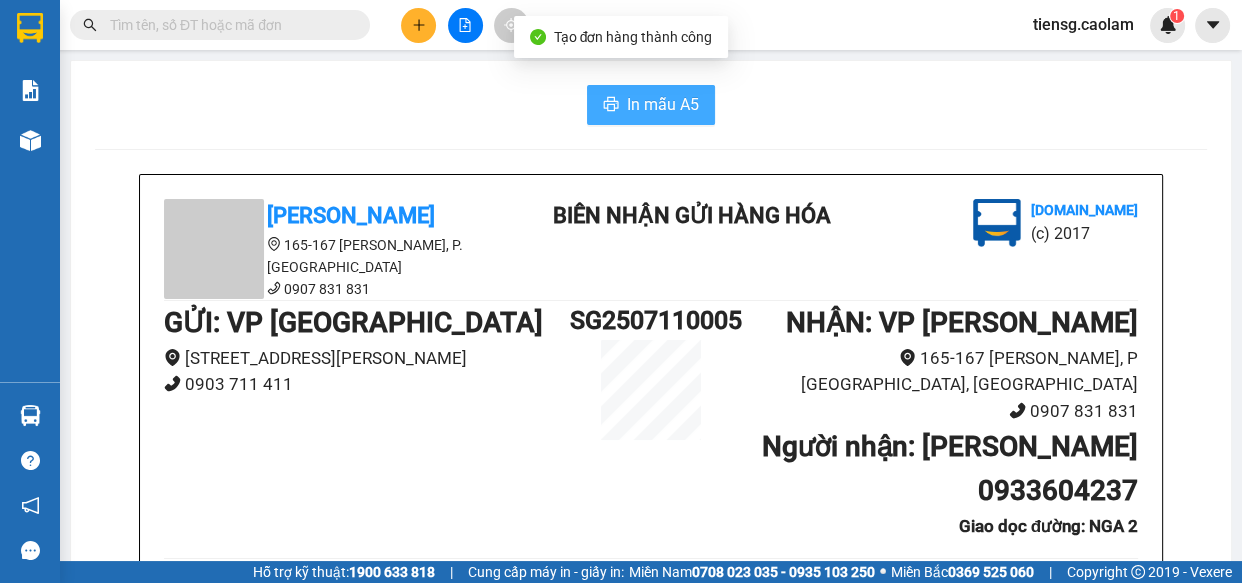click on "In mẫu A5" at bounding box center (651, 105) 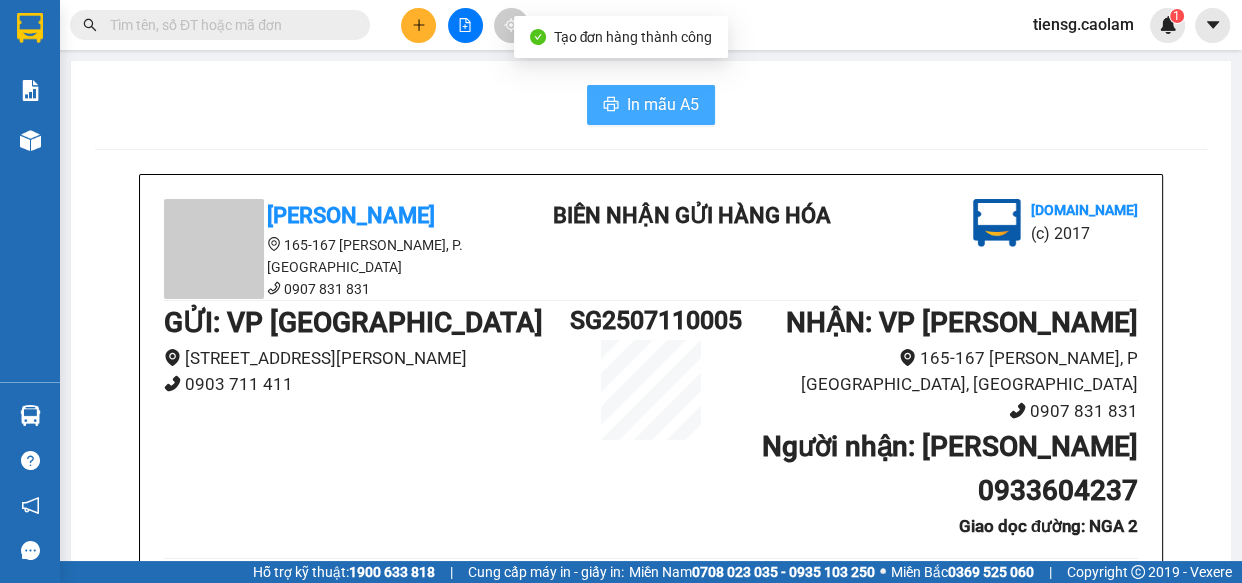 scroll, scrollTop: 0, scrollLeft: 0, axis: both 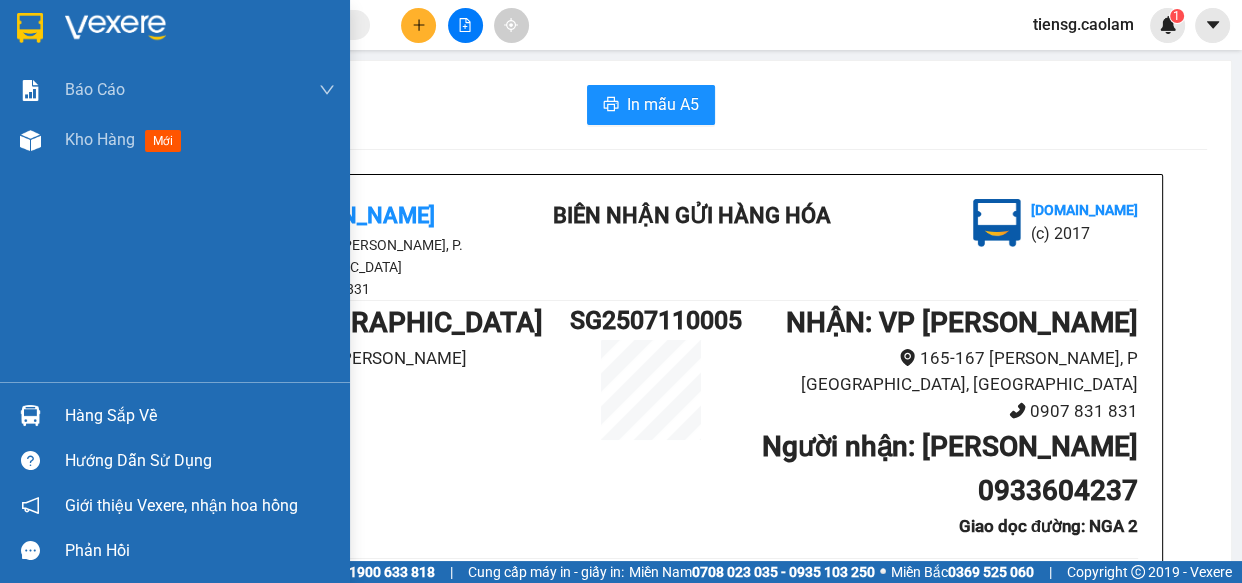 click at bounding box center (30, 28) 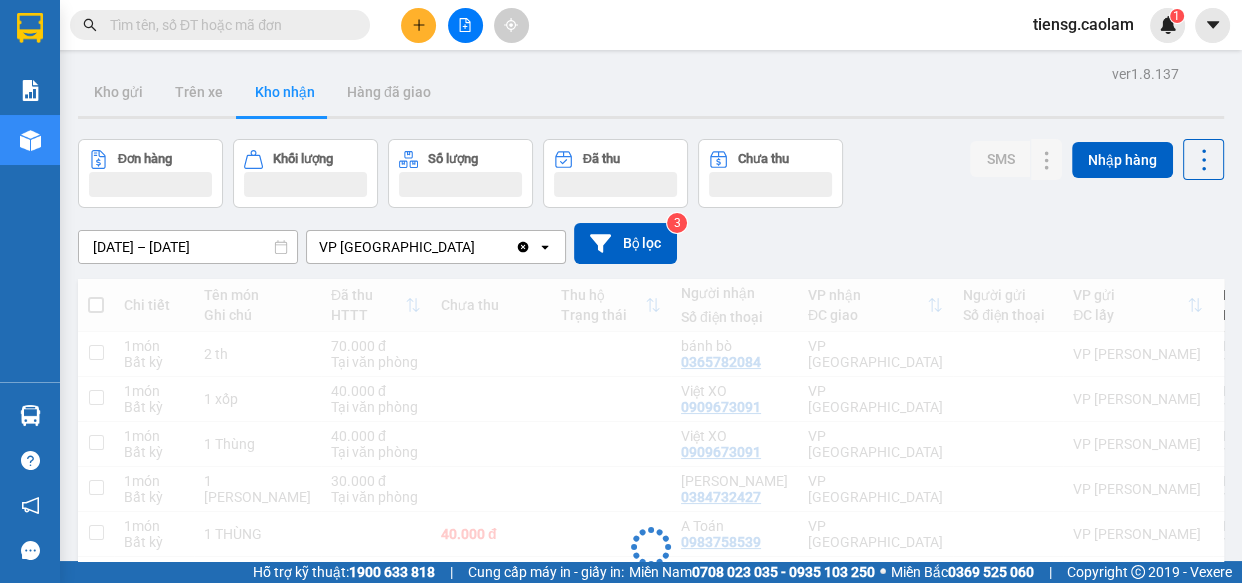 click 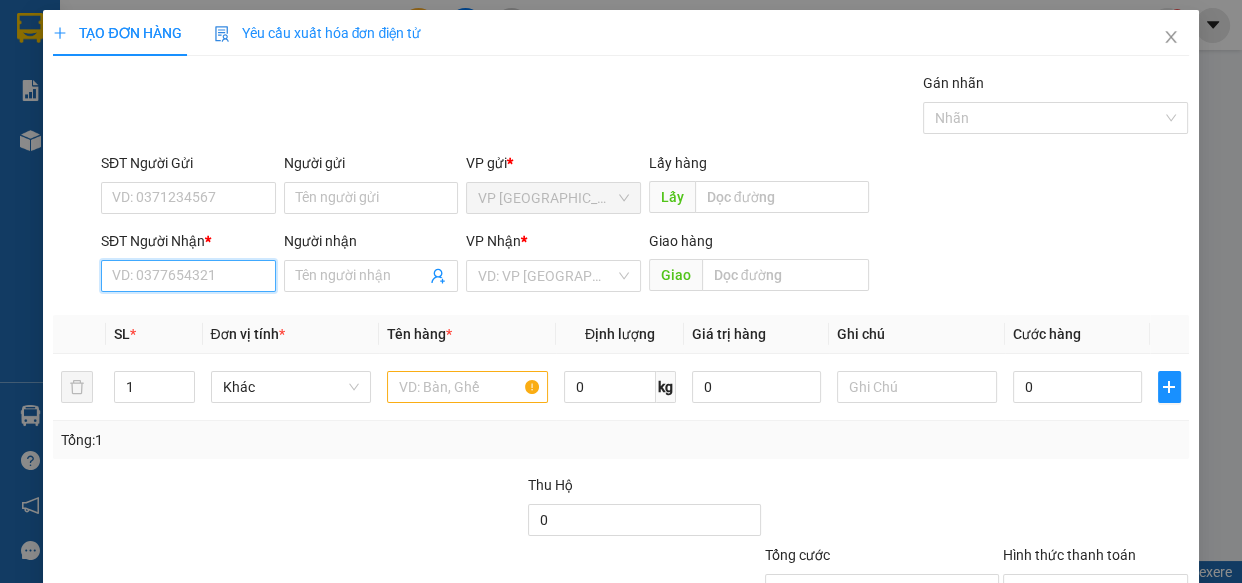 click on "SĐT Người Nhận  *" at bounding box center [188, 276] 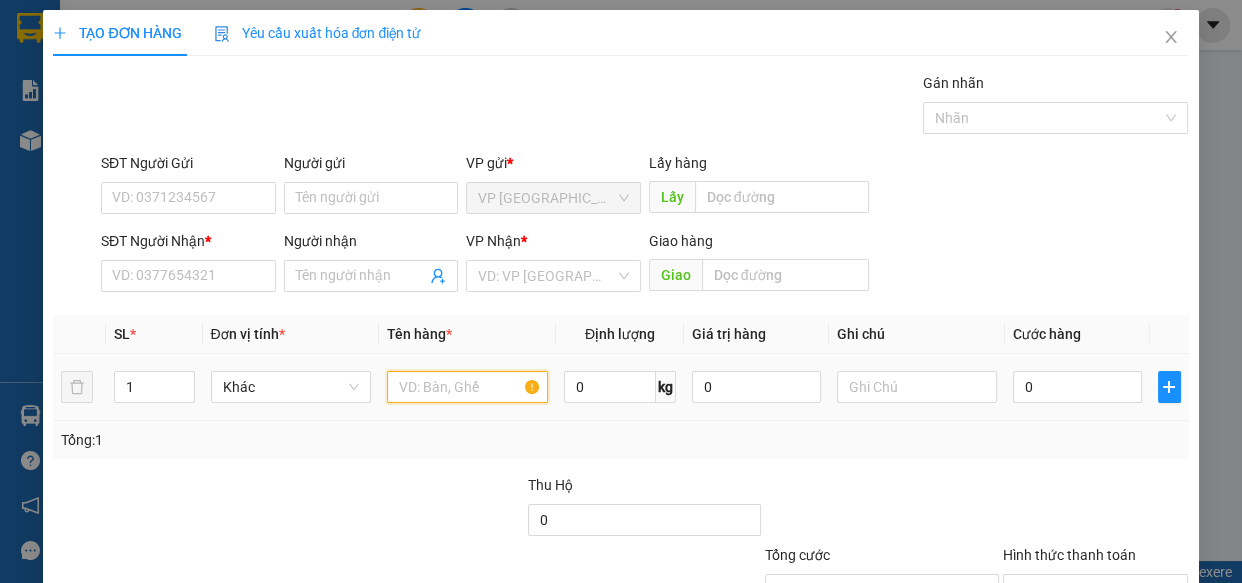 click at bounding box center (467, 387) 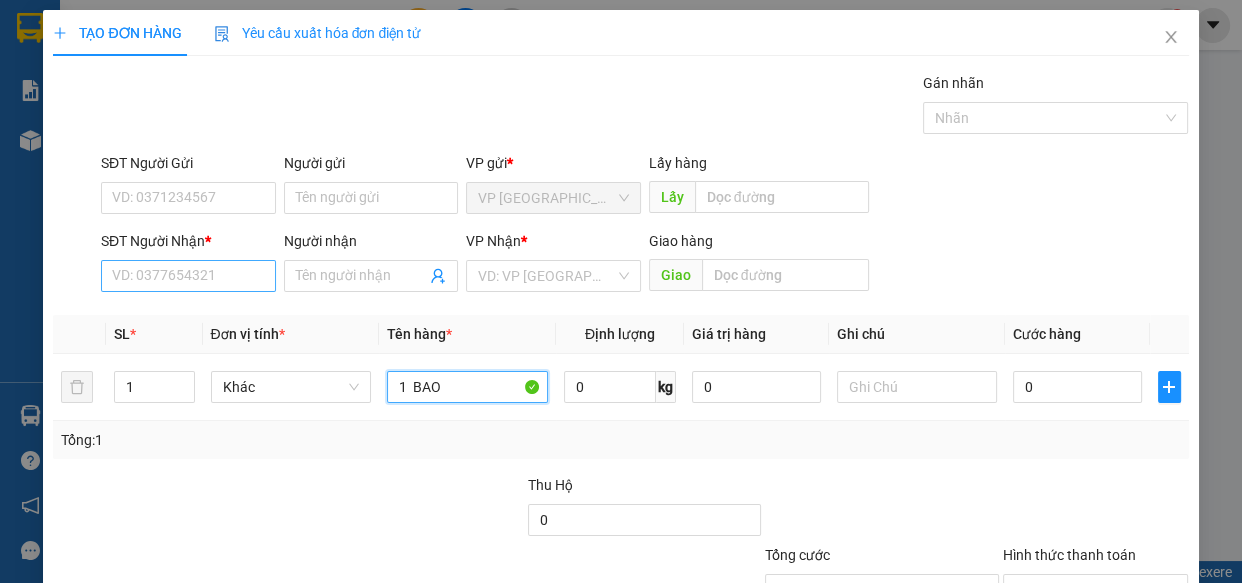 type on "1  BAO" 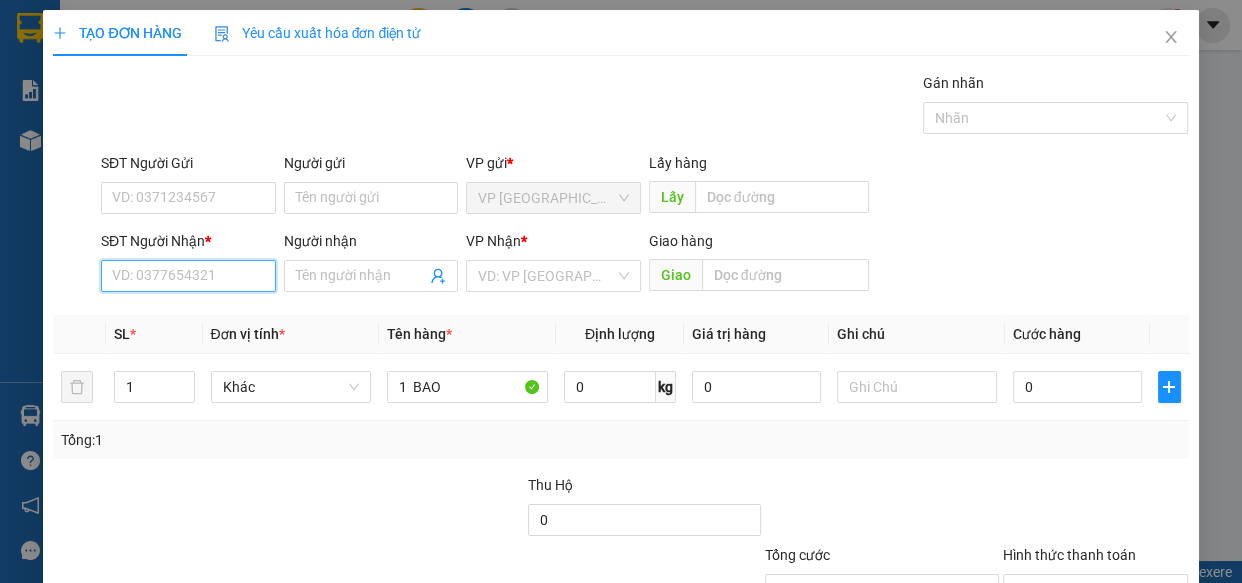 click on "SĐT Người Nhận  *" at bounding box center [188, 276] 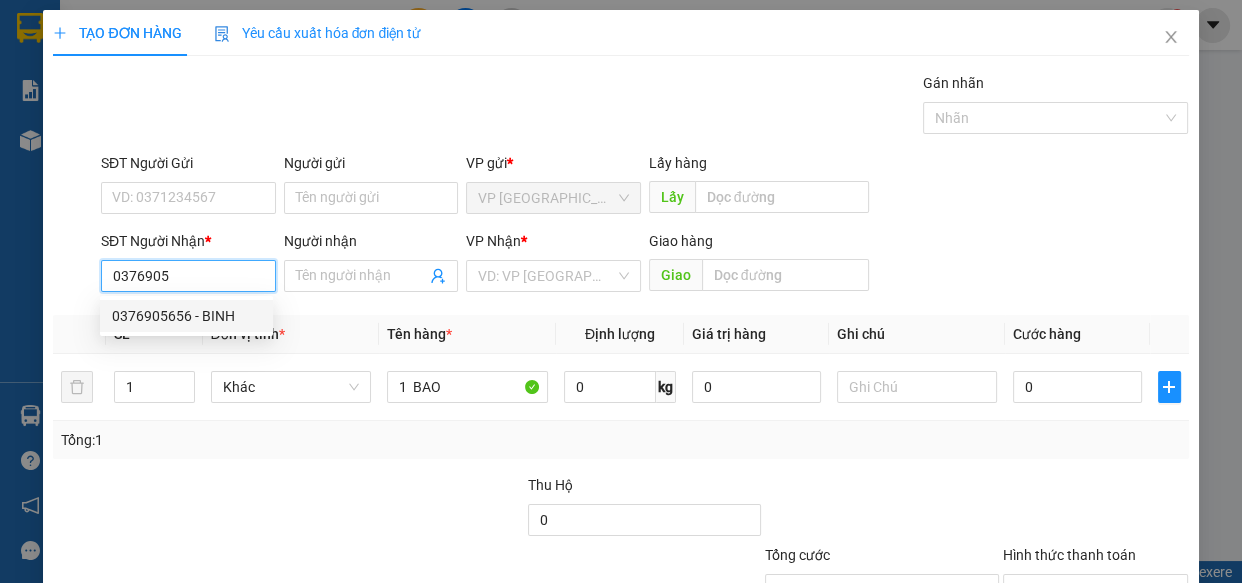 click on "0376905656 - BINH" at bounding box center (186, 316) 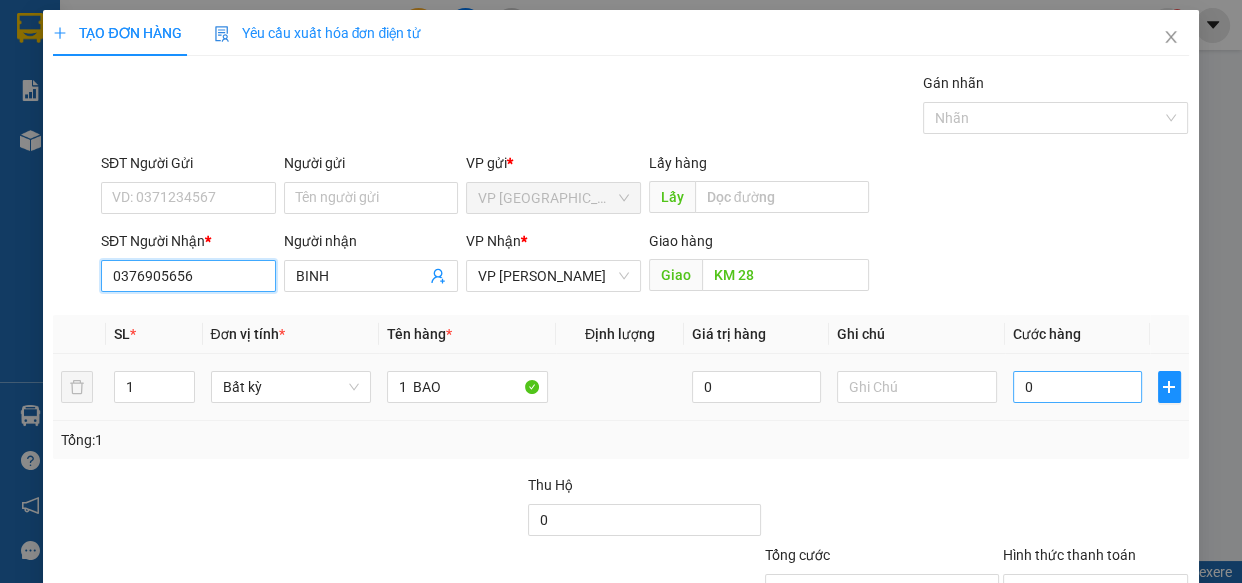 type on "0376905656" 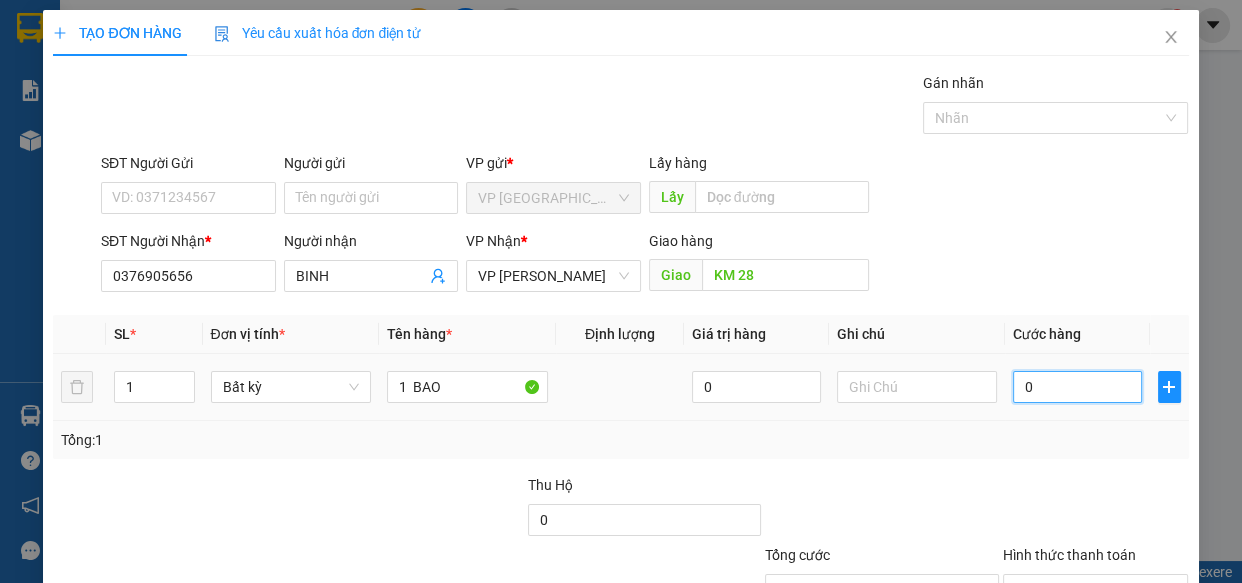 click on "0" at bounding box center [1077, 387] 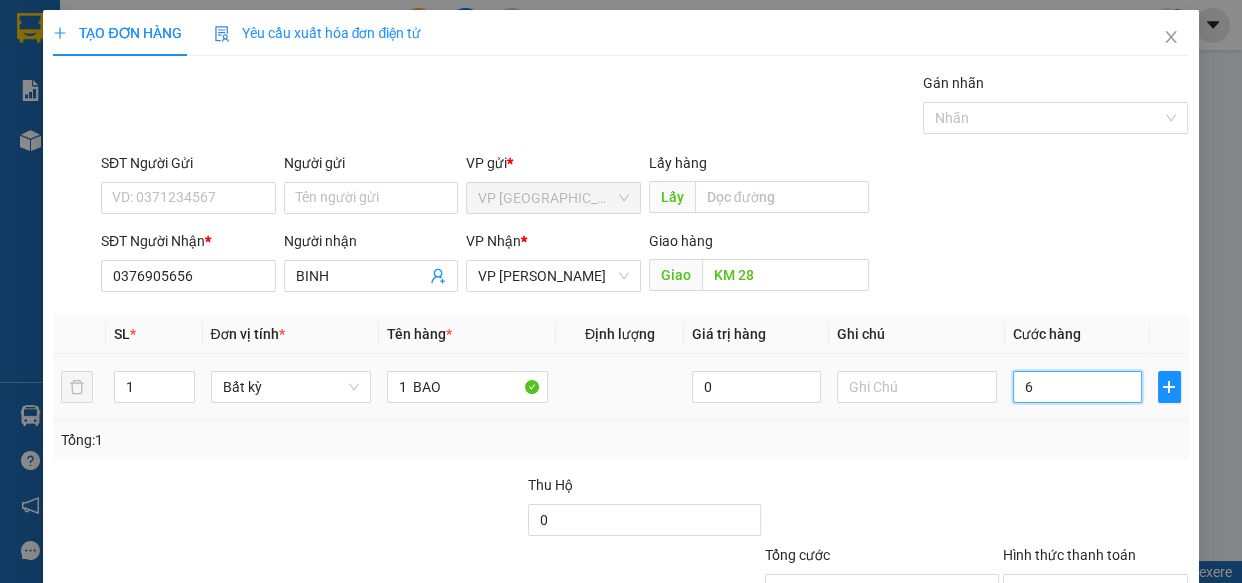 type on "60" 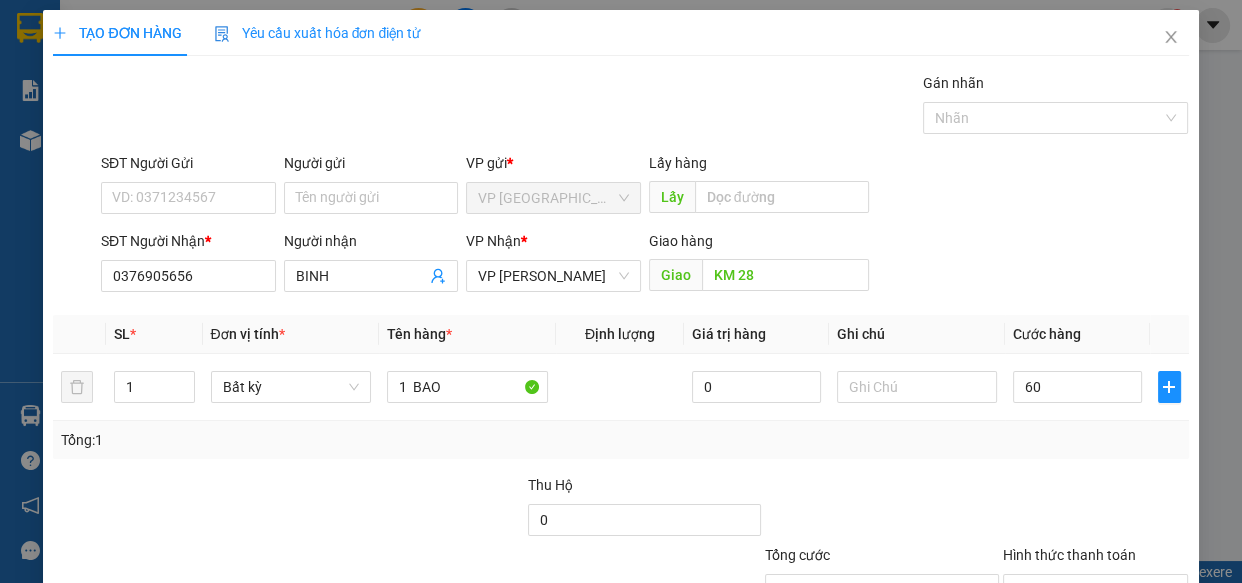 type on "60.000" 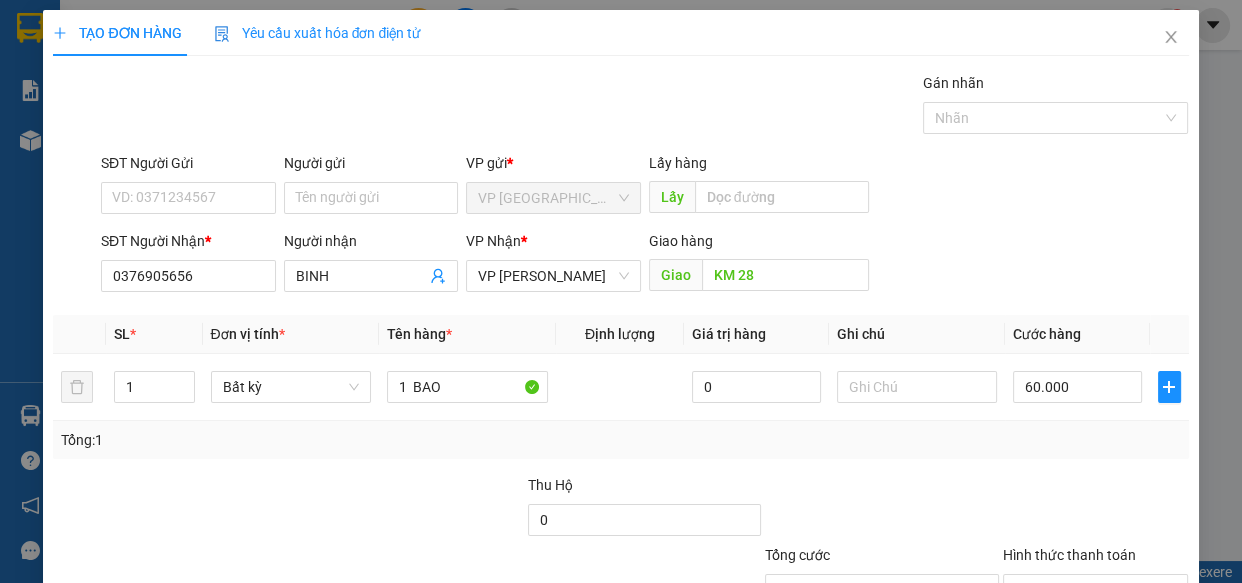 click on "Tổng:  1" at bounding box center [620, 440] 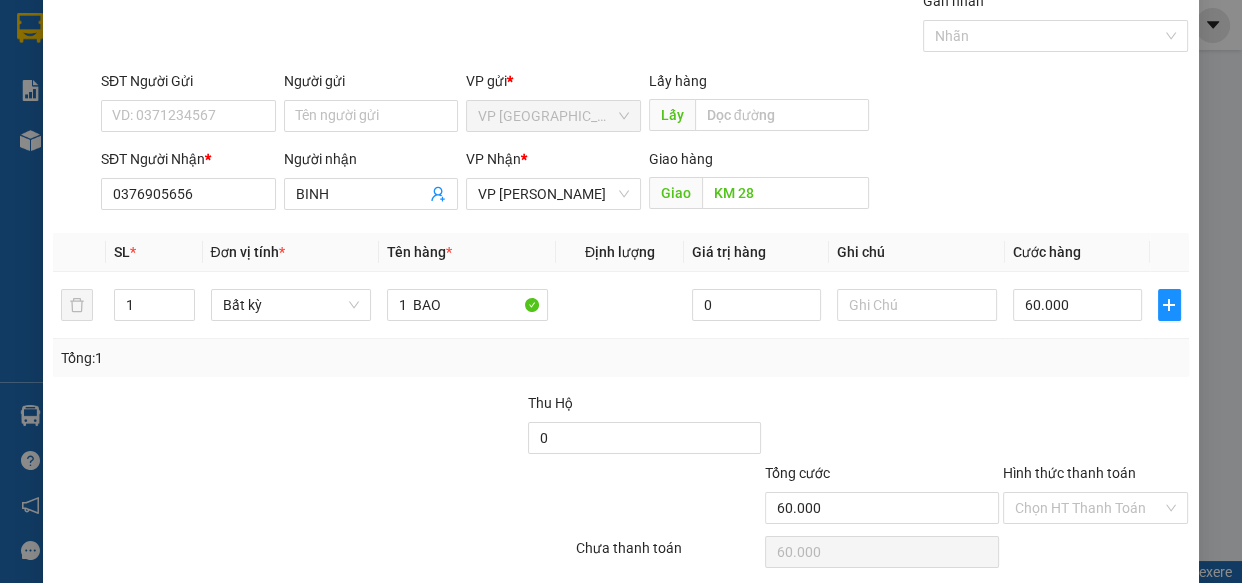 scroll, scrollTop: 156, scrollLeft: 0, axis: vertical 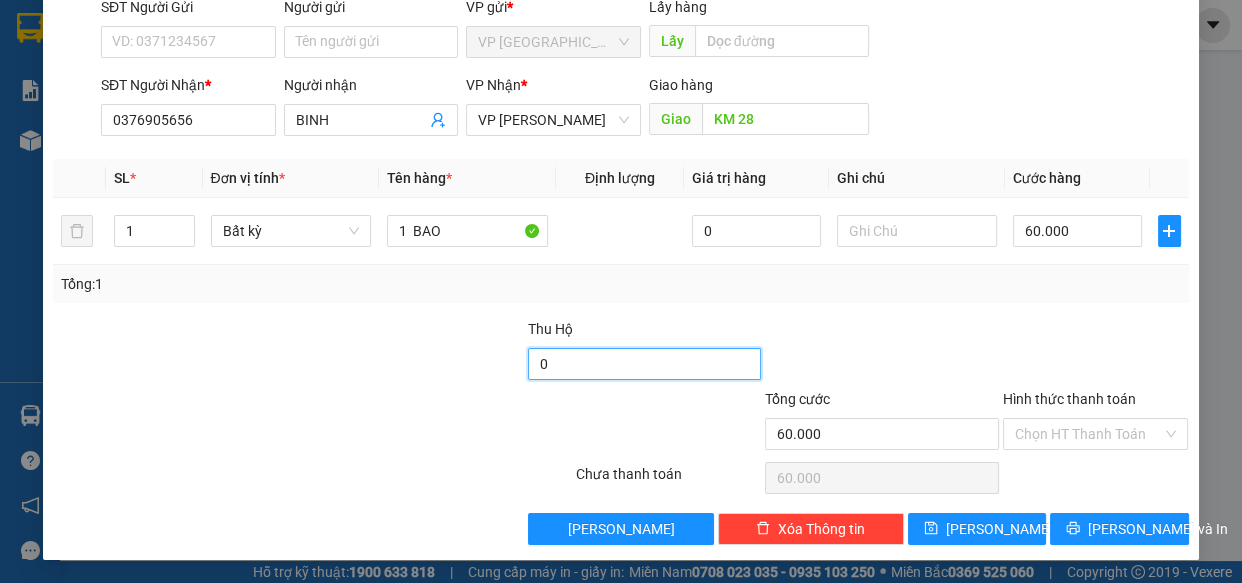 click on "0" at bounding box center [644, 364] 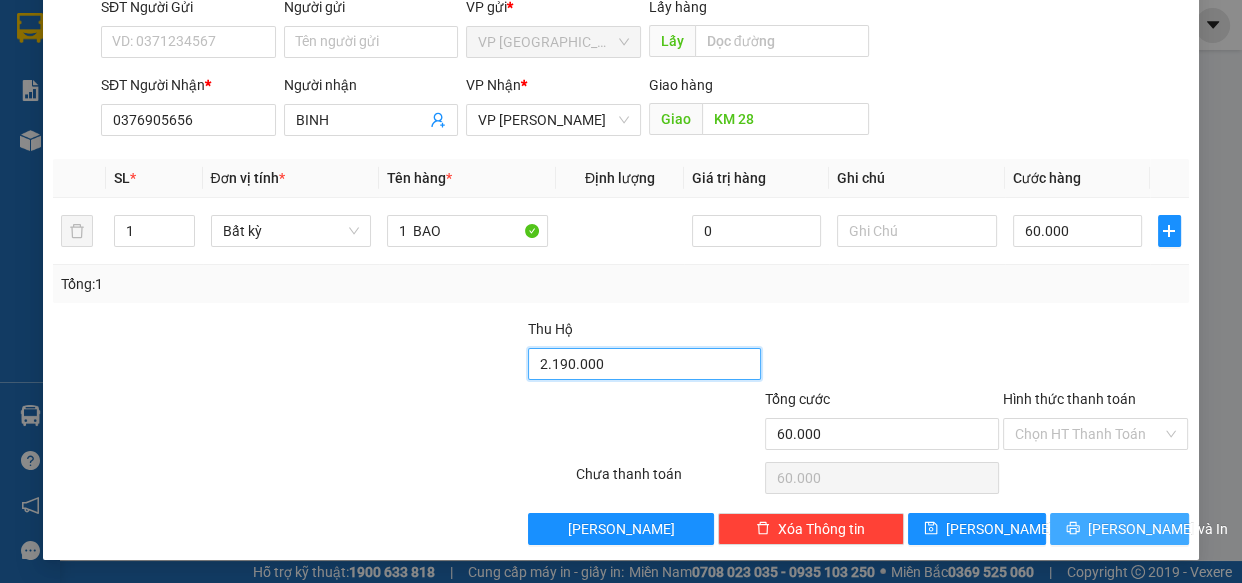 type on "2.190.000" 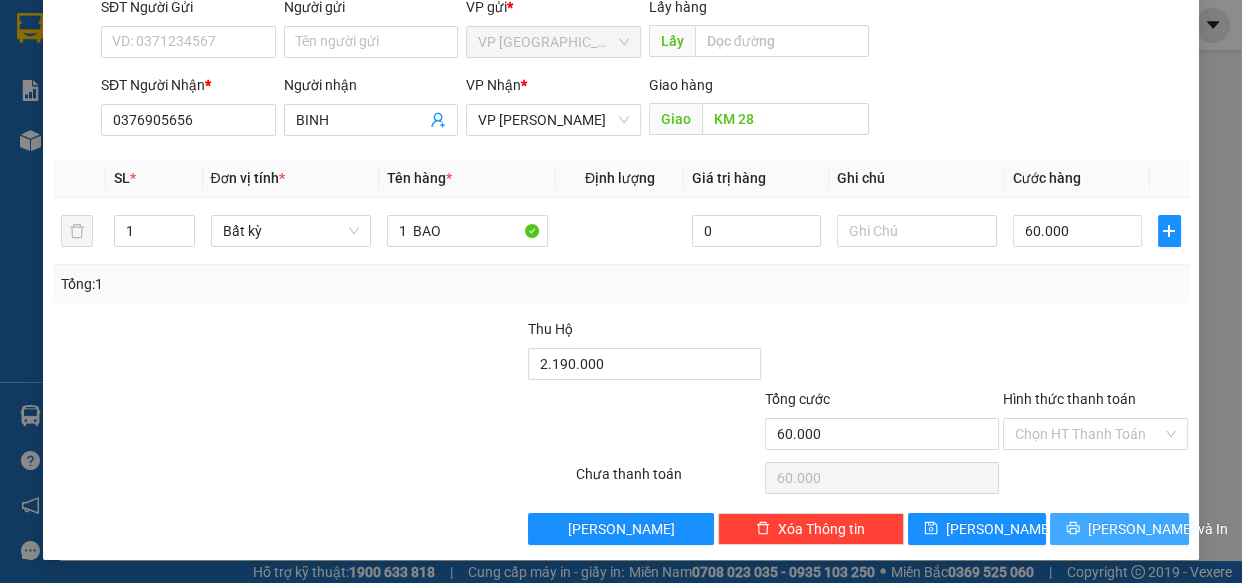click on "[PERSON_NAME] và In" at bounding box center [1158, 529] 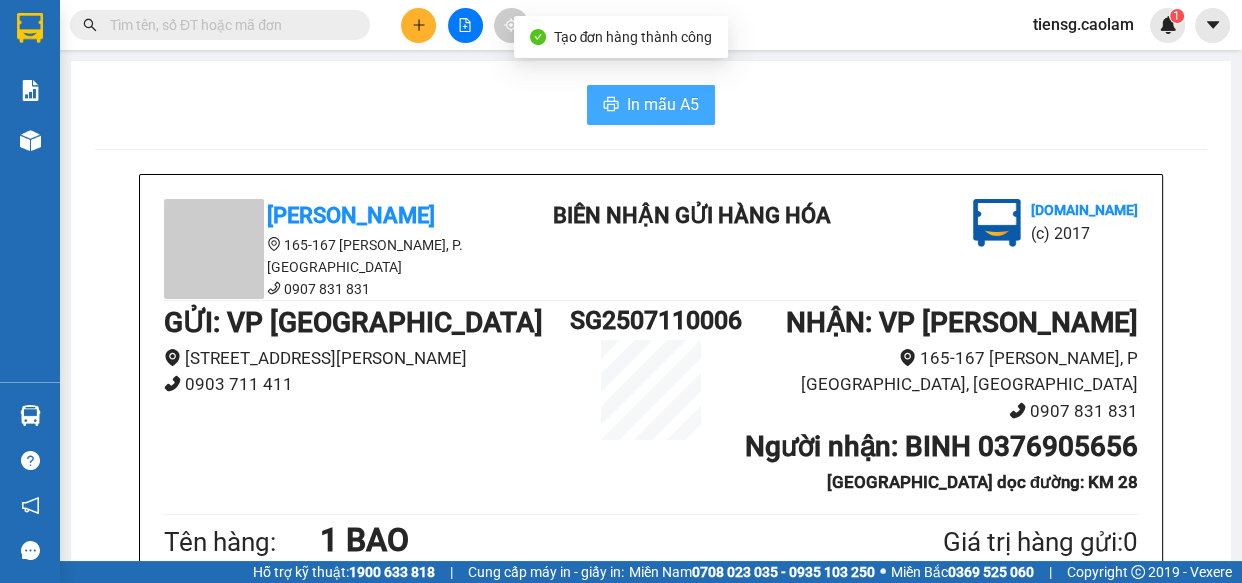 click on "In mẫu A5" at bounding box center (663, 104) 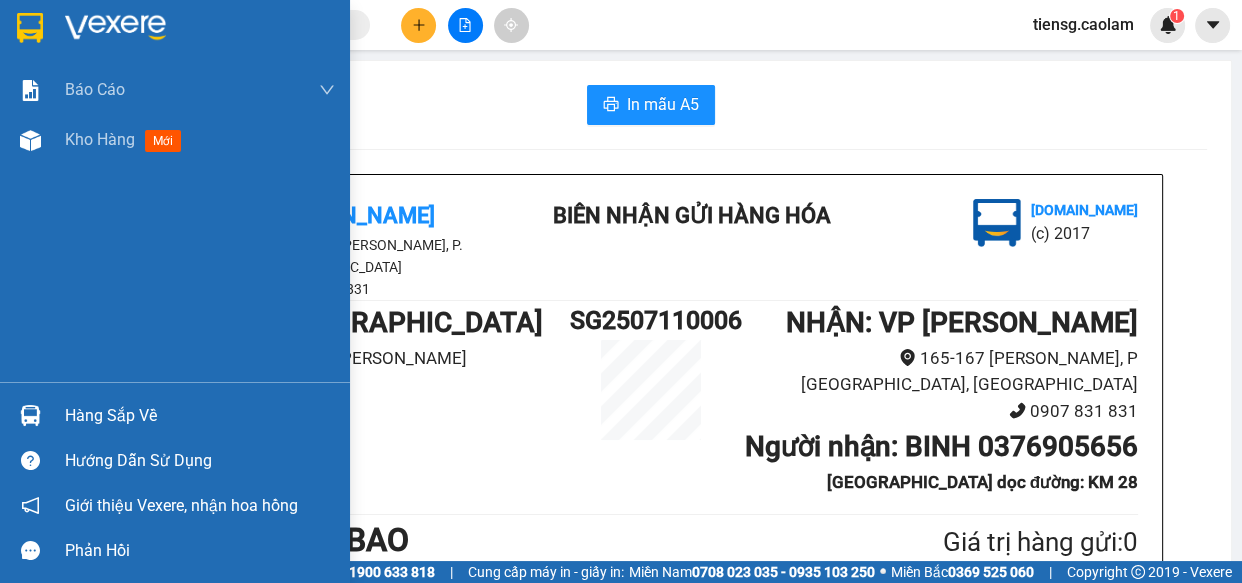 click at bounding box center (30, 28) 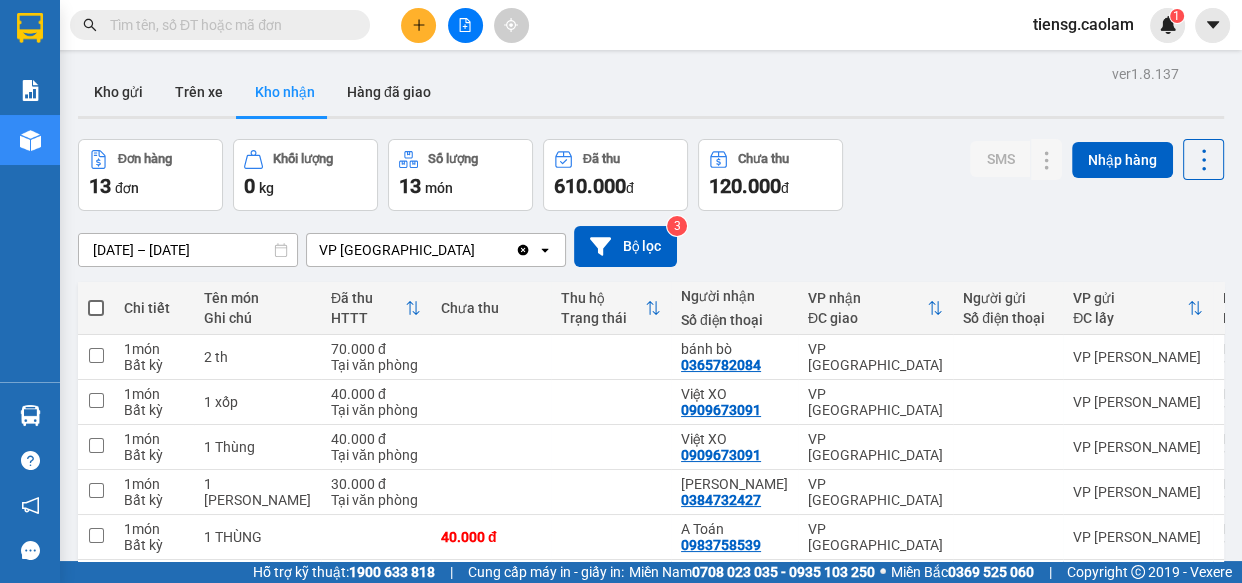 click at bounding box center [465, 25] 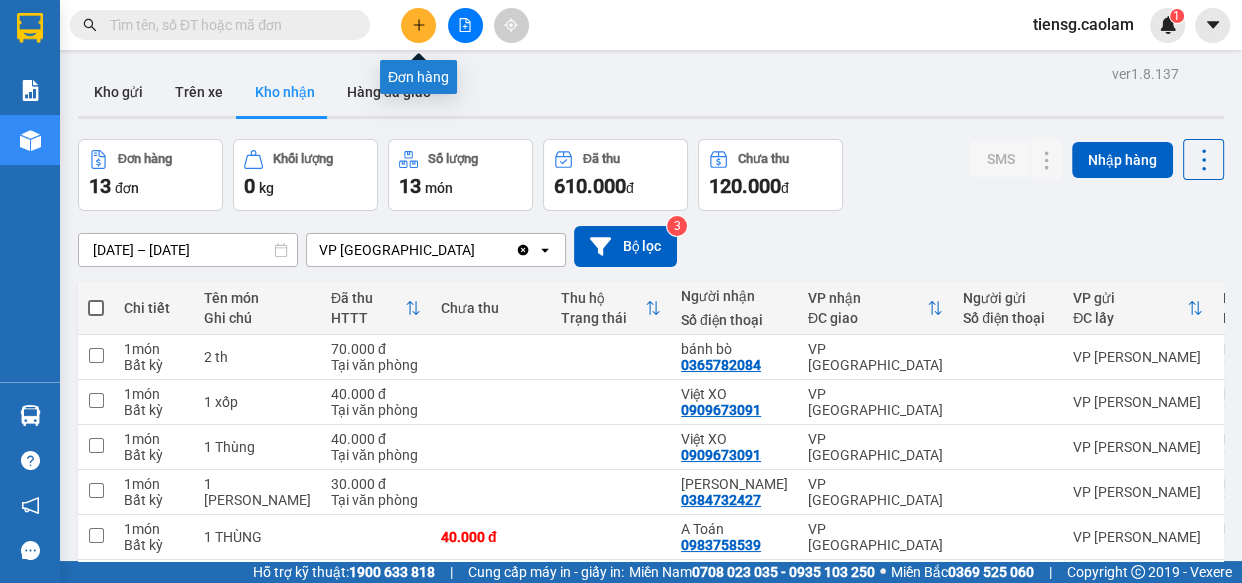 click 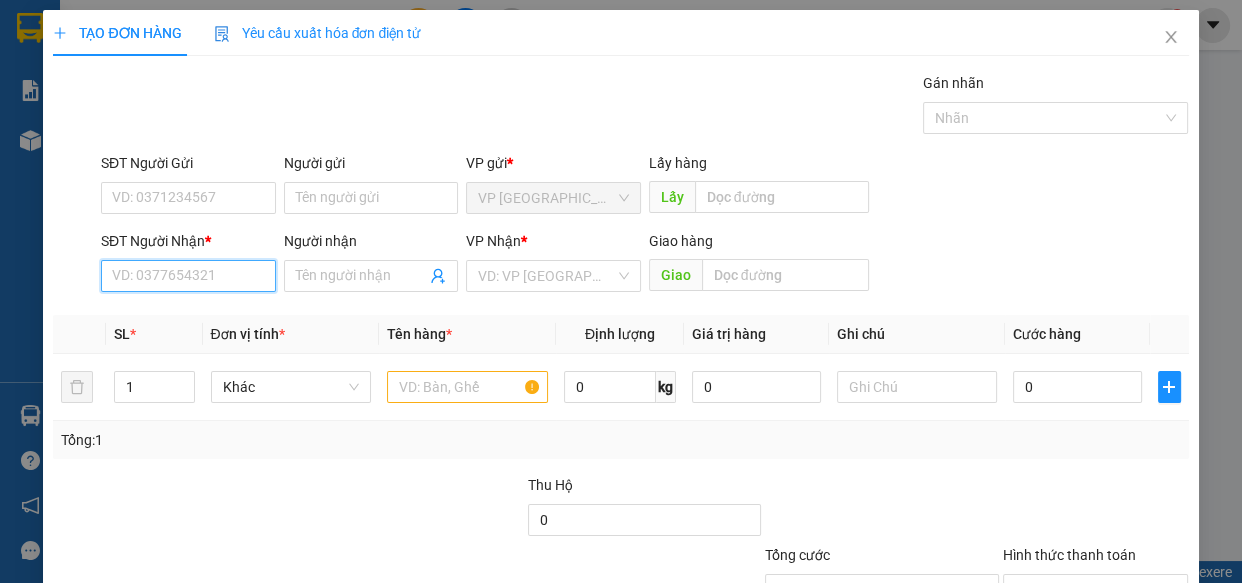 click on "SĐT Người Nhận  *" at bounding box center [188, 276] 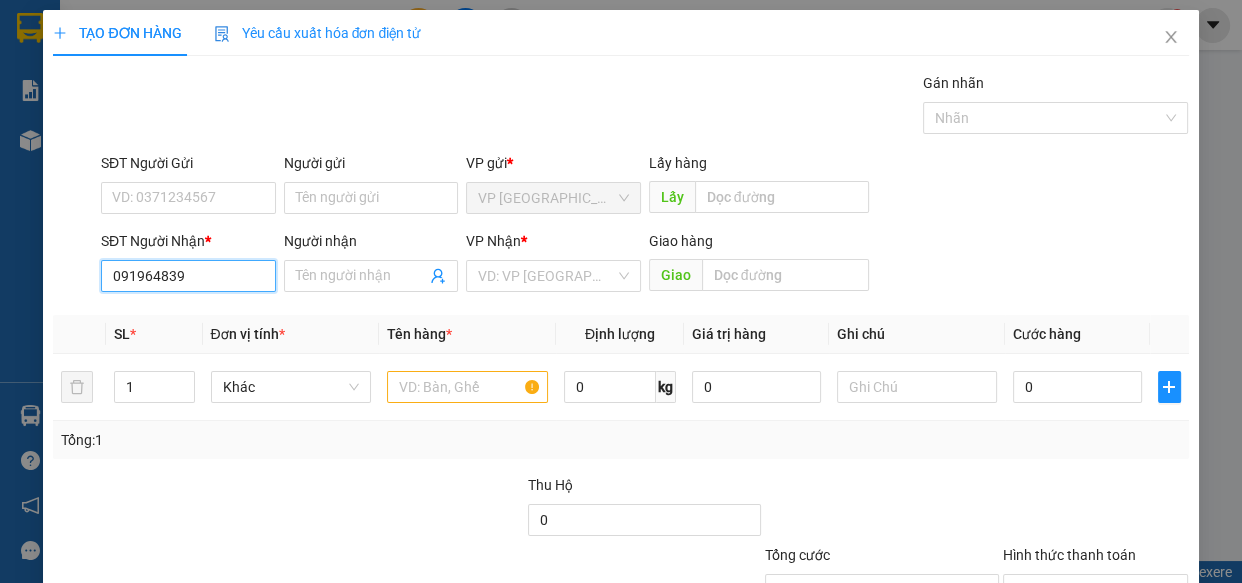 type on "0919648398" 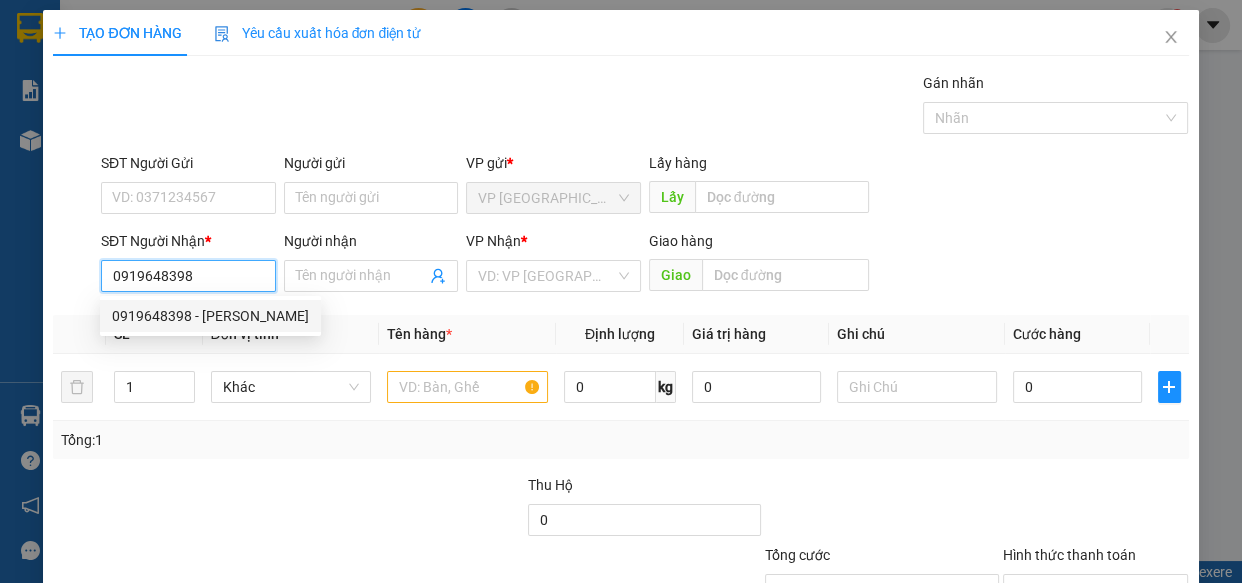 click on "0919648398 - [PERSON_NAME]" at bounding box center (210, 316) 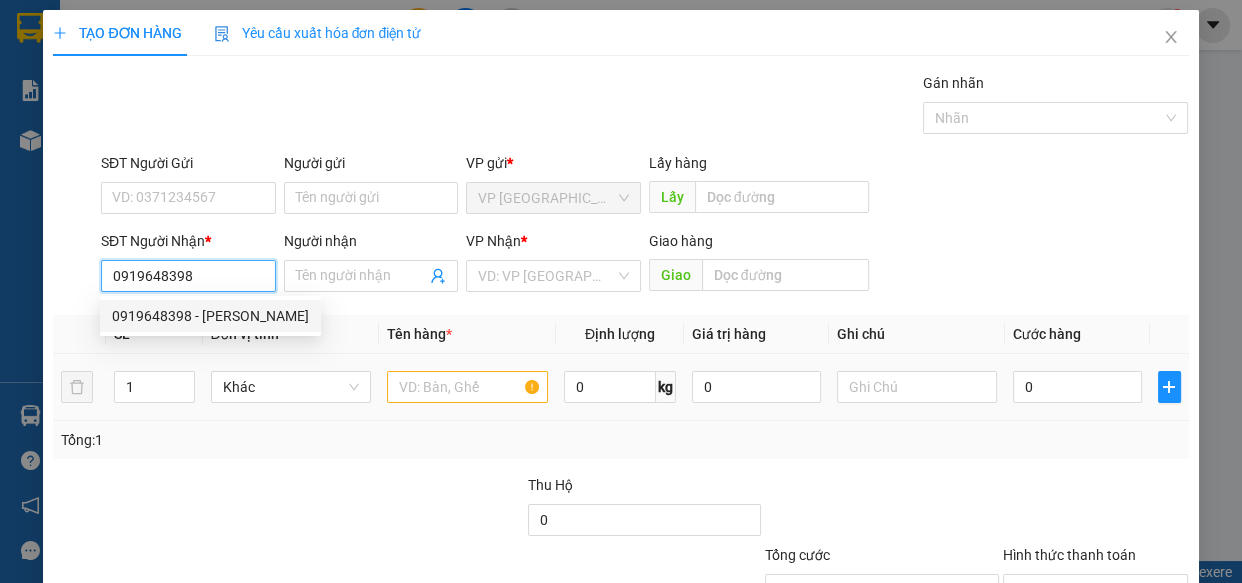 type on "[PERSON_NAME]" 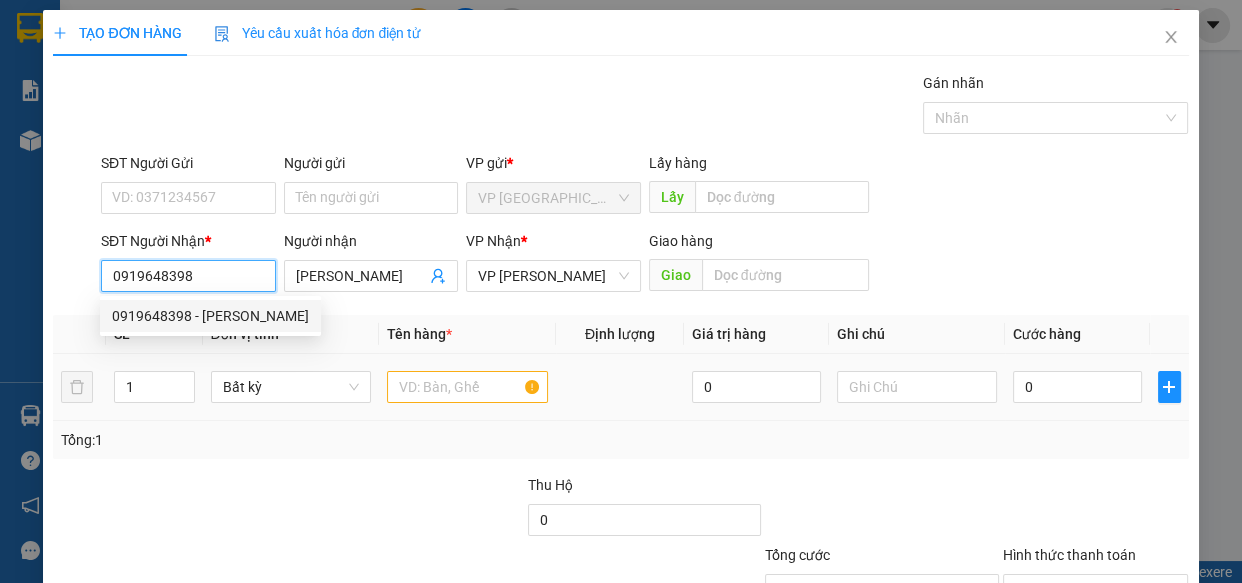 type on "0919648398" 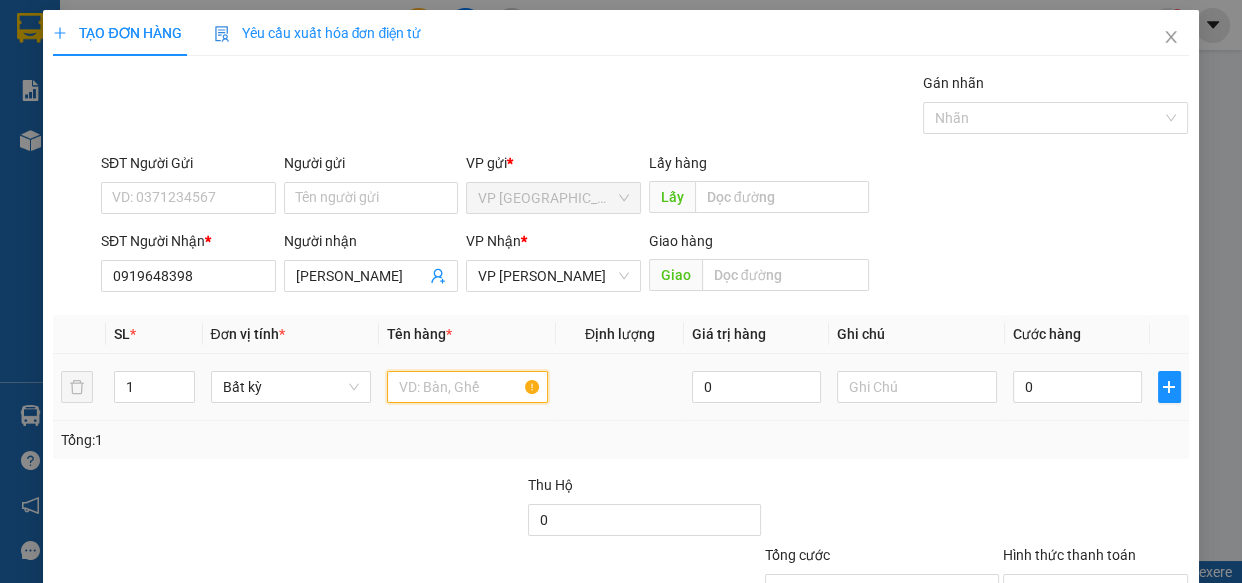 click at bounding box center (467, 387) 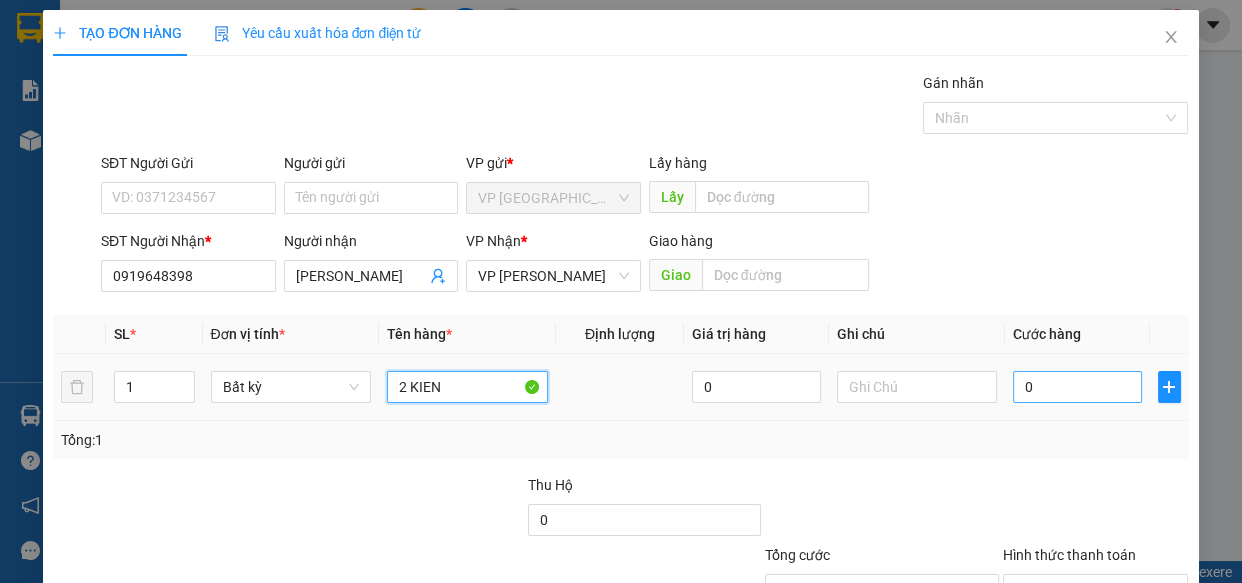 type on "2 KIEN" 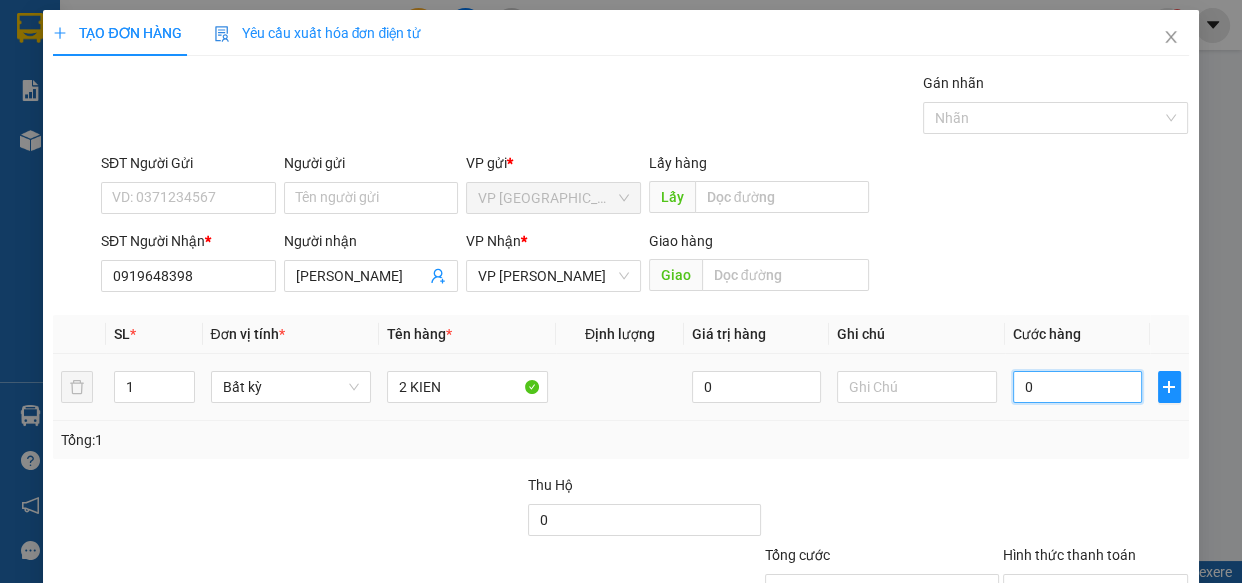 click on "0" at bounding box center (1077, 387) 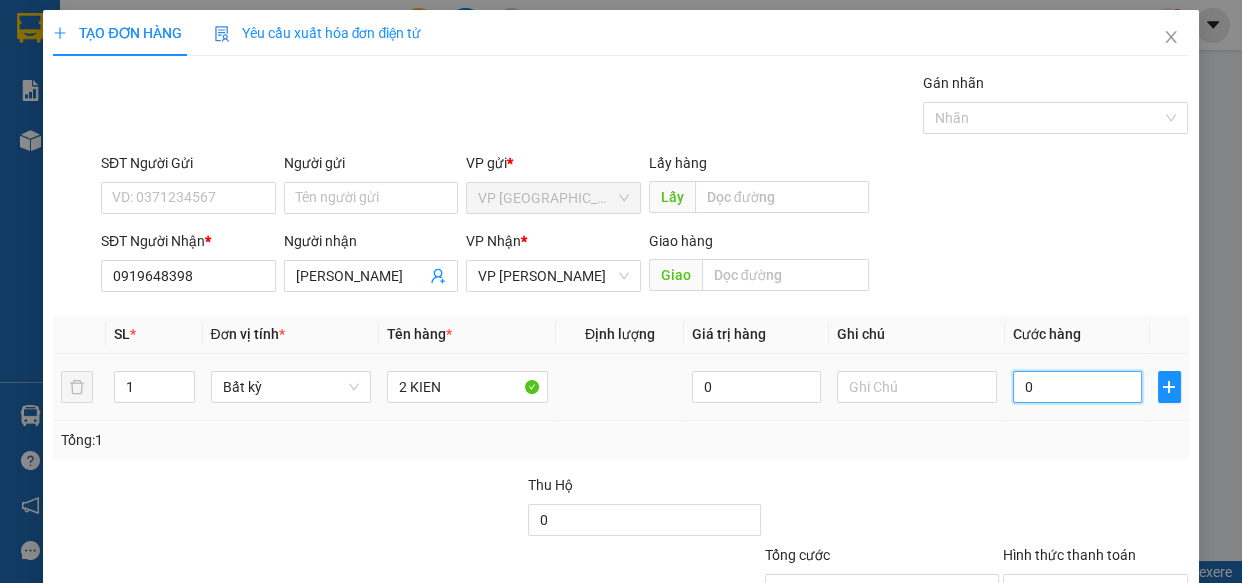 type on "6" 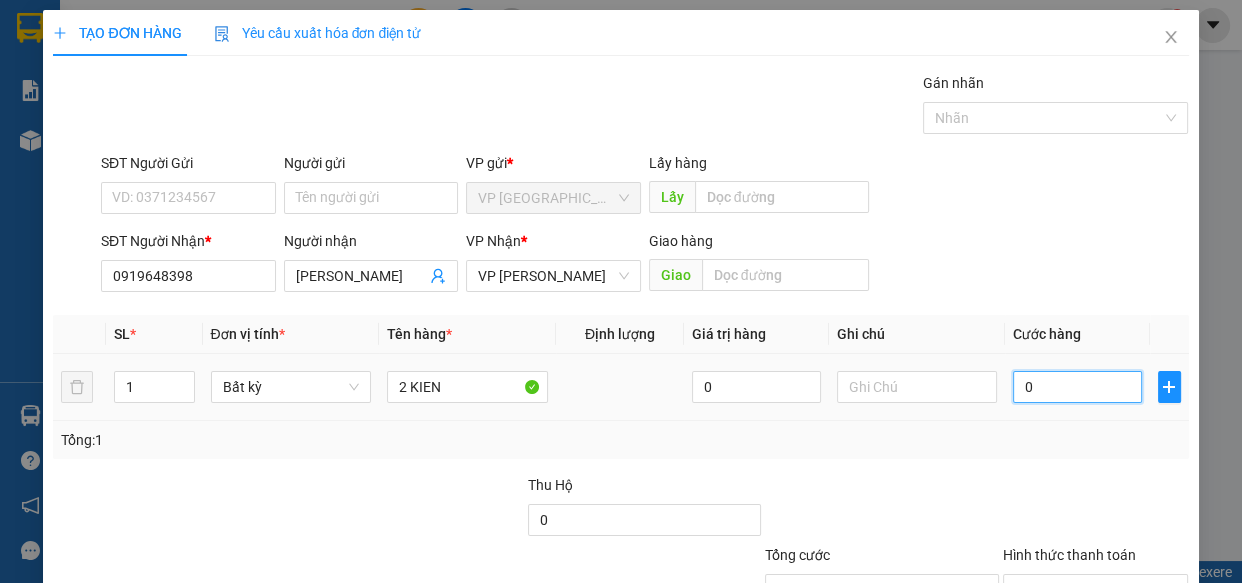 type on "6" 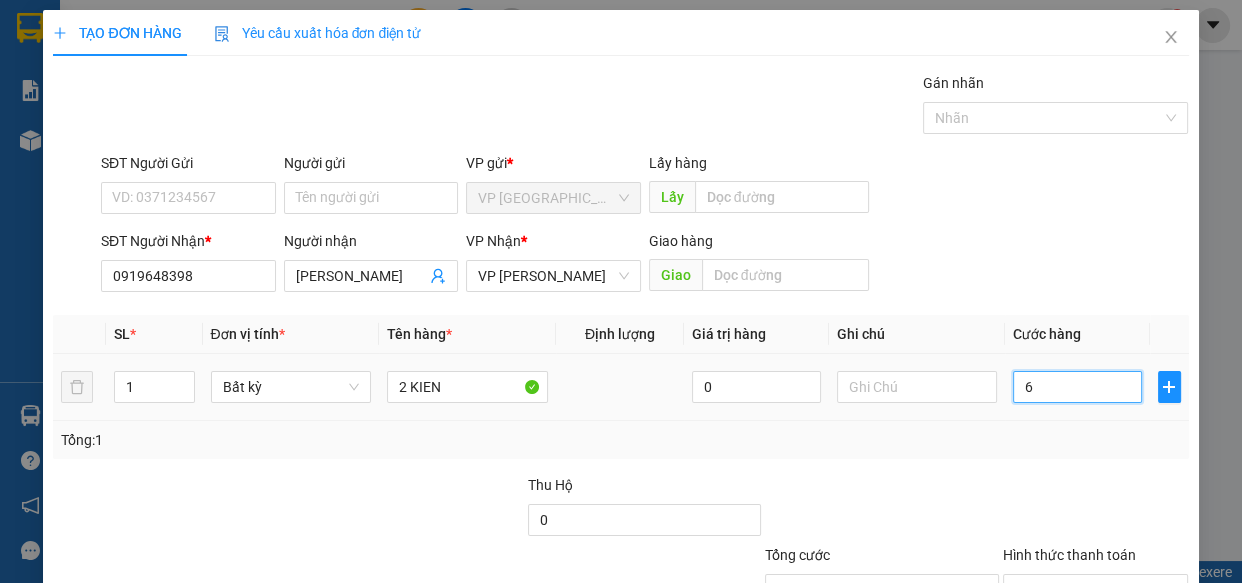 type on "60" 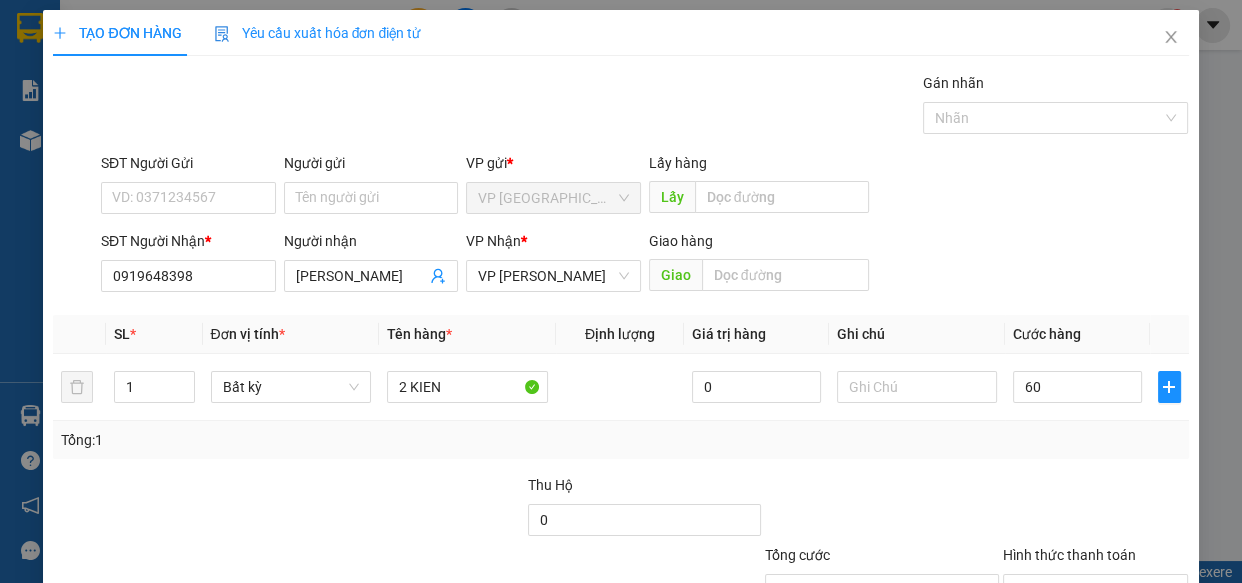 click on "Transit Pickup Surcharge Ids Transit Deliver Surcharge Ids Transit Deliver Surcharge Transit Deliver Surcharge Gói vận chuyển  * Tiêu chuẩn Gán nhãn   Nhãn SĐT Người Gửi VD: 0371234567 Người gửi Tên người gửi VP gửi  * VP [GEOGRAPHIC_DATA] Lấy hàng Lấy SĐT Người Nhận  * 0919648398 Người nhận ANH TUAN VP Nhận  * VP [PERSON_NAME] Giao hàng Giao SL  * Đơn vị tính  * Tên hàng  * Định lượng Giá trị hàng Ghi chú Cước hàng                   1 Bất kỳ 2 KIEN 0 60 Tổng:  1 Thu Hộ 0 Tổng cước 60 Hình thức thanh toán Chọn HT Thanh Toán Số tiền thu trước 0 Chưa thanh toán 60 Chọn HT Thanh Toán Lưu nháp Xóa Thông tin [PERSON_NAME] và In" at bounding box center [620, 386] 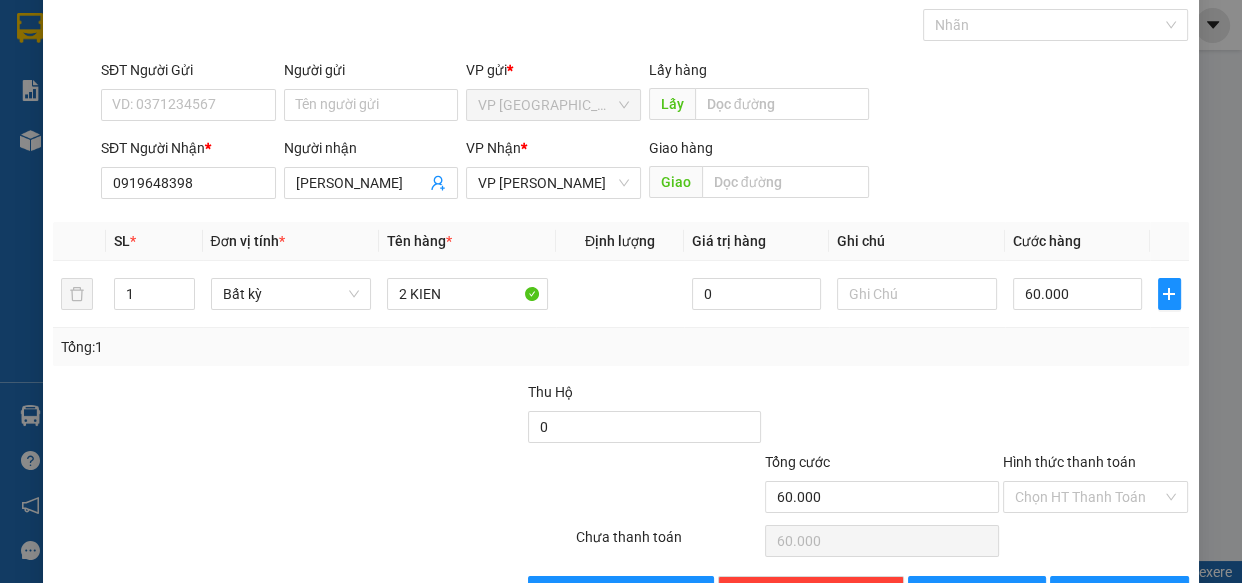 scroll, scrollTop: 156, scrollLeft: 0, axis: vertical 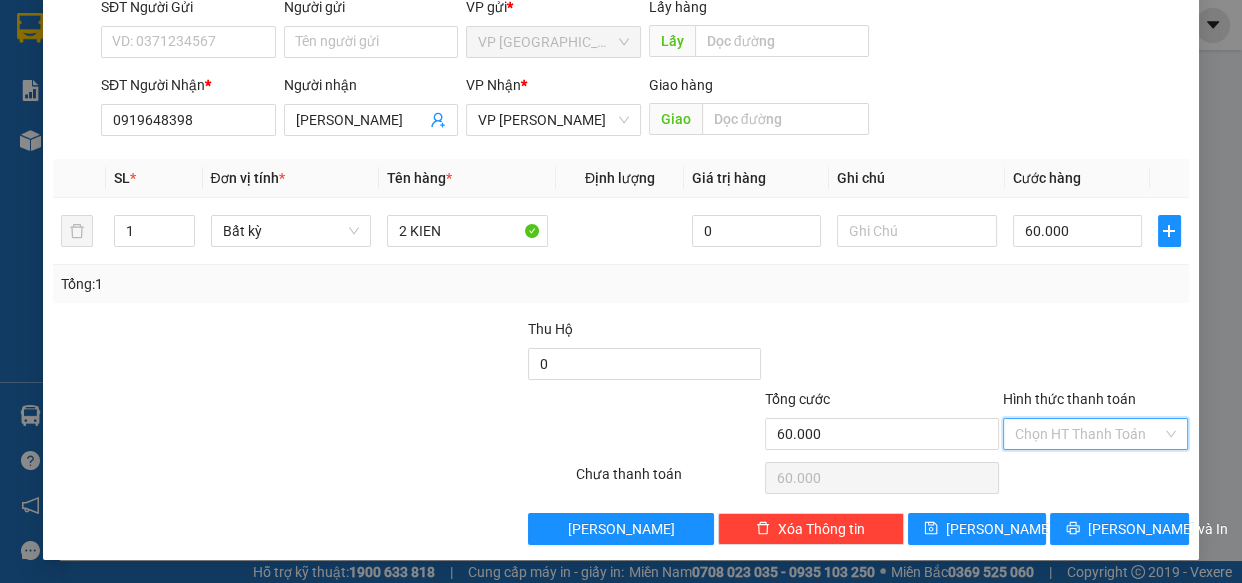 click on "Hình thức thanh toán" at bounding box center (1089, 434) 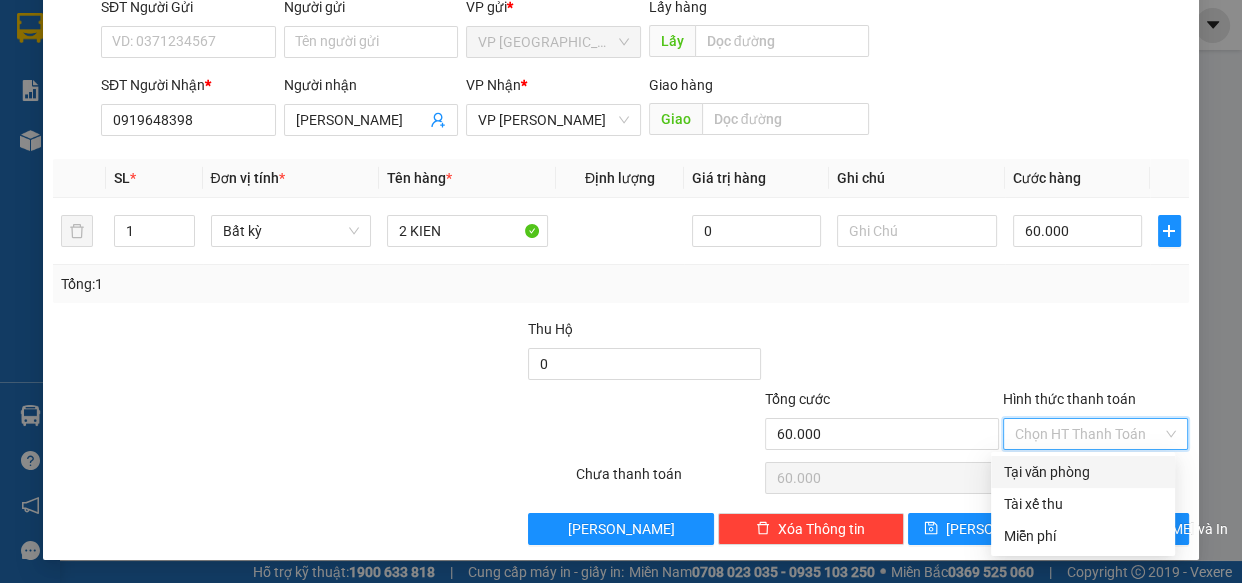 click on "Tại văn phòng" at bounding box center (1083, 472) 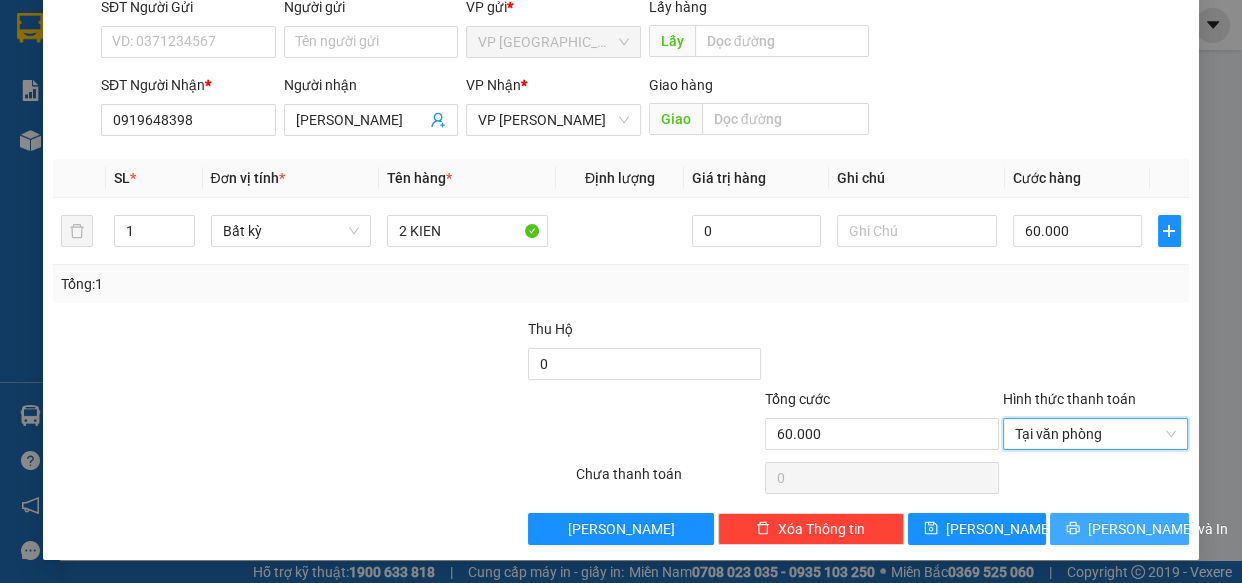 click on "[PERSON_NAME] và In" at bounding box center (1158, 529) 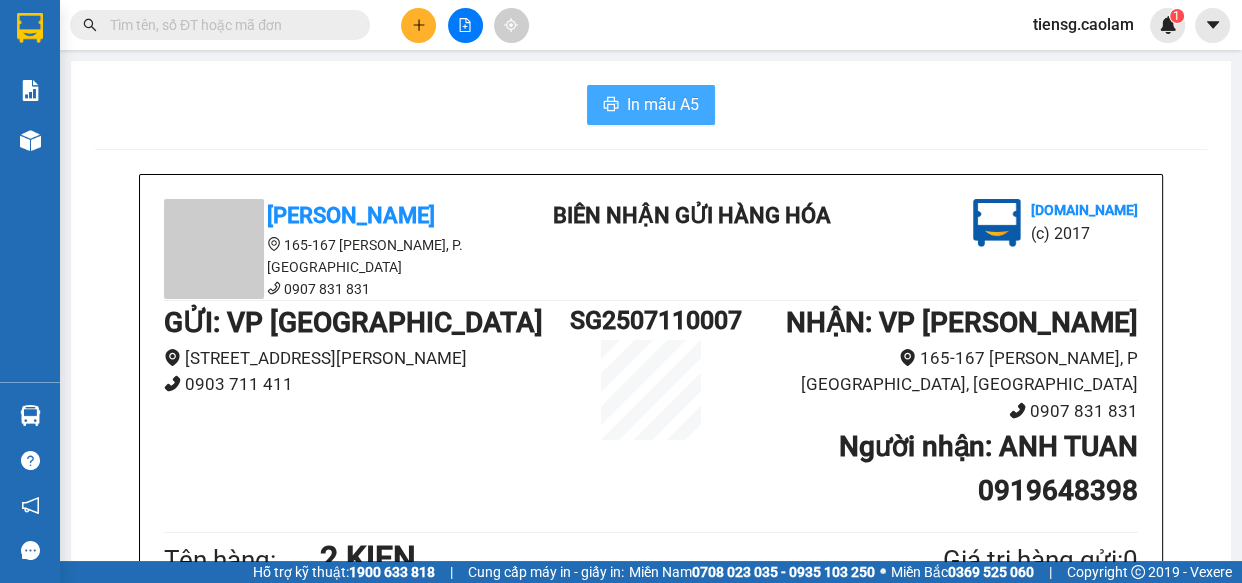click on "In mẫu A5" at bounding box center (663, 104) 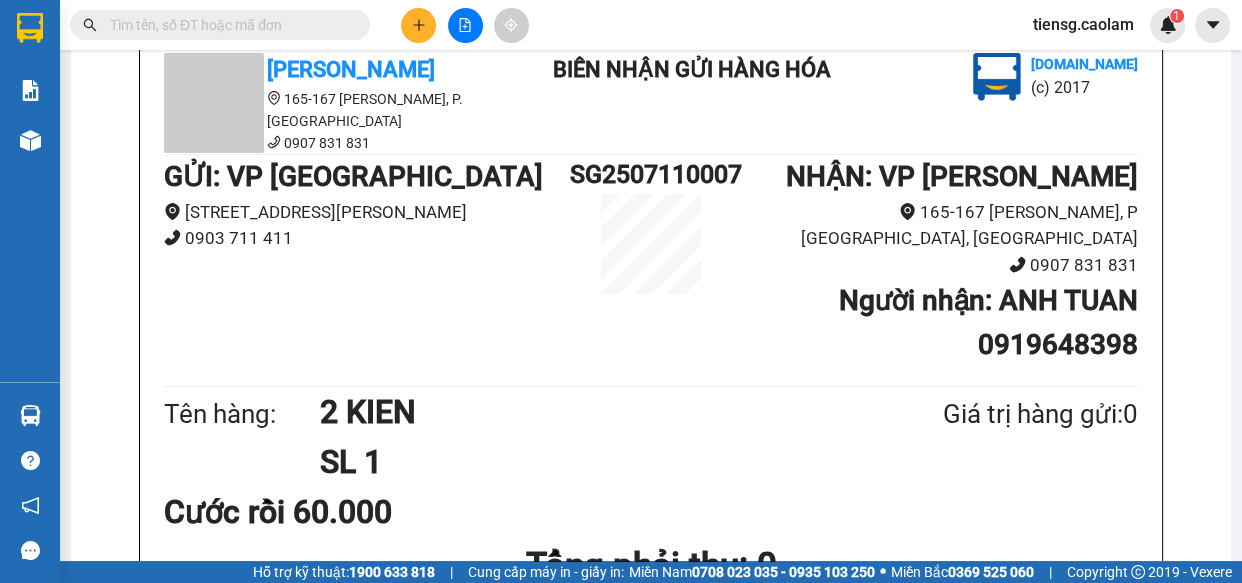 scroll, scrollTop: 90, scrollLeft: 0, axis: vertical 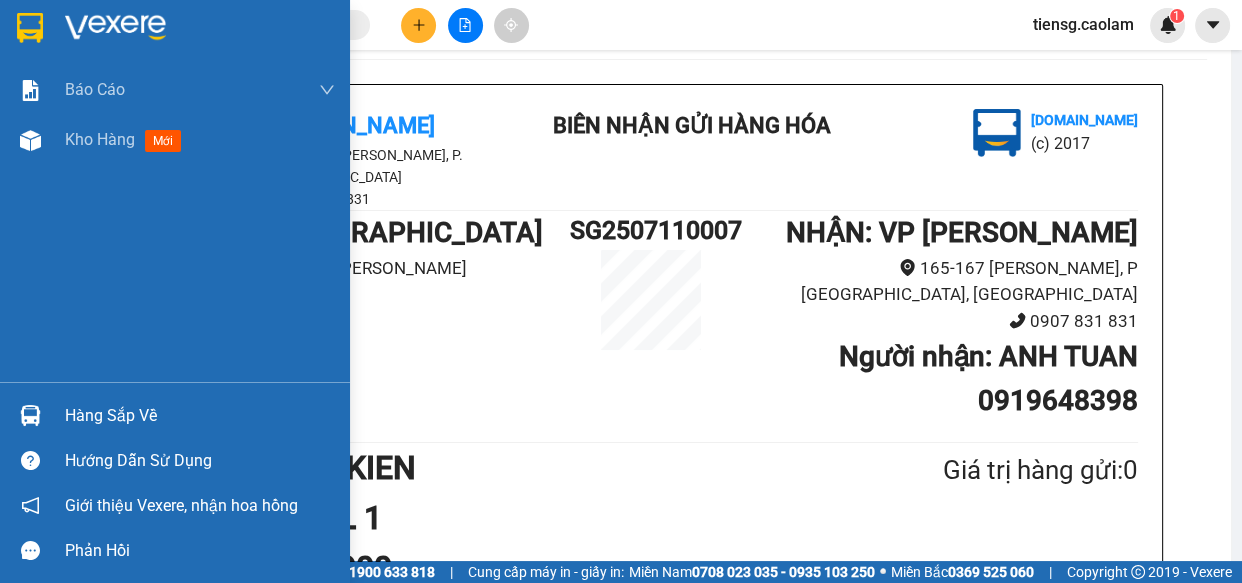 drag, startPoint x: 31, startPoint y: 25, endPoint x: 37, endPoint y: 5, distance: 20.880613 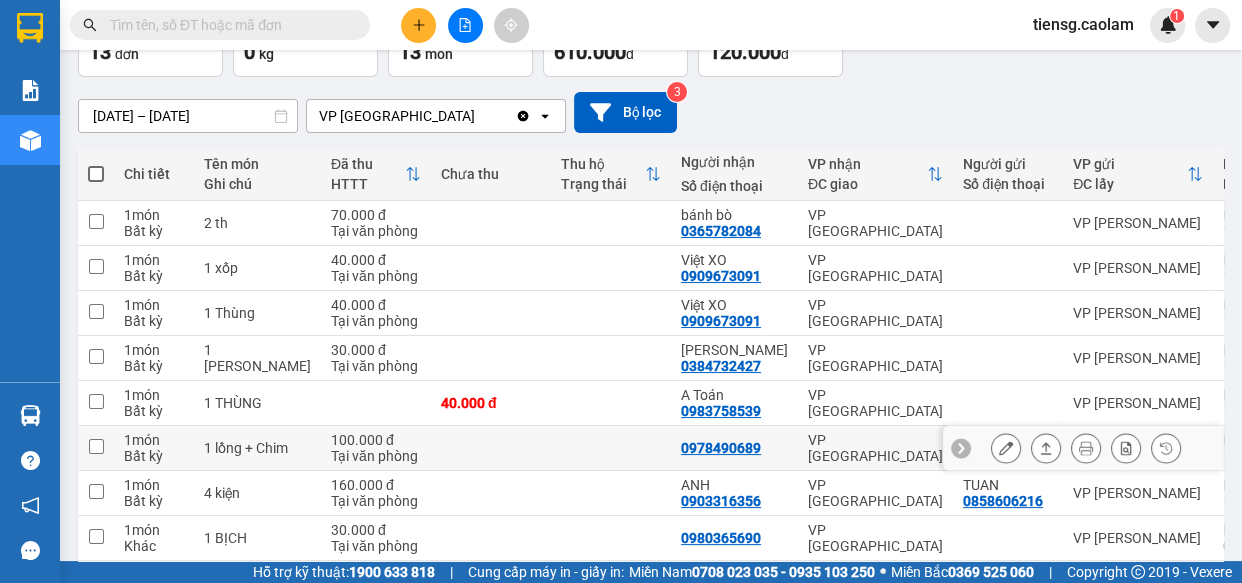 scroll, scrollTop: 311, scrollLeft: 0, axis: vertical 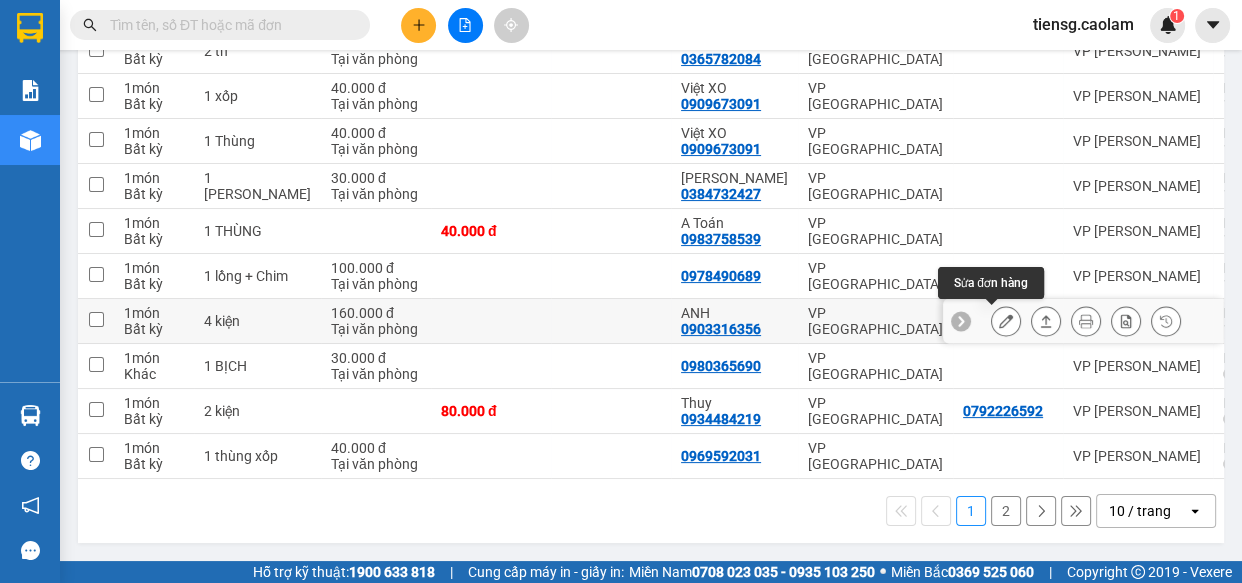 click at bounding box center (1006, 321) 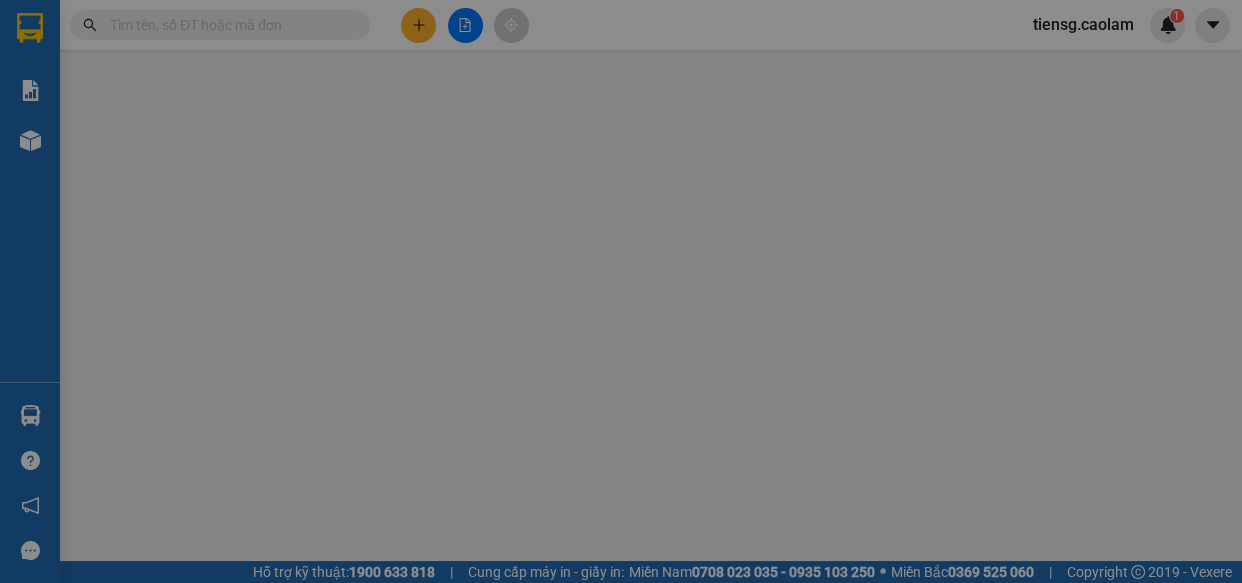 scroll, scrollTop: 0, scrollLeft: 0, axis: both 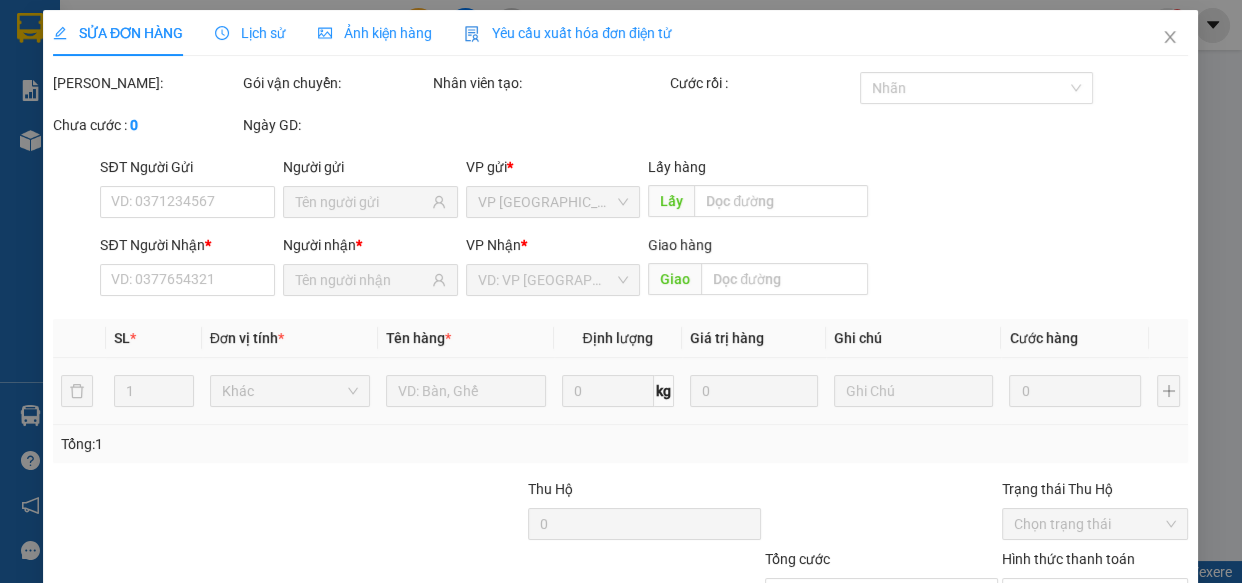 type on "0858606216" 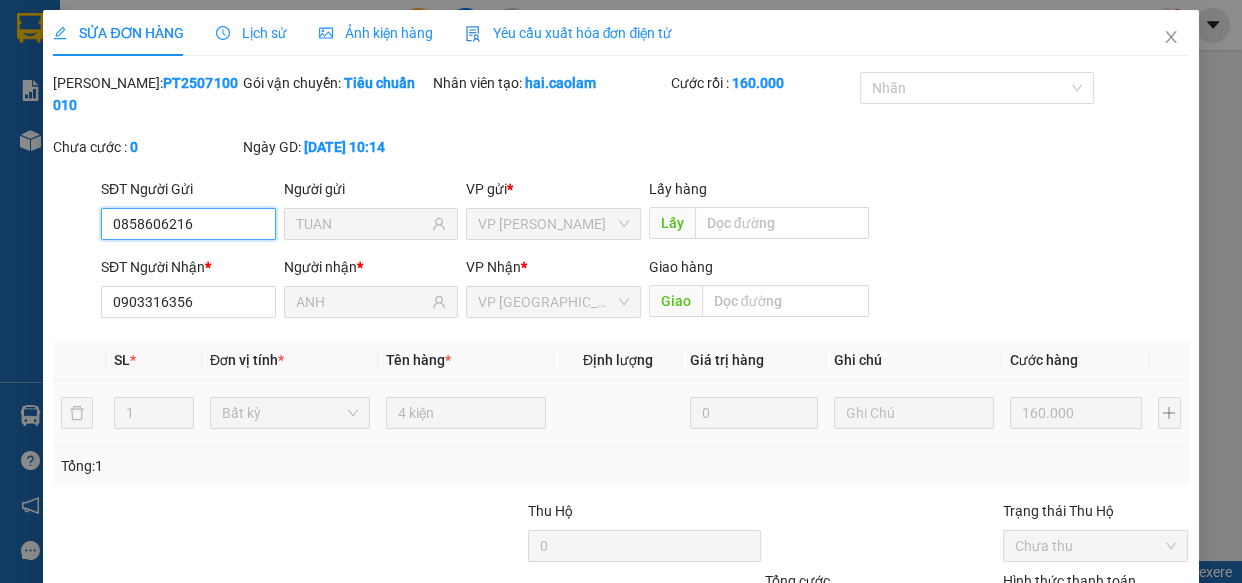scroll, scrollTop: 157, scrollLeft: 0, axis: vertical 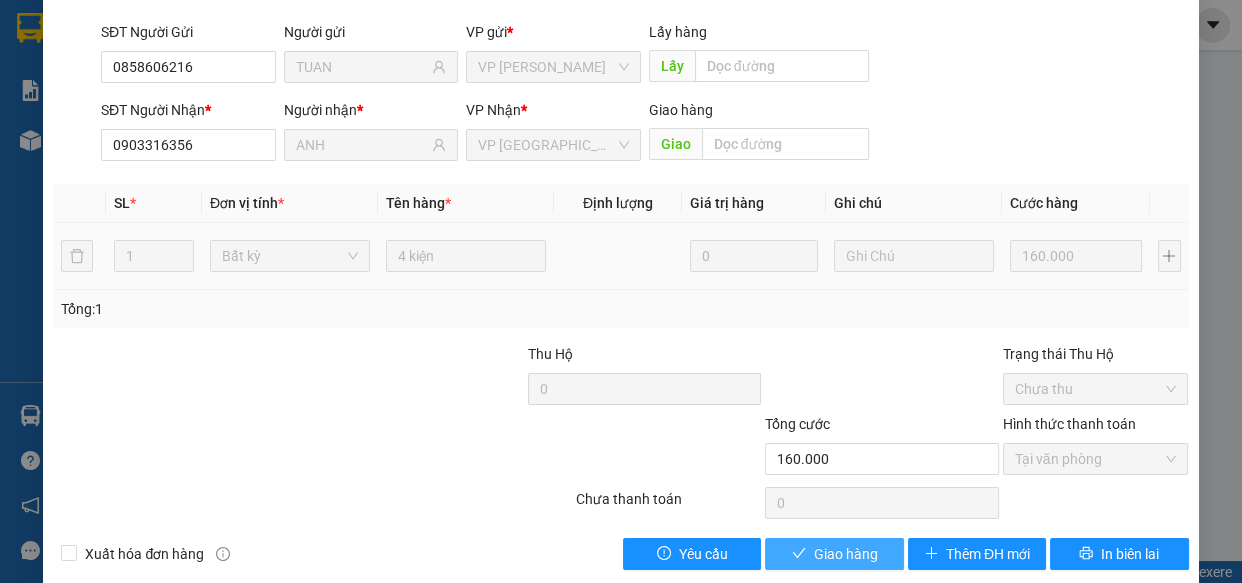click on "Giao hàng" at bounding box center [846, 554] 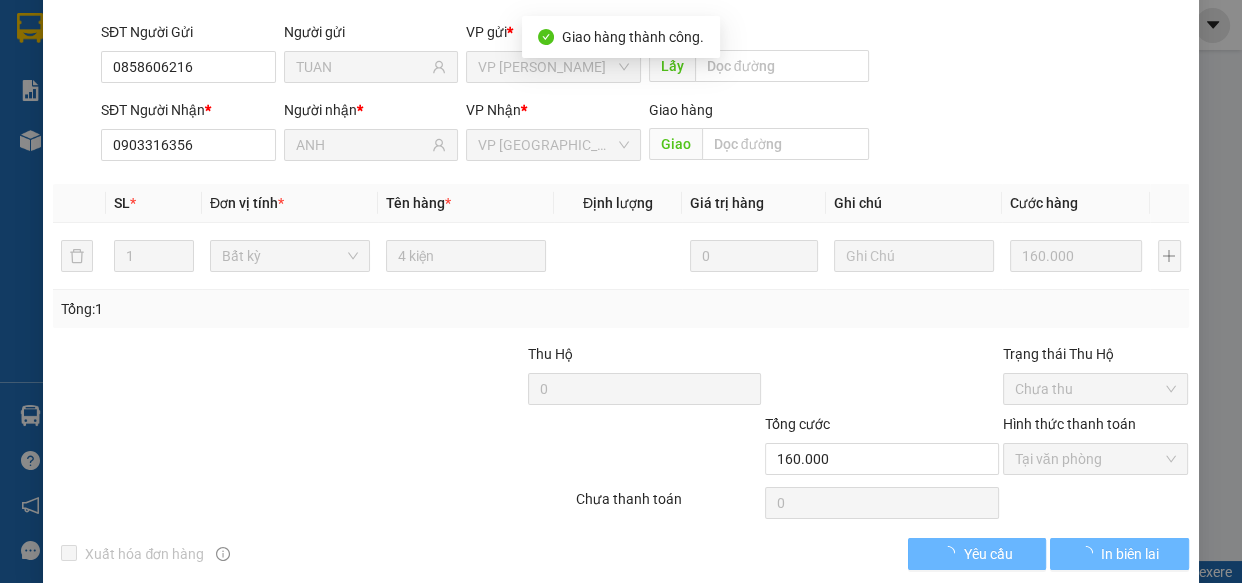 scroll, scrollTop: 22, scrollLeft: 0, axis: vertical 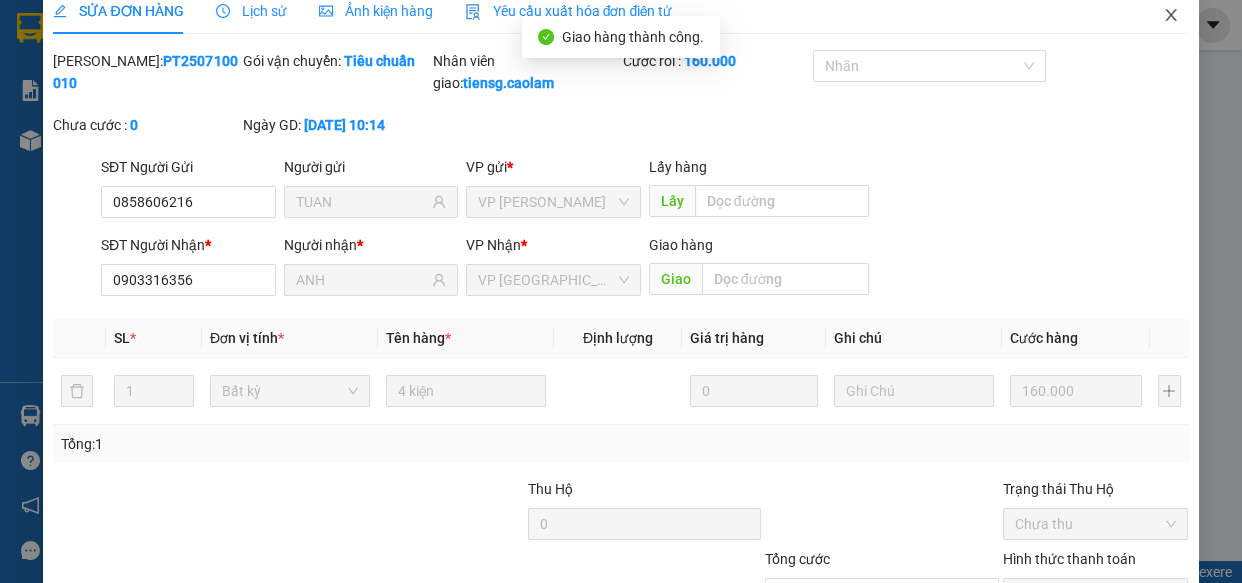 click 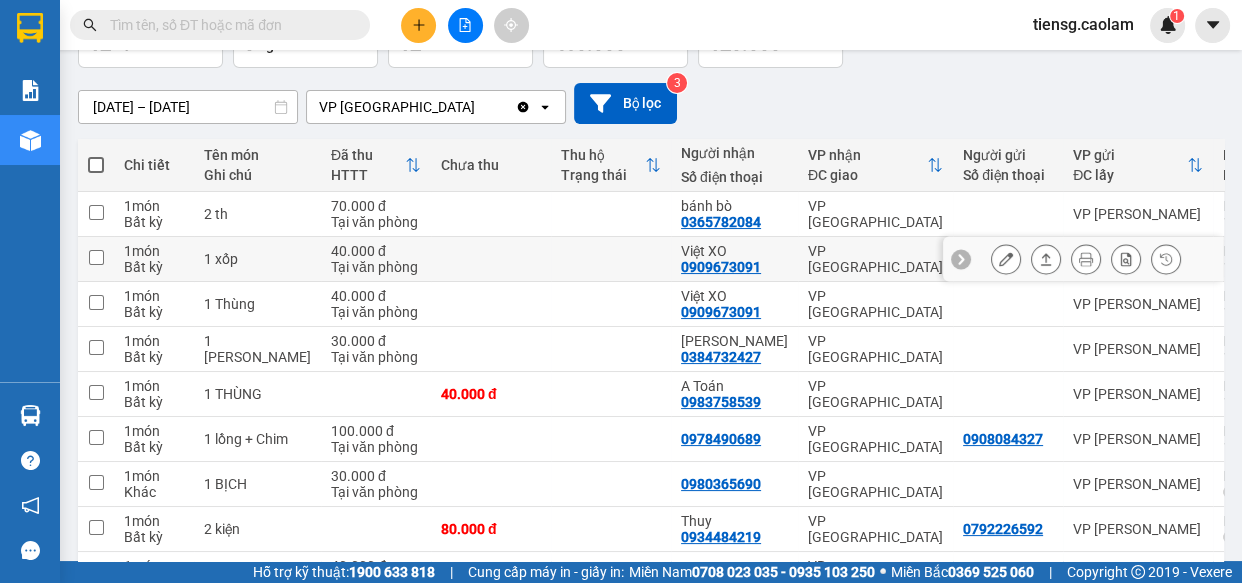 scroll, scrollTop: 311, scrollLeft: 0, axis: vertical 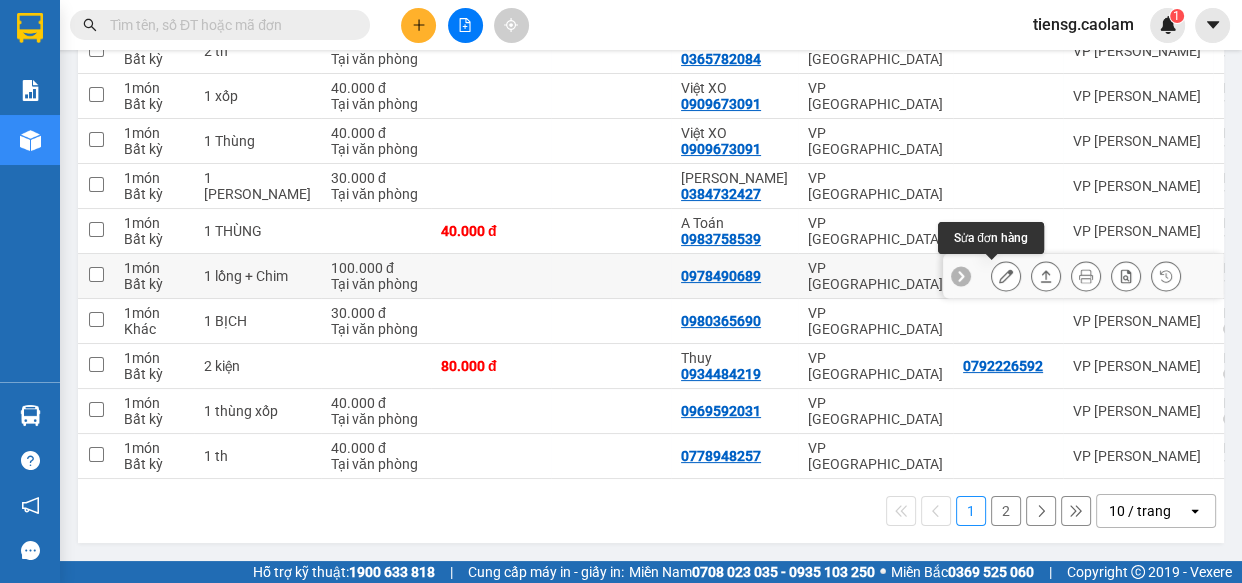 click 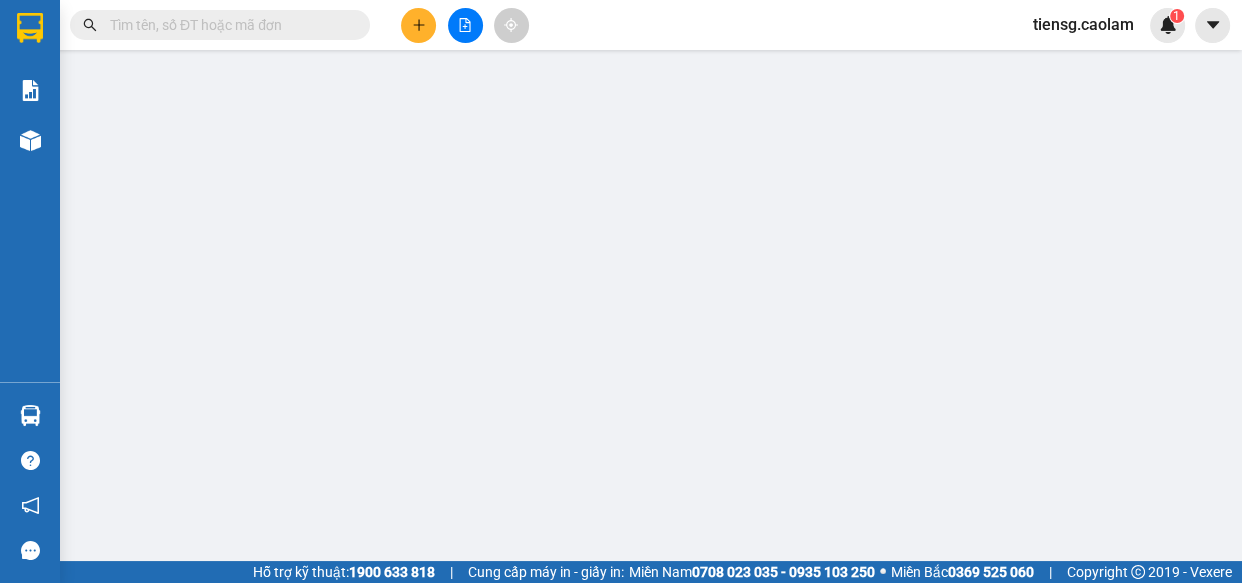 type on "0908084327" 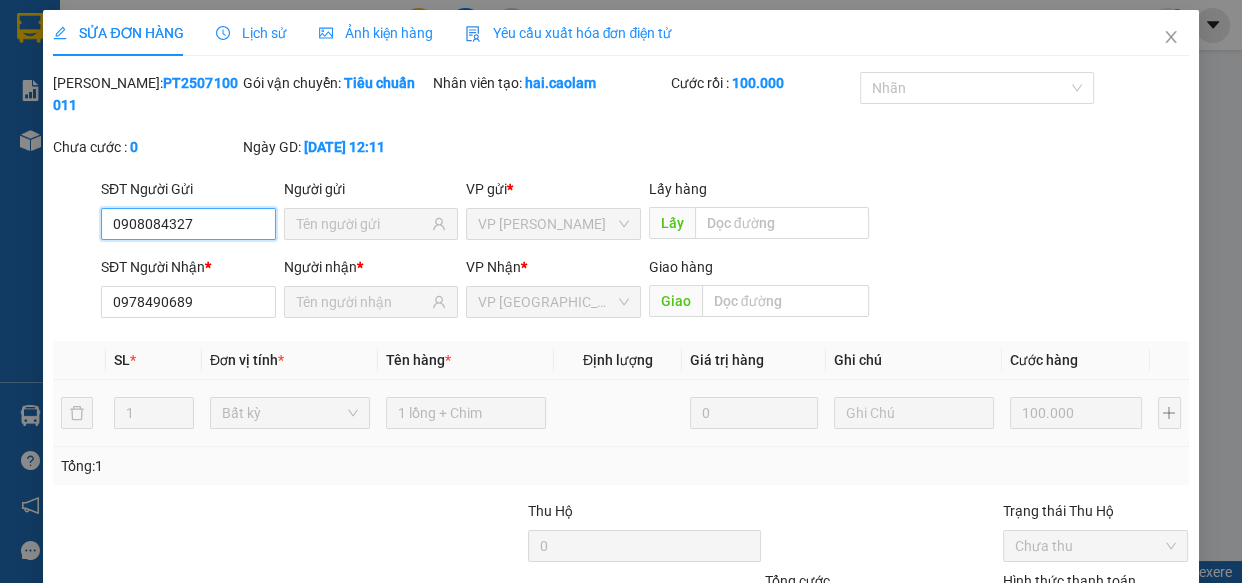 scroll, scrollTop: 0, scrollLeft: 0, axis: both 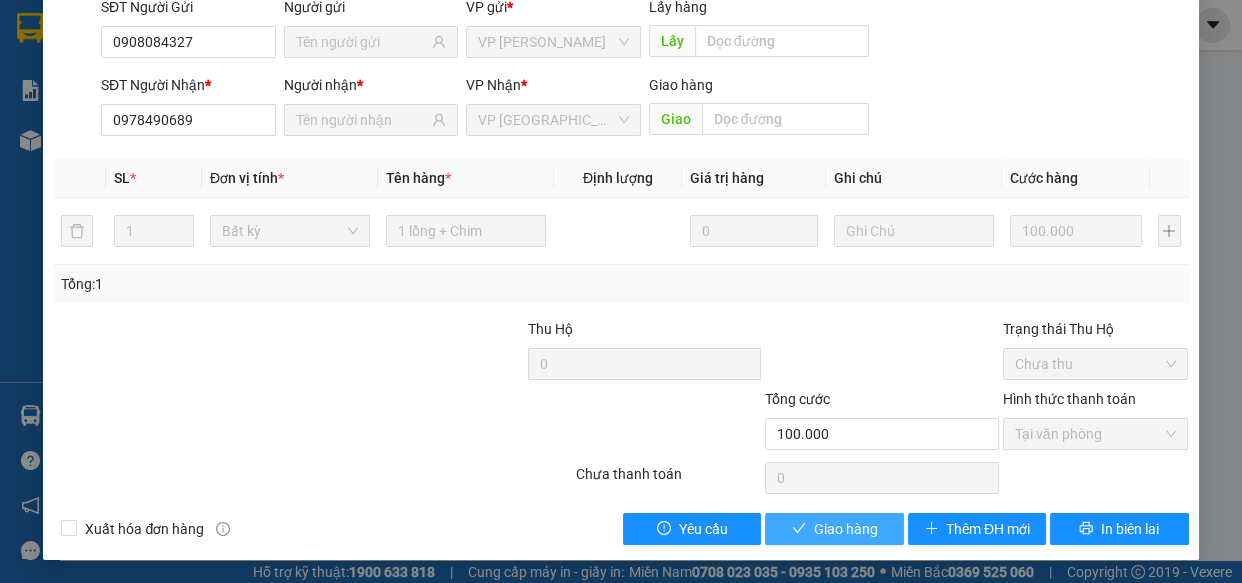 click on "Giao hàng" at bounding box center [846, 529] 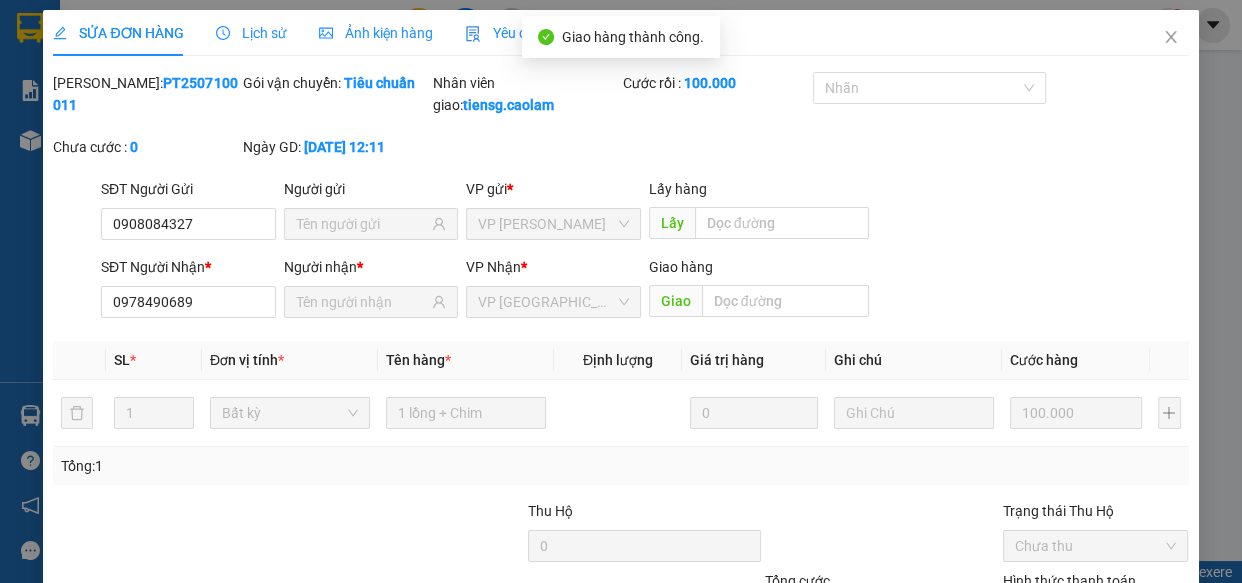 scroll, scrollTop: 0, scrollLeft: 0, axis: both 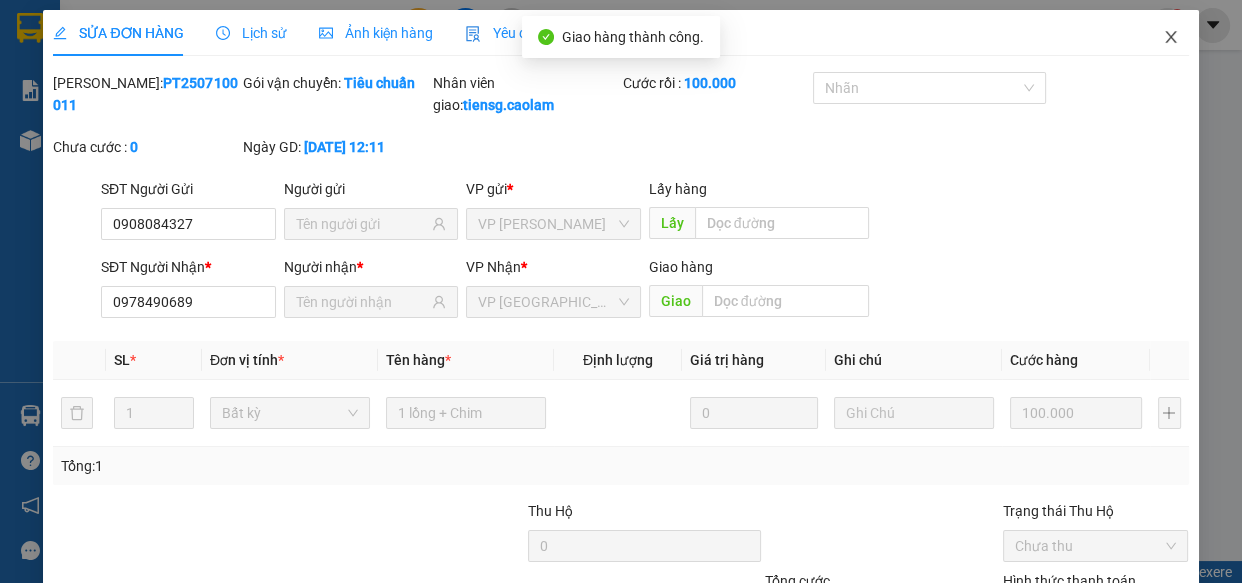 click 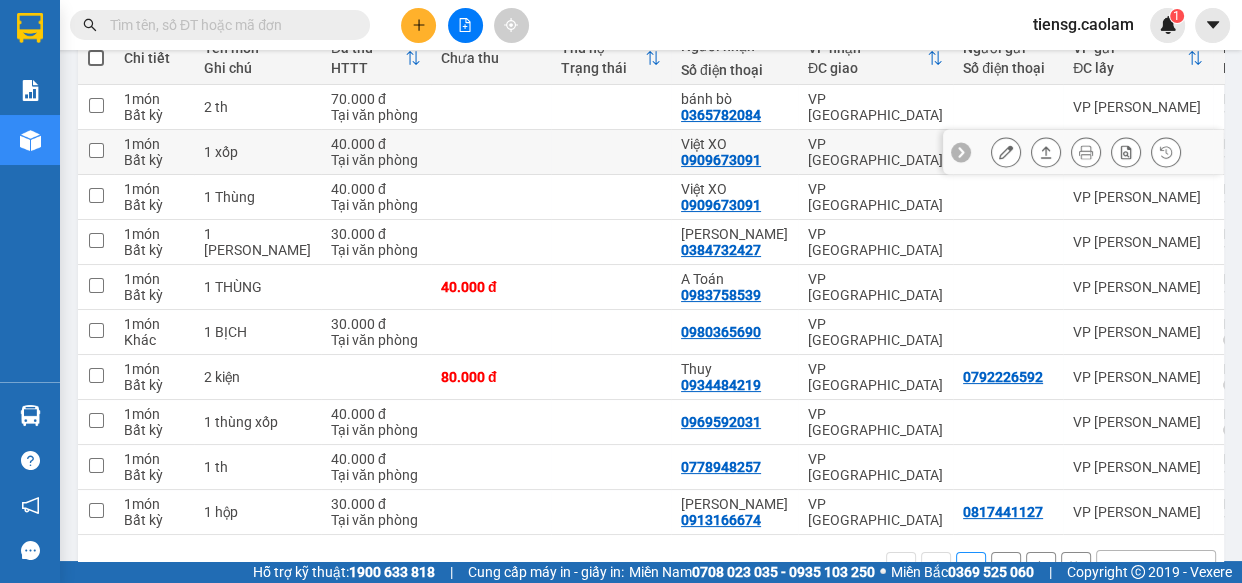 scroll, scrollTop: 272, scrollLeft: 0, axis: vertical 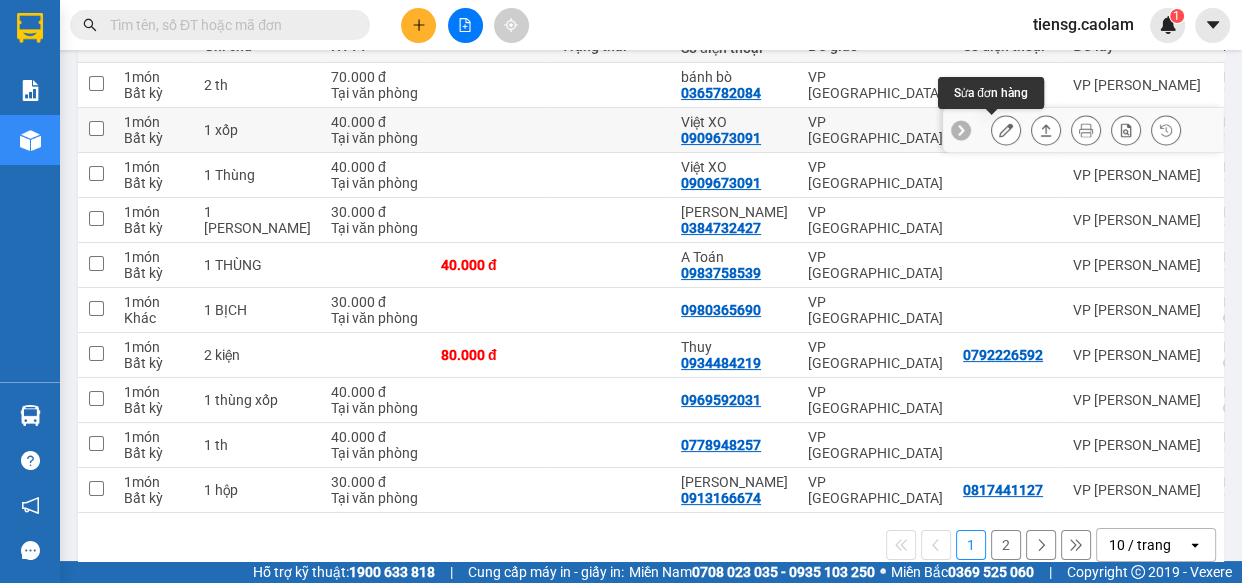 click 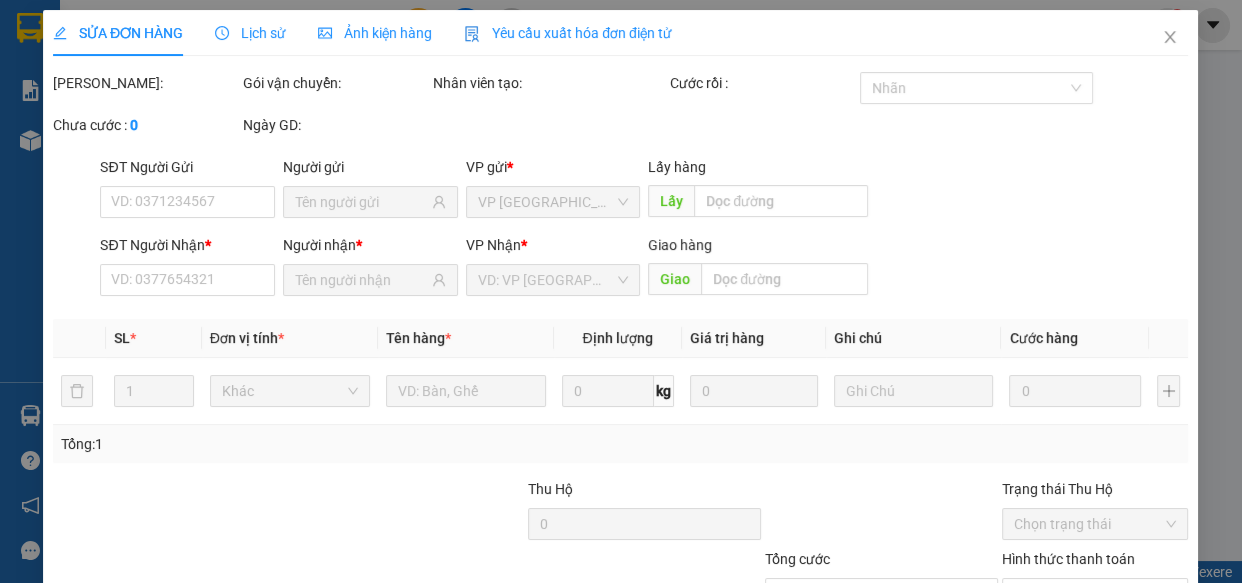 scroll, scrollTop: 0, scrollLeft: 0, axis: both 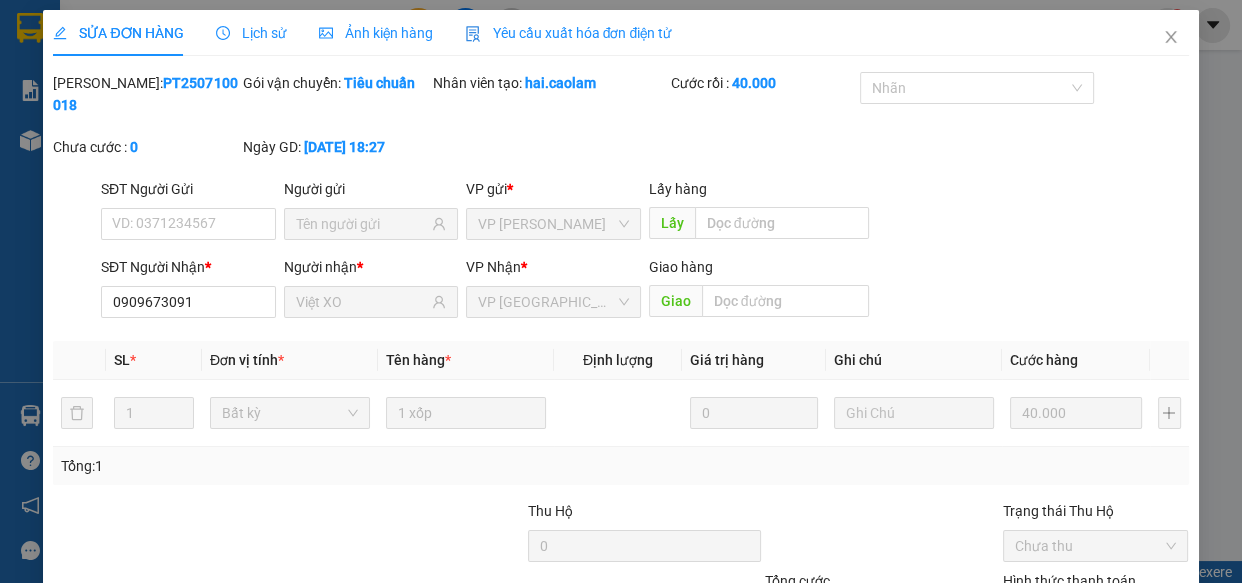type on "0909673091" 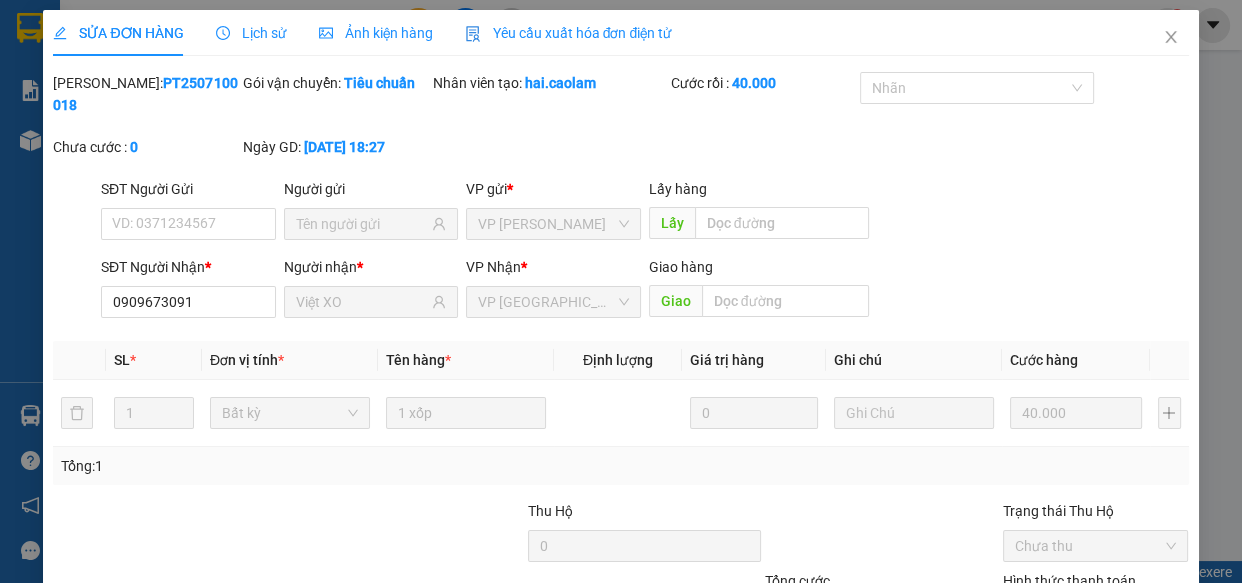 type on "Việt XO" 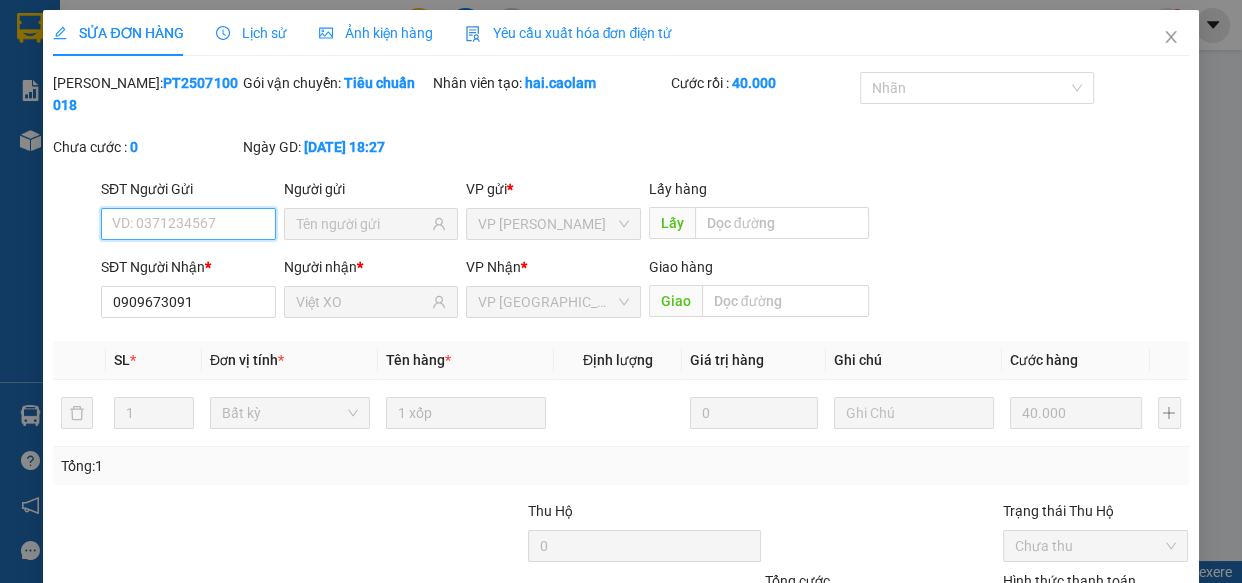 scroll, scrollTop: 150, scrollLeft: 0, axis: vertical 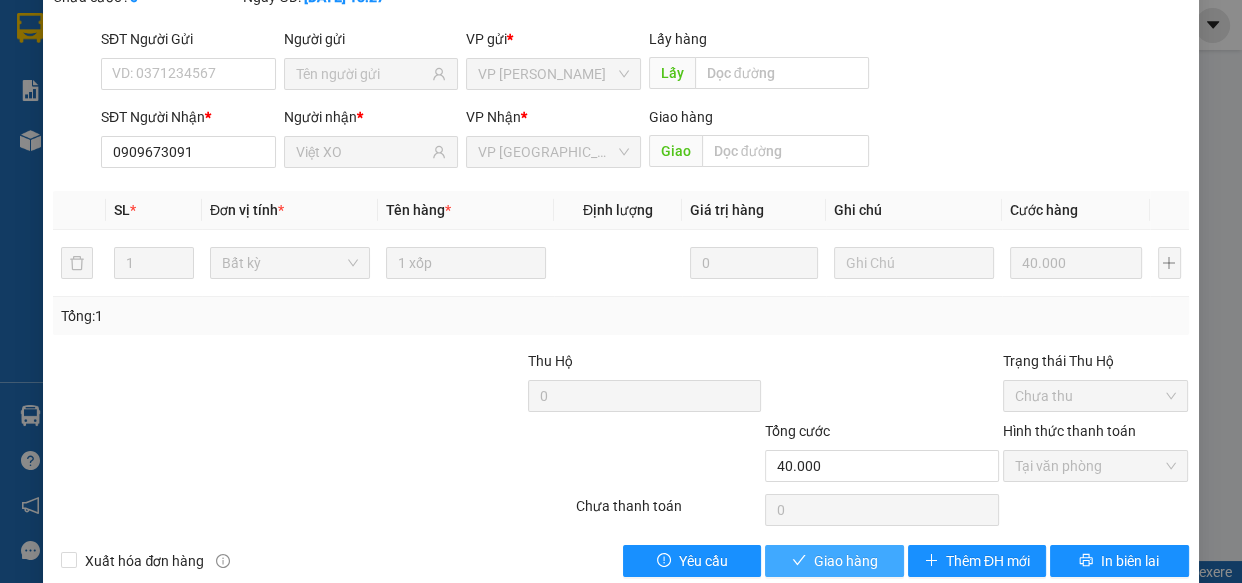 click on "Giao hàng" at bounding box center (834, 561) 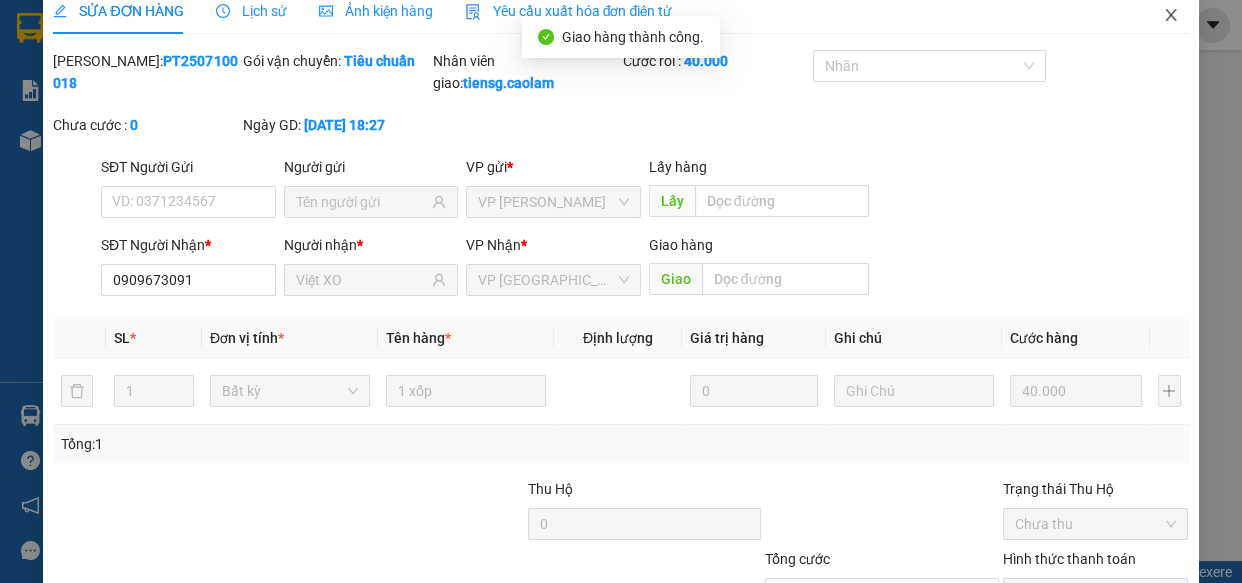 scroll, scrollTop: 0, scrollLeft: 0, axis: both 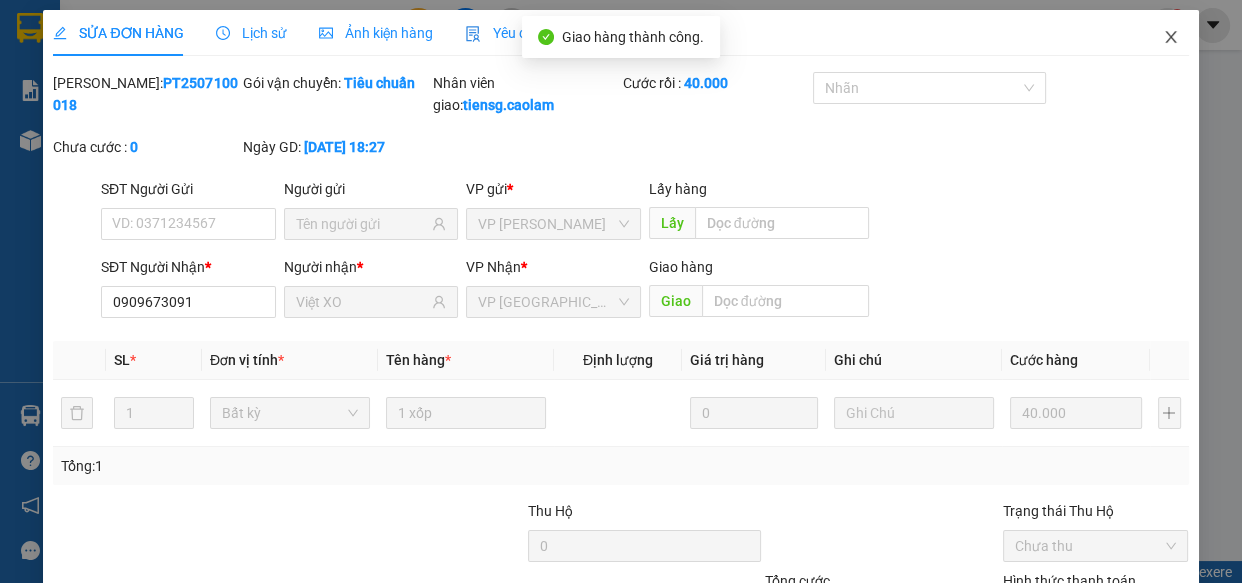 click 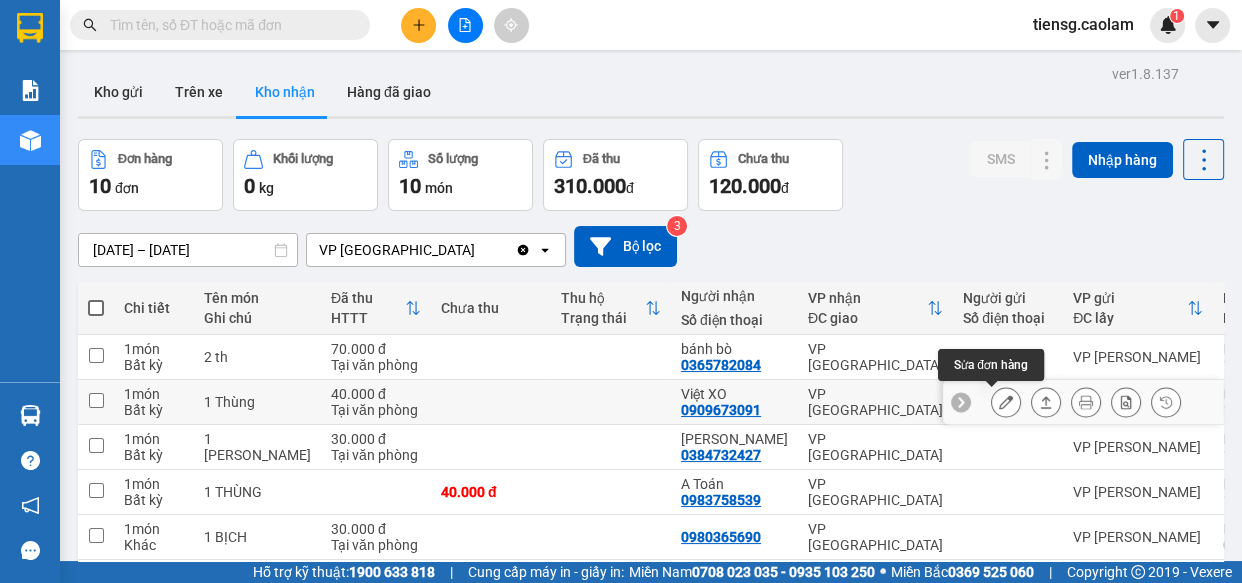 click at bounding box center [1006, 402] 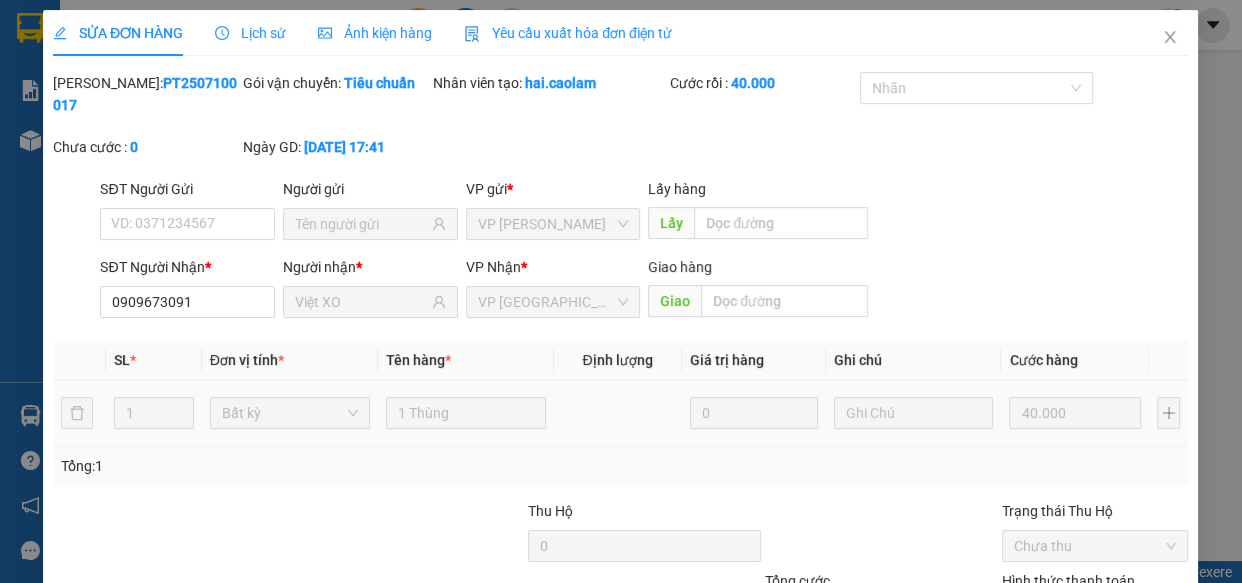type on "0909673091" 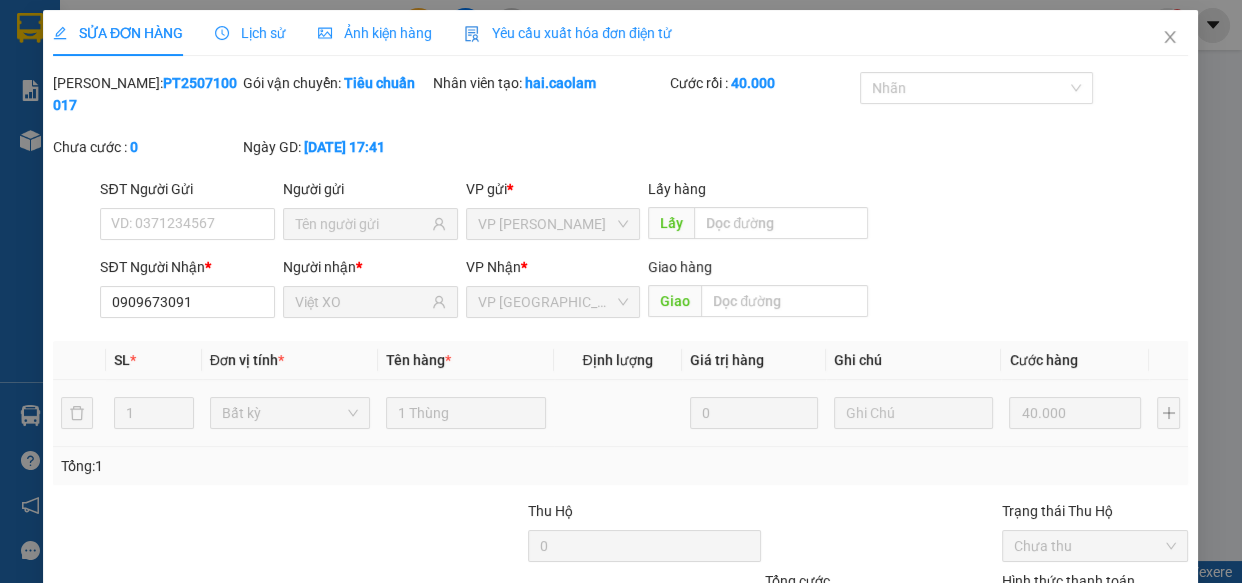 type on "Việt XO" 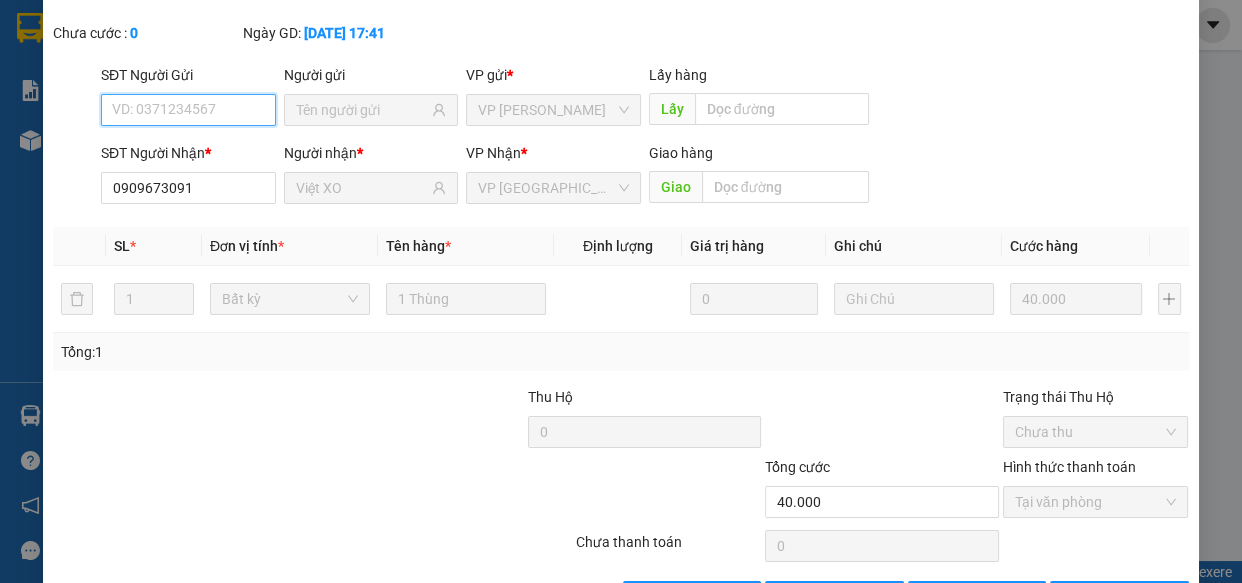 scroll, scrollTop: 182, scrollLeft: 0, axis: vertical 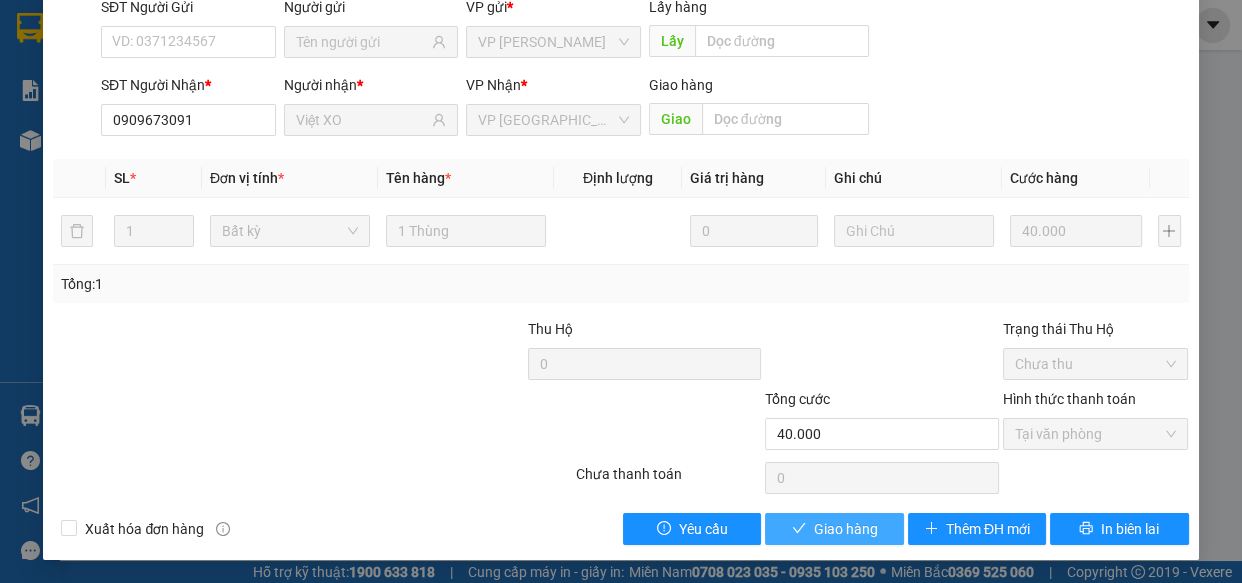 click on "Giao hàng" at bounding box center [846, 529] 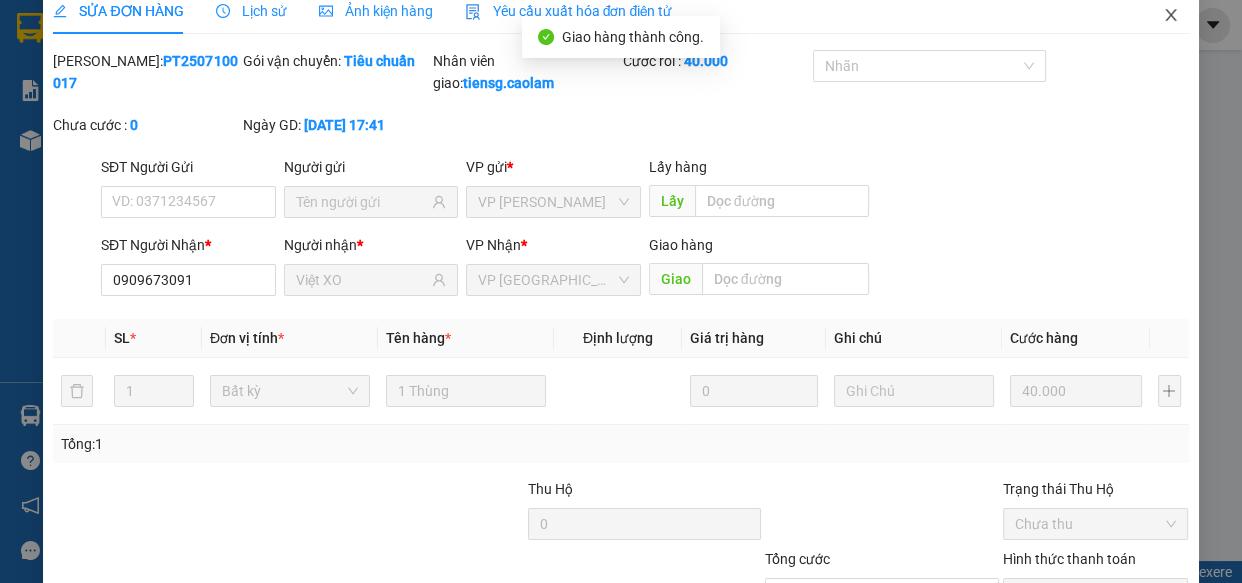 scroll, scrollTop: 0, scrollLeft: 0, axis: both 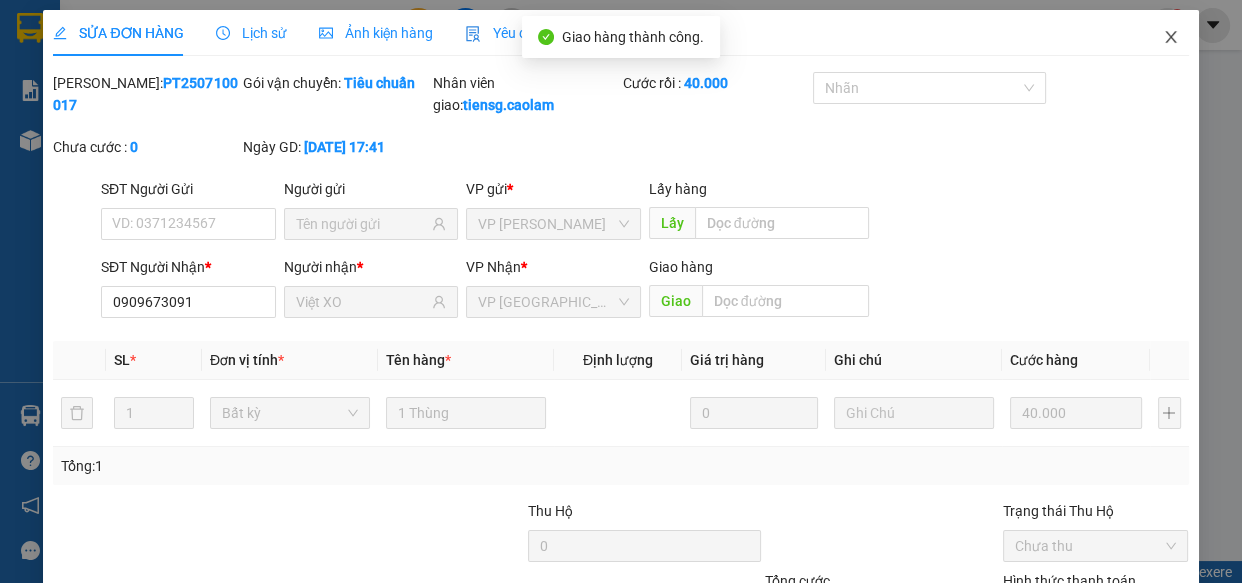 click at bounding box center (1171, 38) 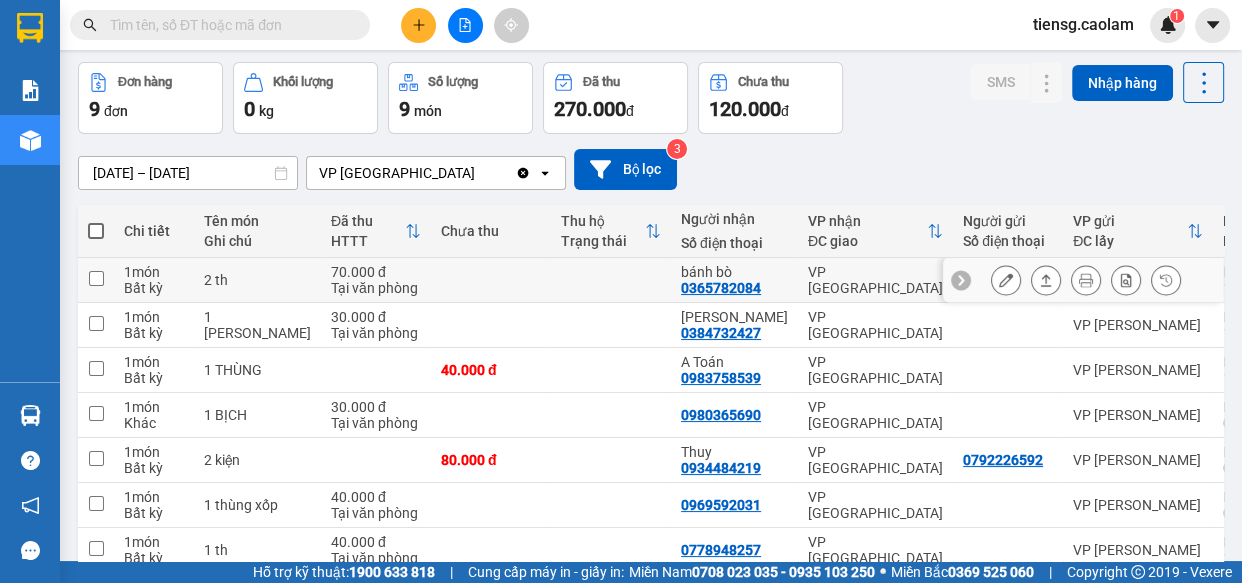 scroll, scrollTop: 0, scrollLeft: 0, axis: both 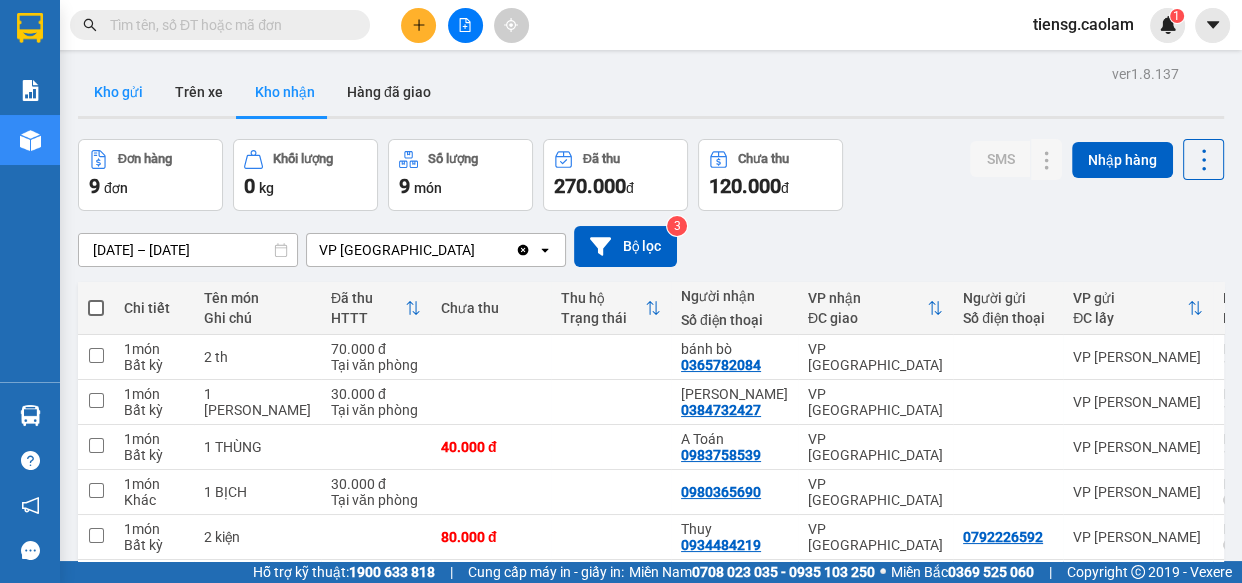 click on "Kho gửi" at bounding box center (118, 92) 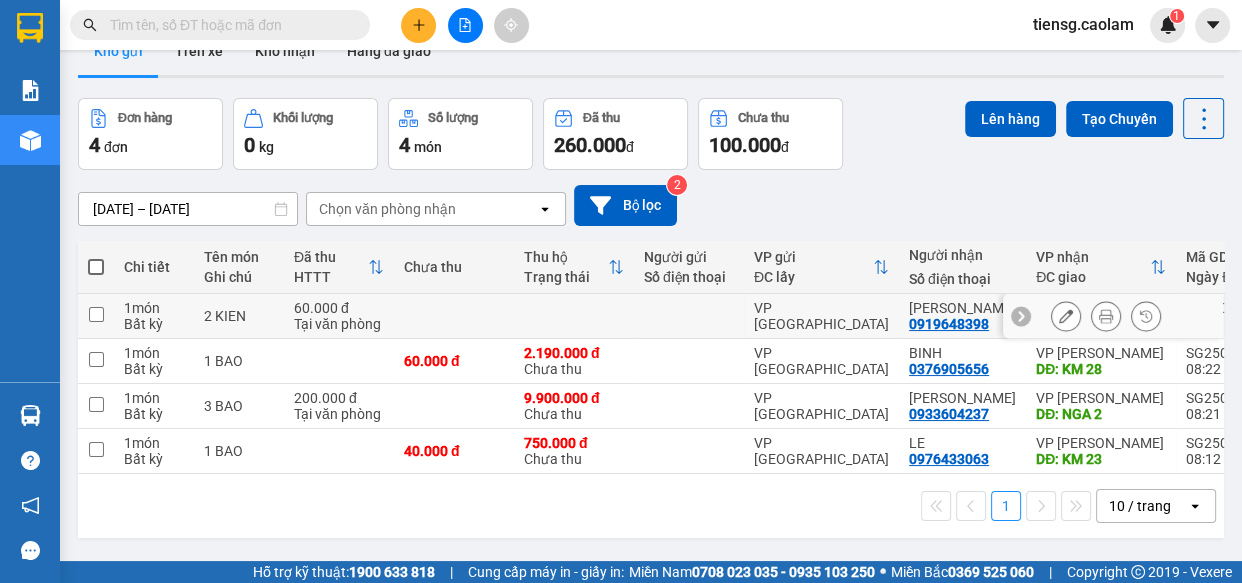 scroll, scrollTop: 0, scrollLeft: 0, axis: both 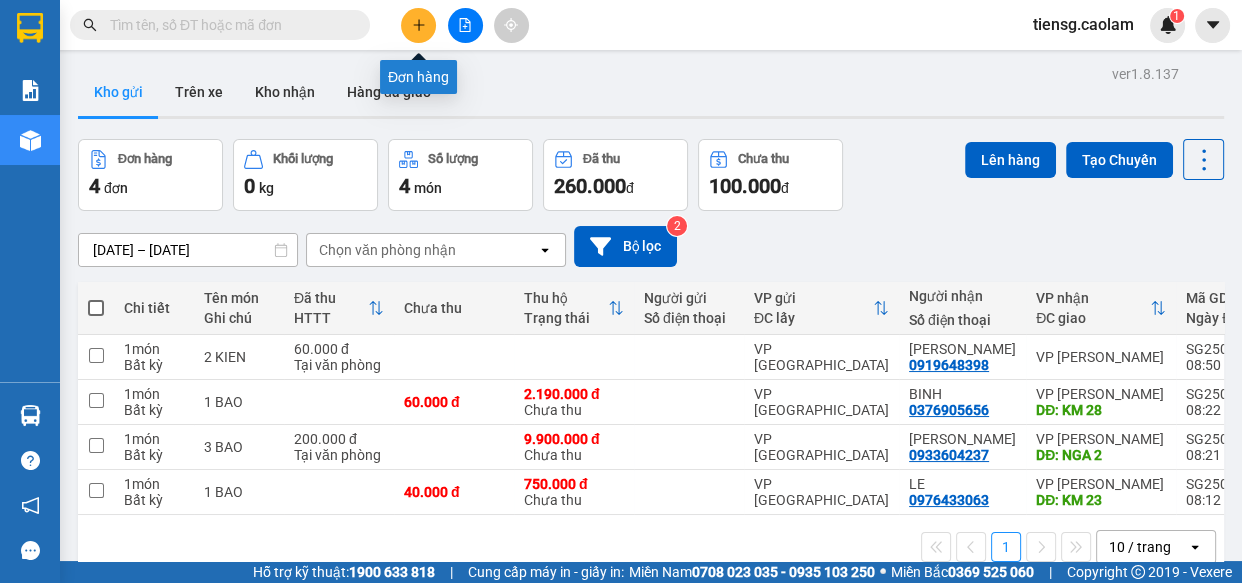 click 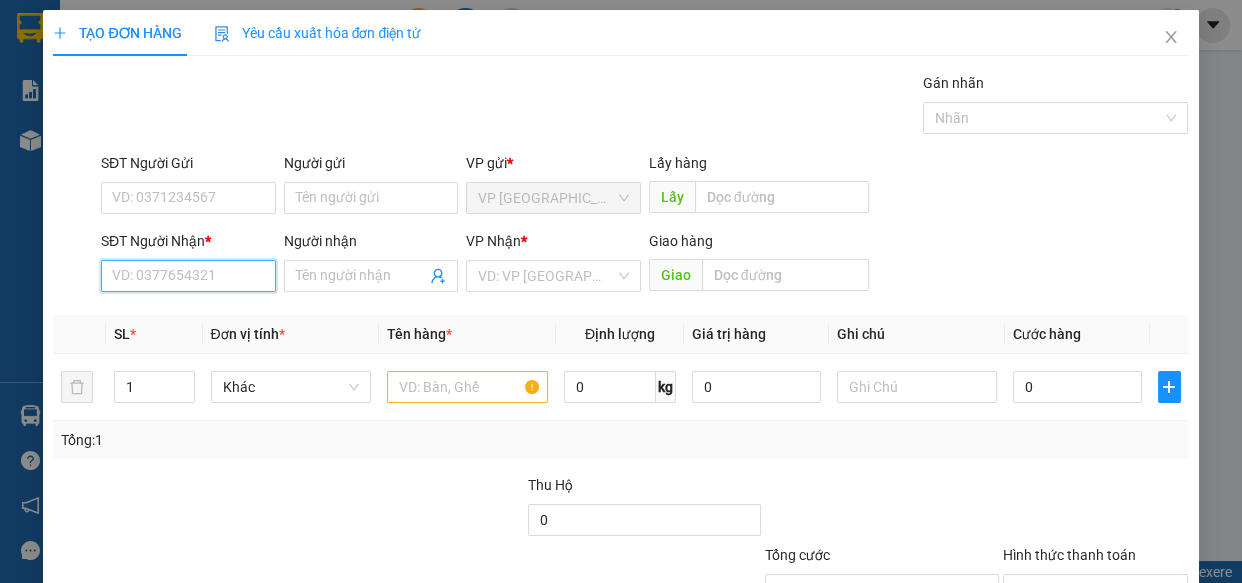 click on "SĐT Người Nhận  *" at bounding box center (188, 276) 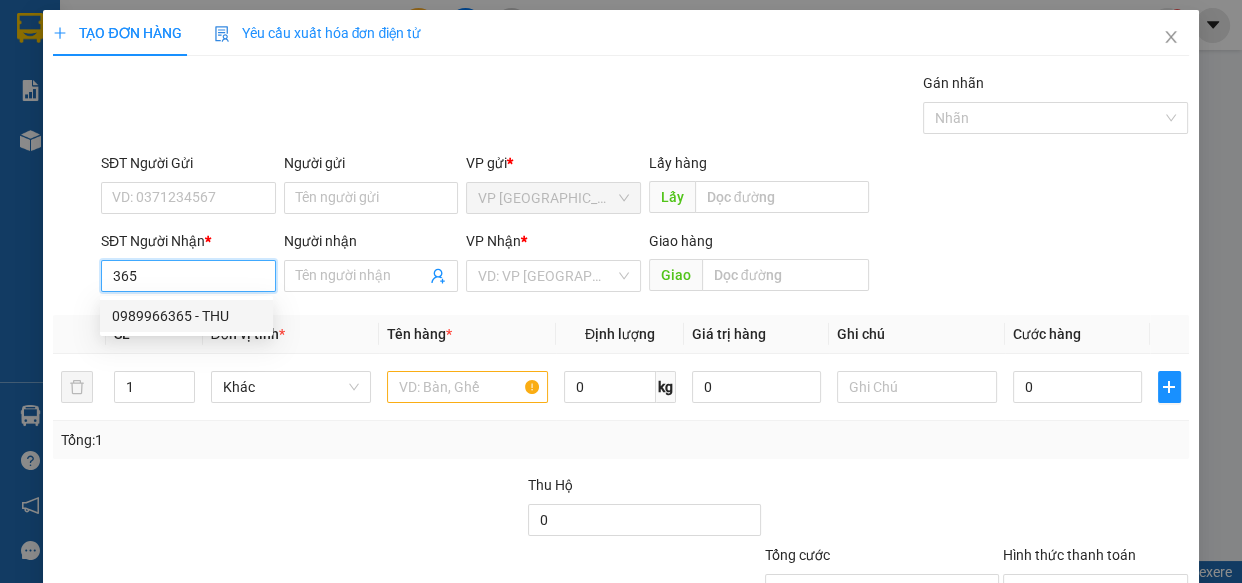 drag, startPoint x: 219, startPoint y: 312, endPoint x: 420, endPoint y: 371, distance: 209.48032 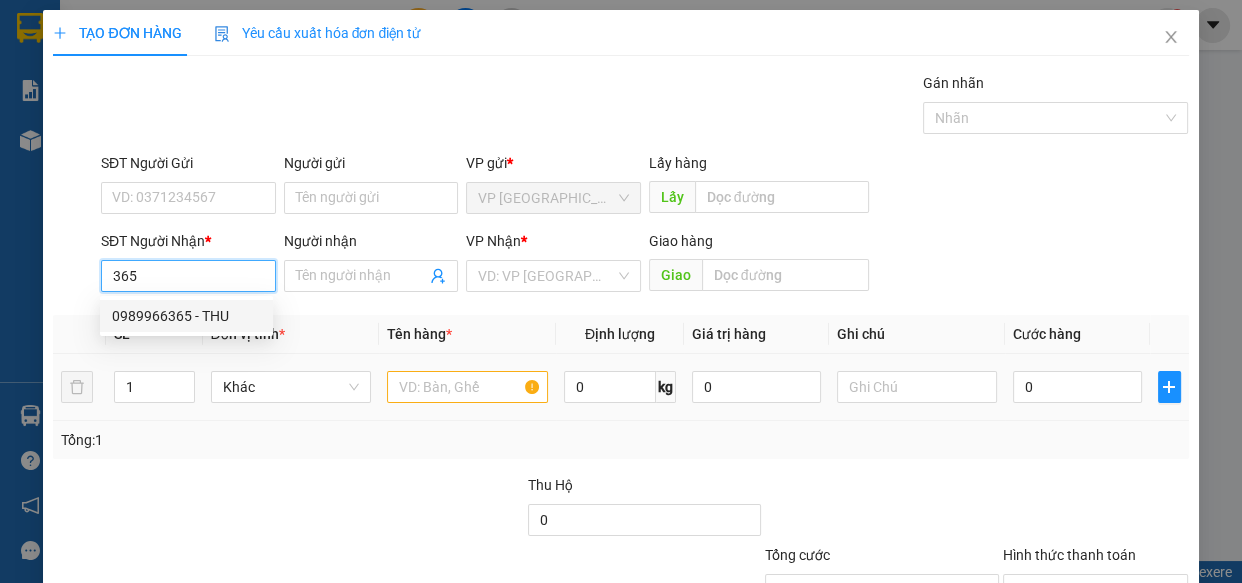 type on "0989966365" 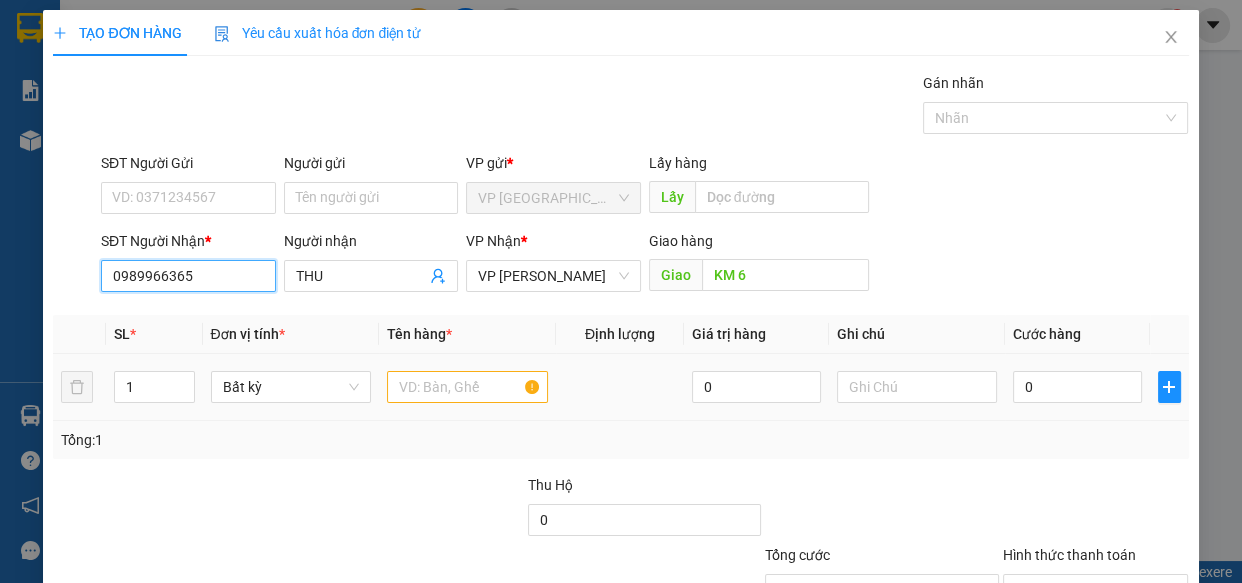 type on "0989966365" 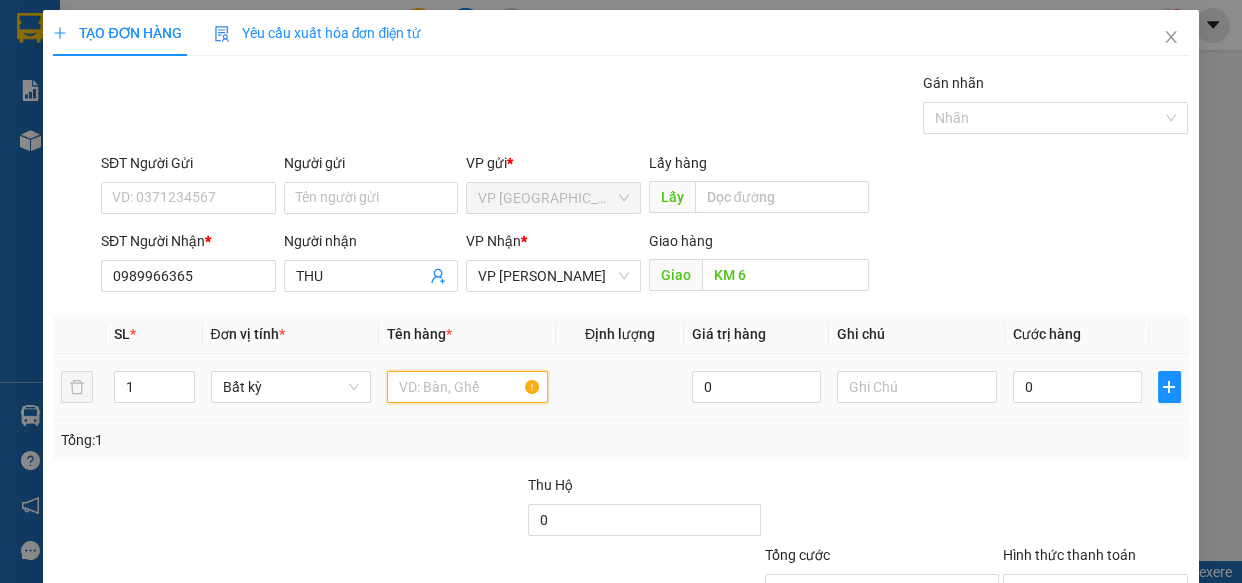 click at bounding box center [467, 387] 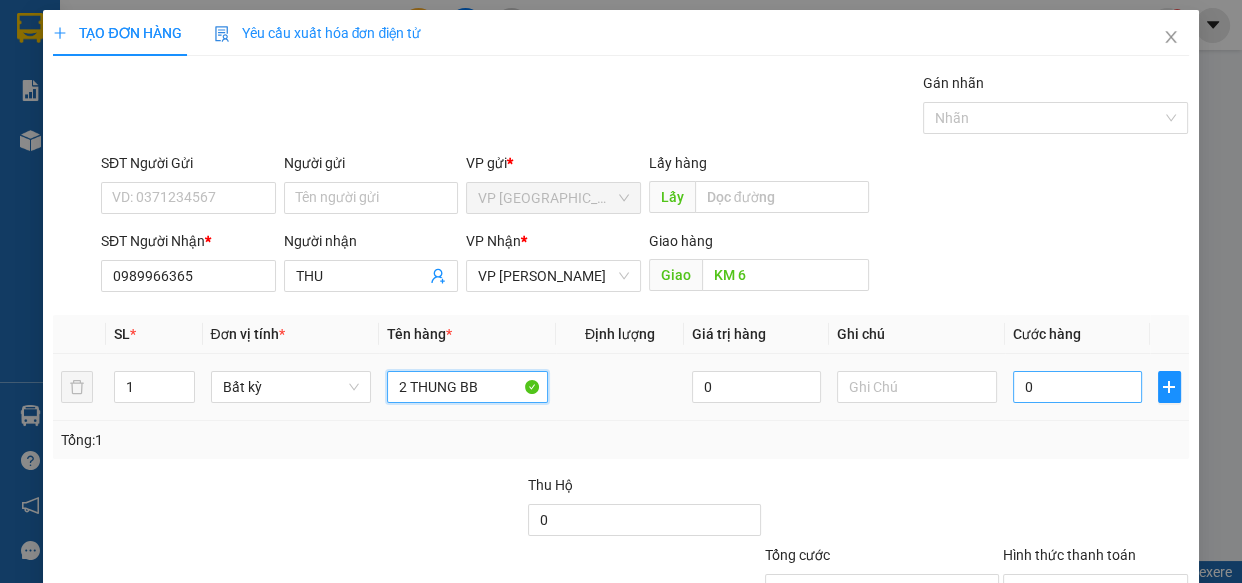 type on "2 THUNG BB" 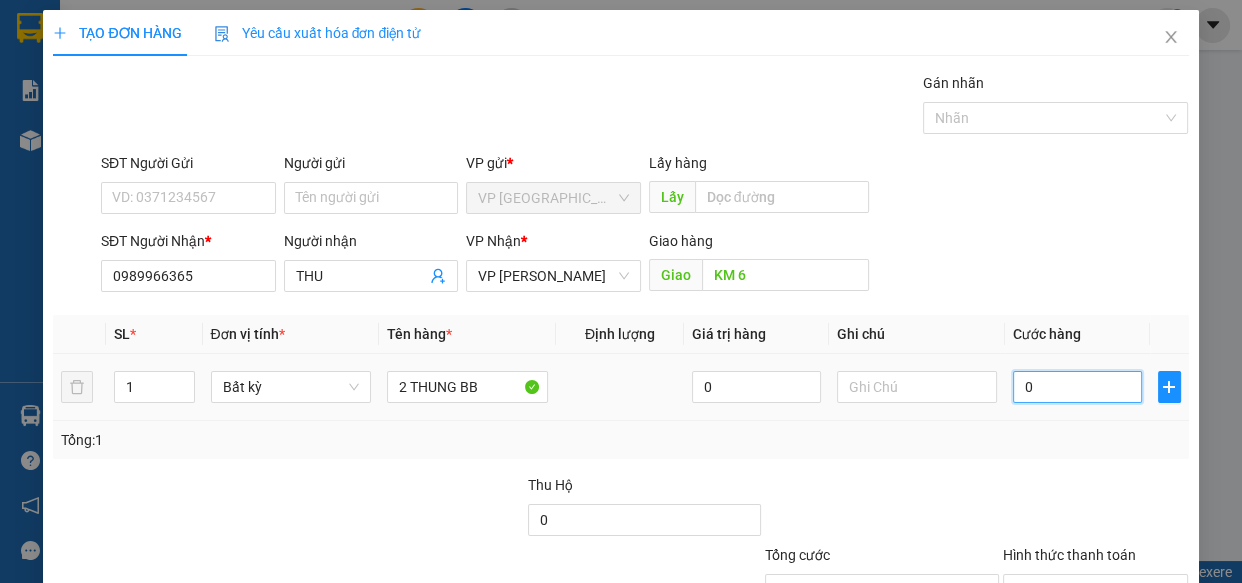 click on "0" at bounding box center [1077, 387] 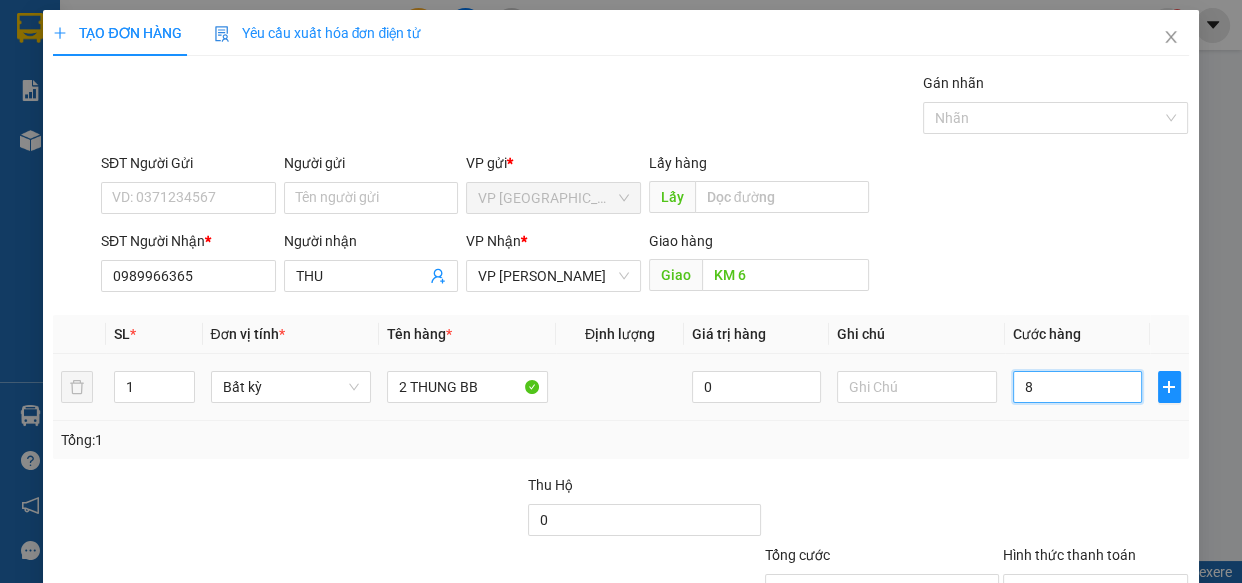 type on "80" 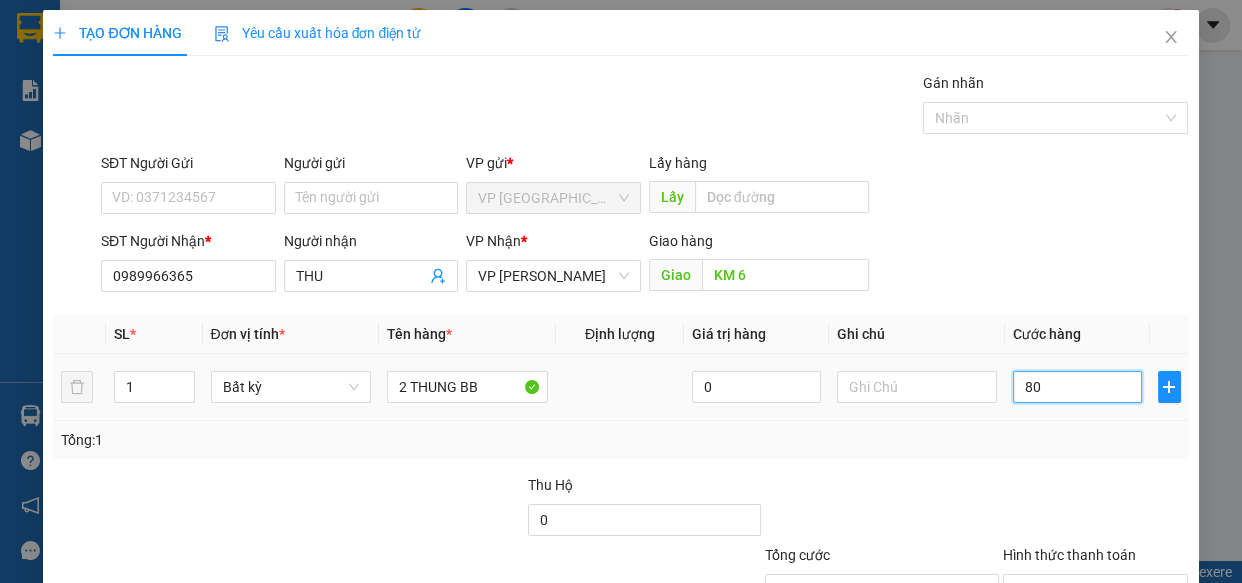 type on "80" 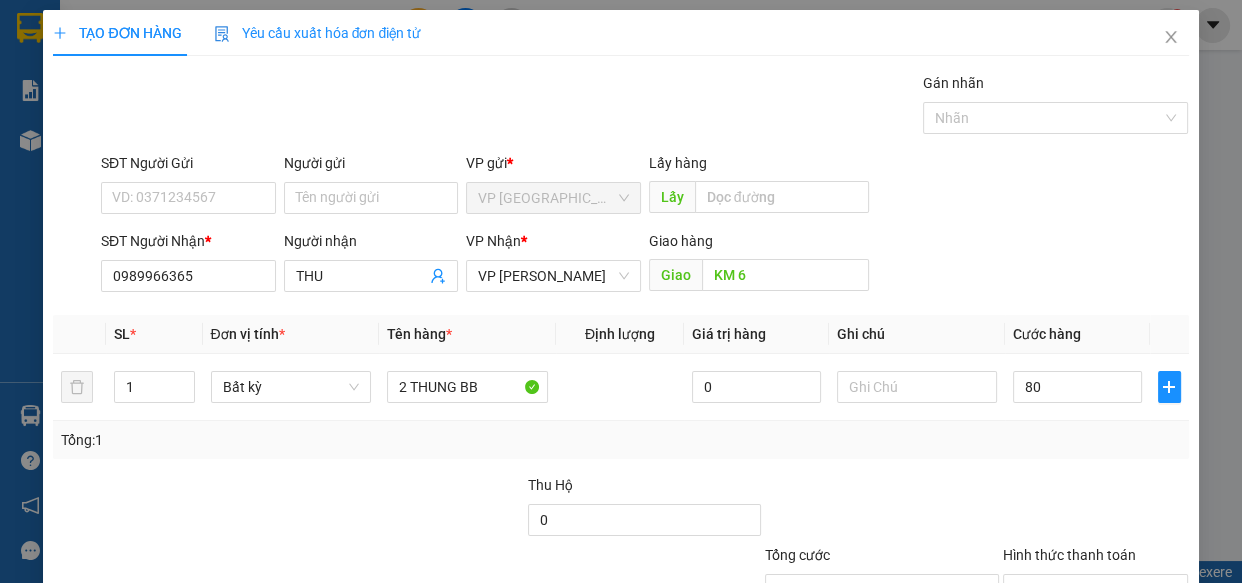 type on "80.000" 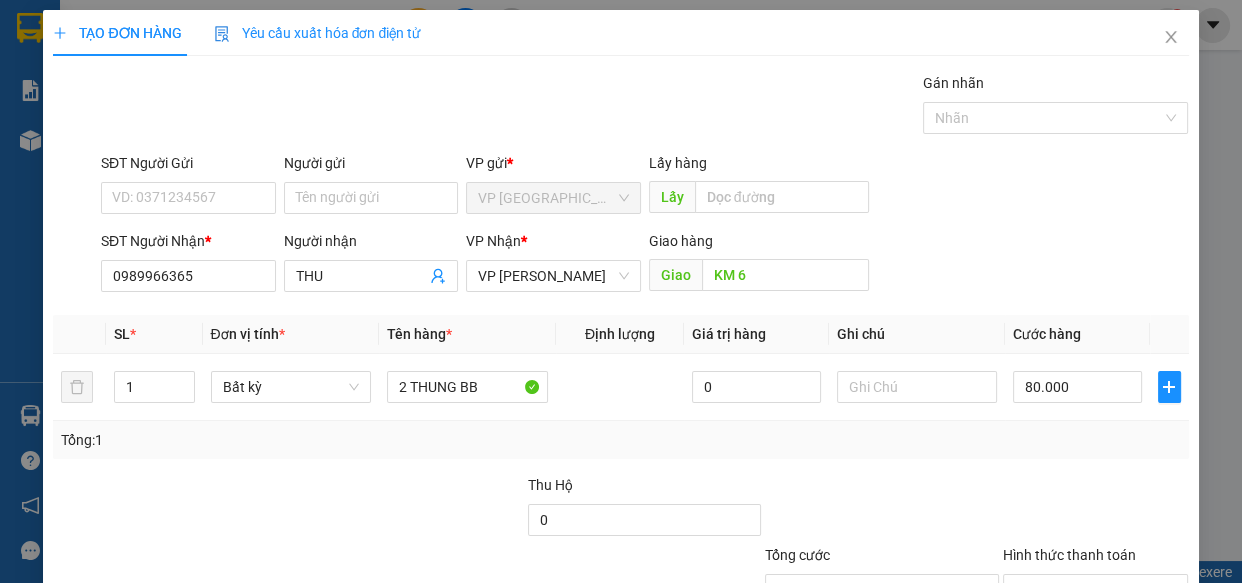 click on "Transit Pickup Surcharge Ids Transit Deliver Surcharge Ids Transit Deliver Surcharge Transit Deliver Surcharge Gói vận chuyển  * Tiêu chuẩn Gán nhãn   Nhãn SĐT Người Gửi VD: 0371234567 Người gửi Tên người gửi VP gửi  * VP [GEOGRAPHIC_DATA] Lấy hàng Lấy SĐT Người Nhận  * 0989966365 Người nhận THU VP Nhận  * VP [PERSON_NAME] Giao hàng Giao KM 6 SL  * Đơn vị tính  * Tên hàng  * Định lượng Giá trị hàng Ghi chú Cước hàng                   1 Bất kỳ 2 THUNG BB 0 80.000 Tổng:  1 Thu Hộ 0 Tổng cước 80.000 Hình thức thanh toán Chọn HT Thanh Toán Số tiền thu trước 0 Chưa thanh toán 80.000 Chọn HT Thanh Toán Lưu nháp Xóa Thông tin [PERSON_NAME] và In" at bounding box center (620, 386) 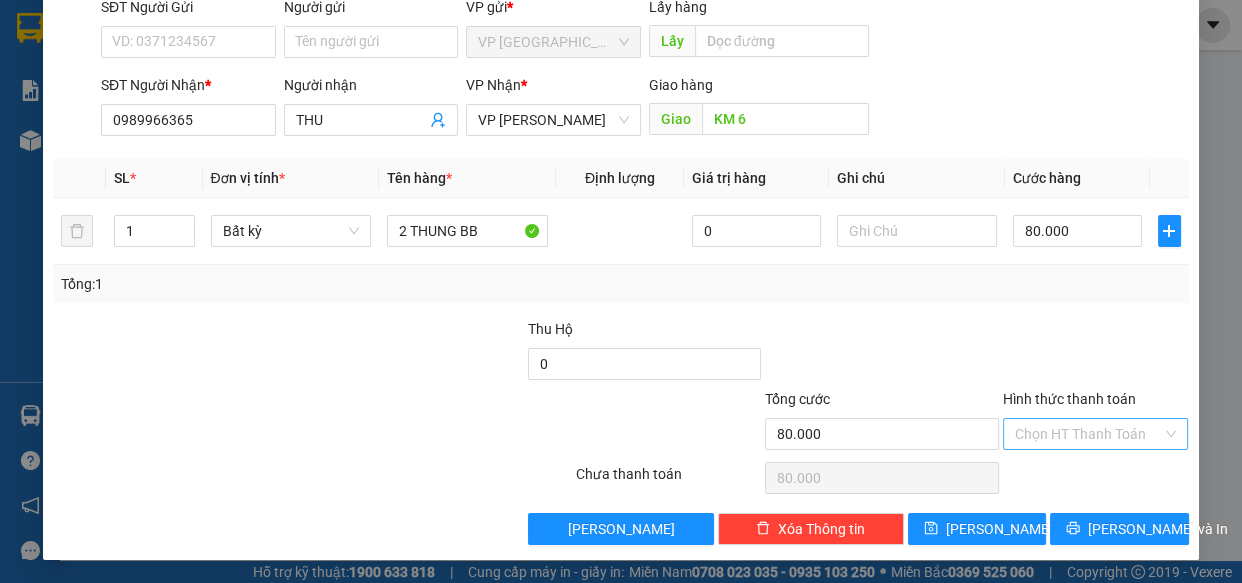 click on "Chọn HT Thanh Toán" at bounding box center (1096, 434) 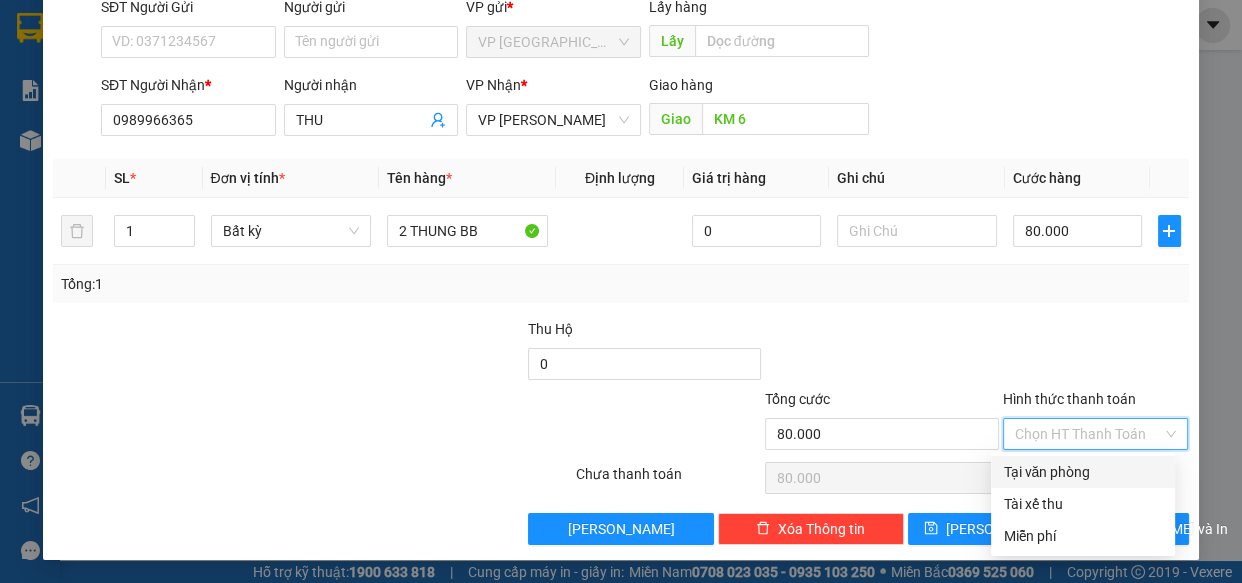 click on "Tại văn phòng" at bounding box center (1083, 472) 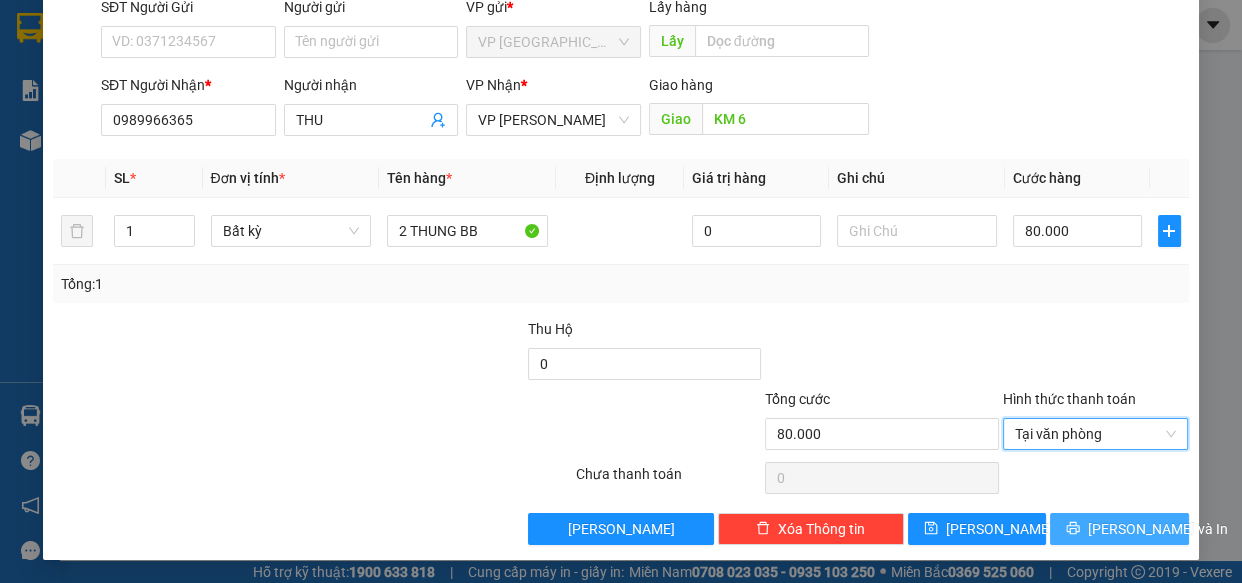click on "[PERSON_NAME] và In" at bounding box center (1158, 529) 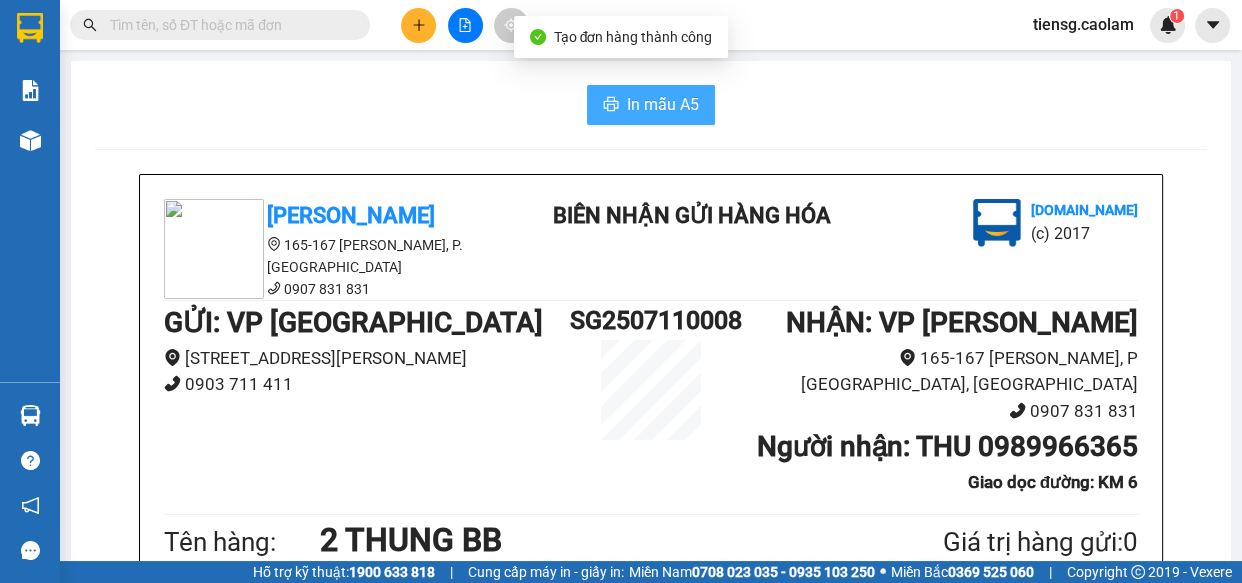 click on "In mẫu A5" at bounding box center [663, 104] 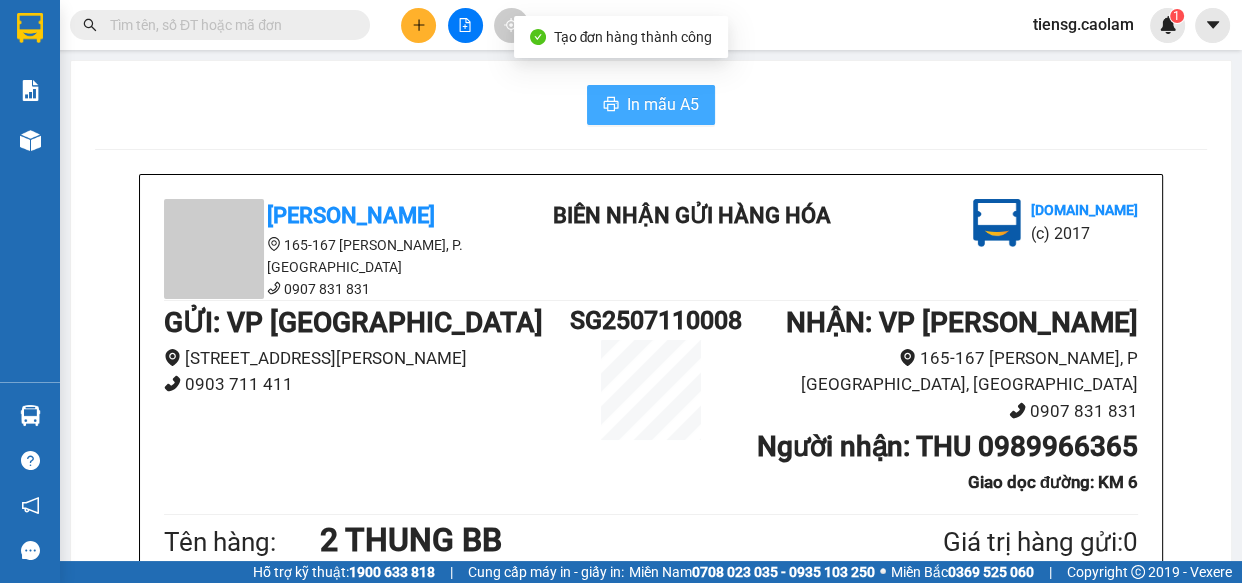 scroll, scrollTop: 0, scrollLeft: 0, axis: both 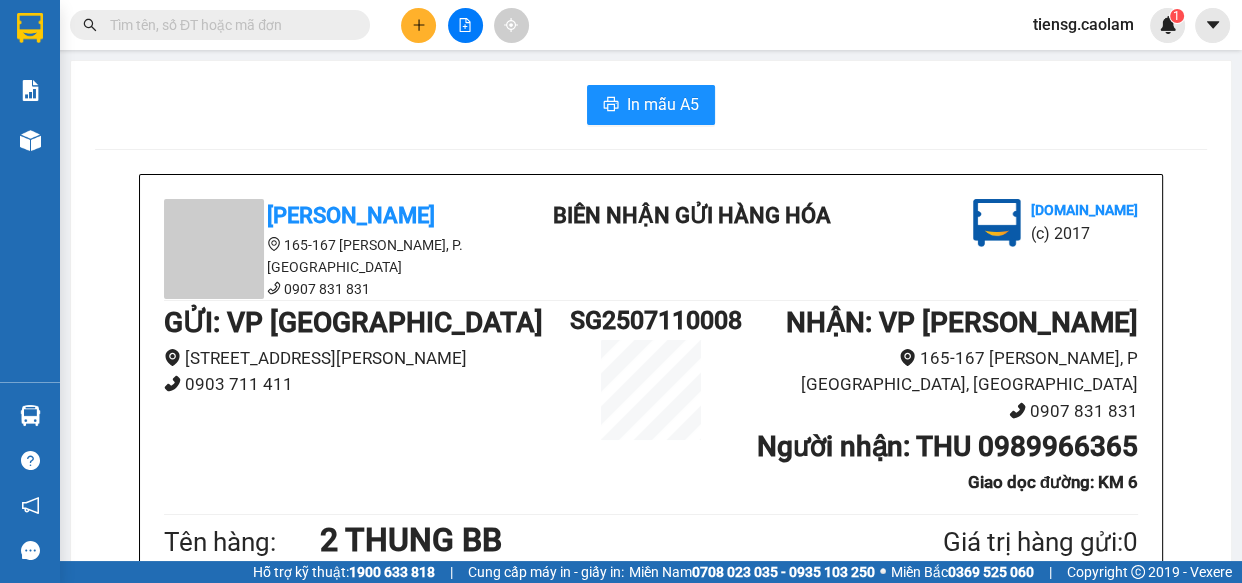 click on "[DOMAIN_NAME] (c) 2017" at bounding box center [999, 229] 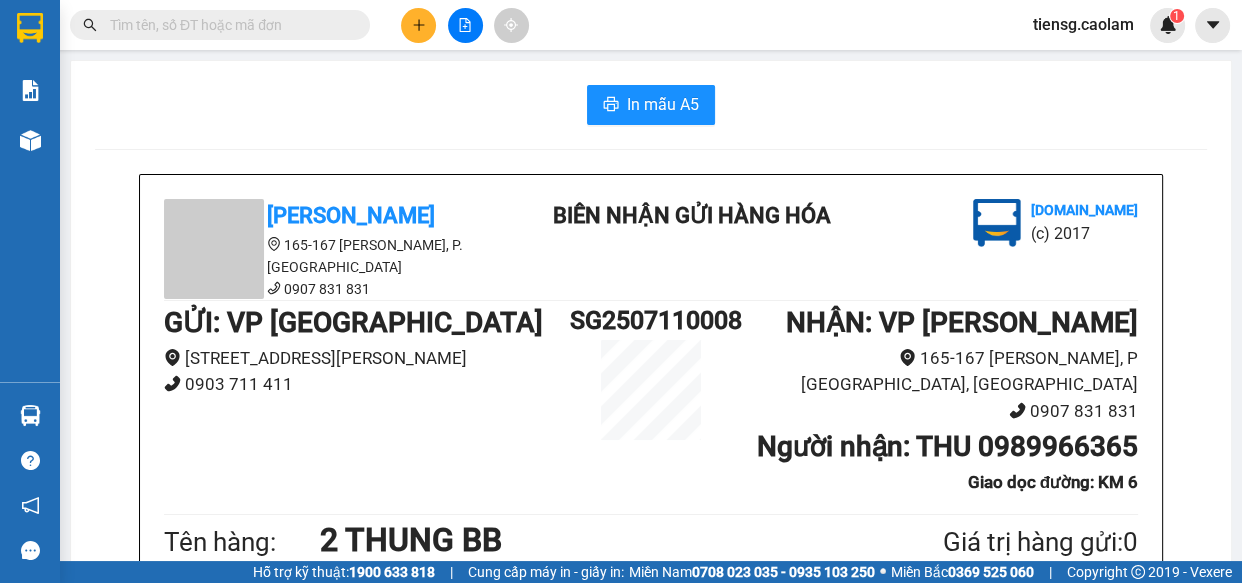click on "In mẫu A5
CAO LÂM   165-167 [PERSON_NAME], P. Phú Thủy   0907 831 831 BIÊN NHẬN GỬI HÀNG HÓA [DOMAIN_NAME] (c) 2017 GỬI :   VP [GEOGRAPHIC_DATA]   [GEOGRAPHIC_DATA][PERSON_NAME], Q5   0903 711 411 SG2507110008 NHẬN :   VP [PERSON_NAME]   165-167 Đỗ Hành, [GEOGRAPHIC_DATA], Phan Thiết   0907 831 831 Người nhận :   THU  0989966365 [GEOGRAPHIC_DATA] dọc đường: KM 6 Tên hàng: 2 THUNG BB  SL 1 Giá trị hàng gửi:  0 Cước rồi   80.000 Tổng phải thu:   0 09:02[DATE] NV Nhận Tiên Quy định nhận/gửi hàng : Nhà xe không kiểm tra hàng hóa bên trong khi nhận hàng, phải trình CMND và giấy giới thiệu đối với khách nhận hàng cho công ty, doanh nghiệp. Biên nhận có giá trị trong vòng 07 ngày kể từ ngày gửi. Quá thời hạn trên, Công Ty không chịu trách nhiệm. Hàng Kính, Dễ Vỡ, Động Vật dễ bị hư hao Công Ty không bồi thường. Xin trân trọng cảm ơn Quý Khách Hàng! [PERSON_NAME] [DOMAIN_NAME] VP" at bounding box center (651, 963) 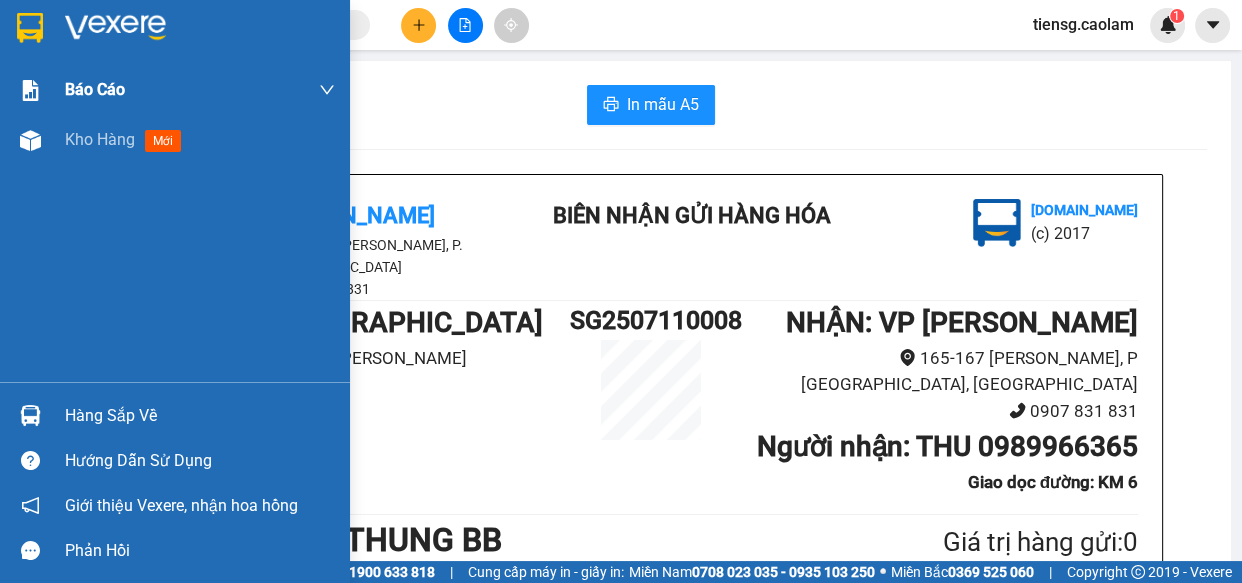 drag, startPoint x: 0, startPoint y: 33, endPoint x: 90, endPoint y: 90, distance: 106.531685 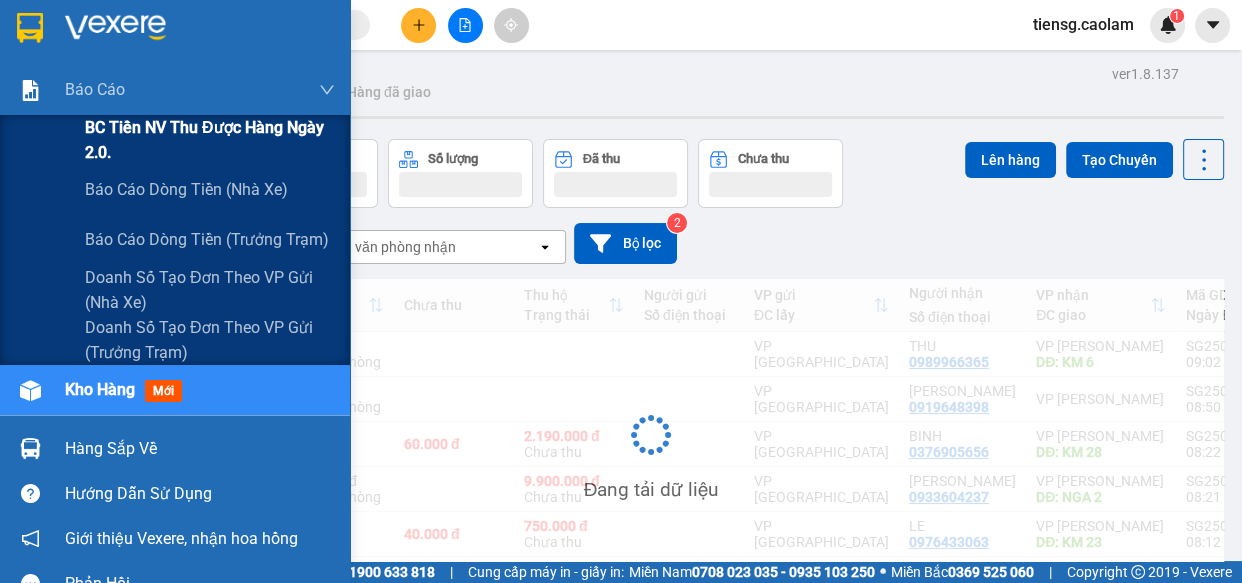 click on "BC Tiền NV thu được hàng ngày 2.0." at bounding box center [210, 140] 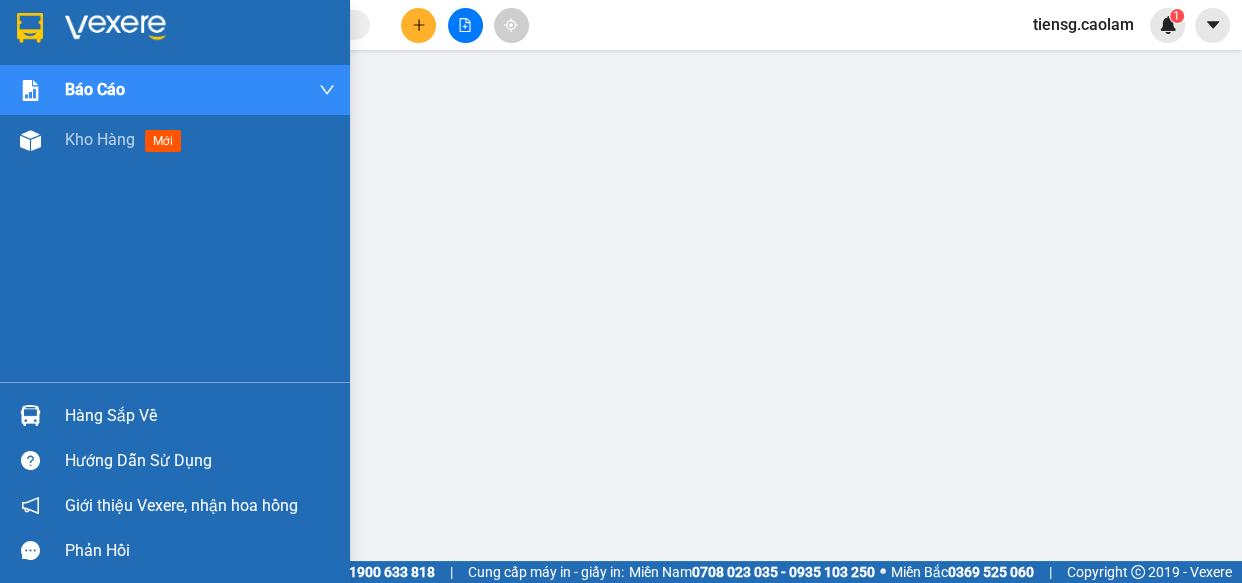click at bounding box center [30, 28] 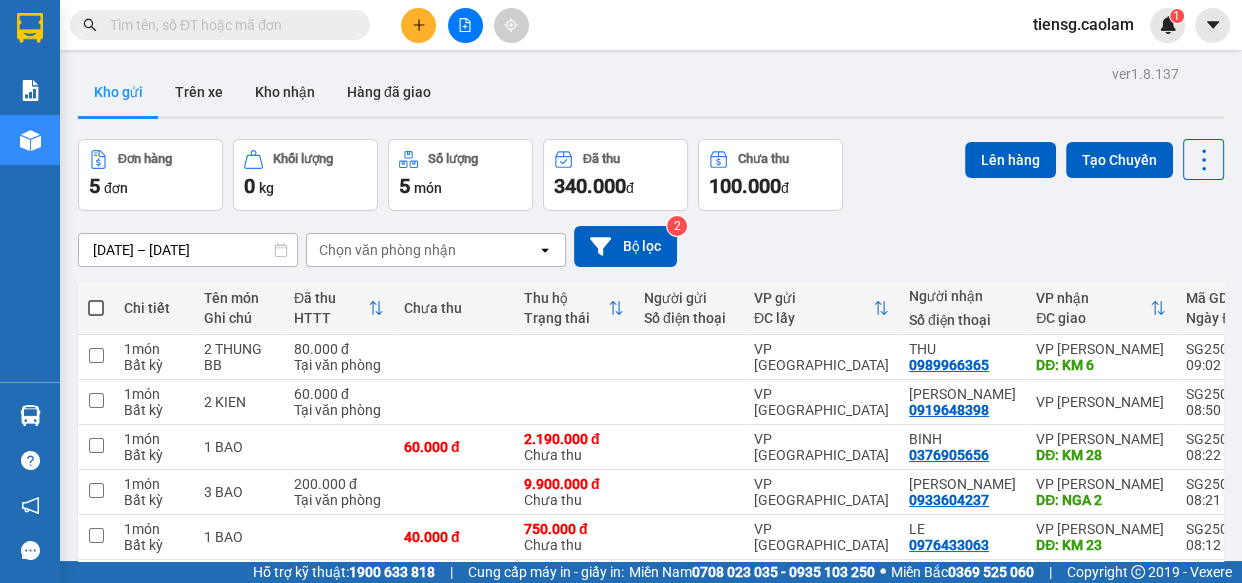 click at bounding box center [418, 25] 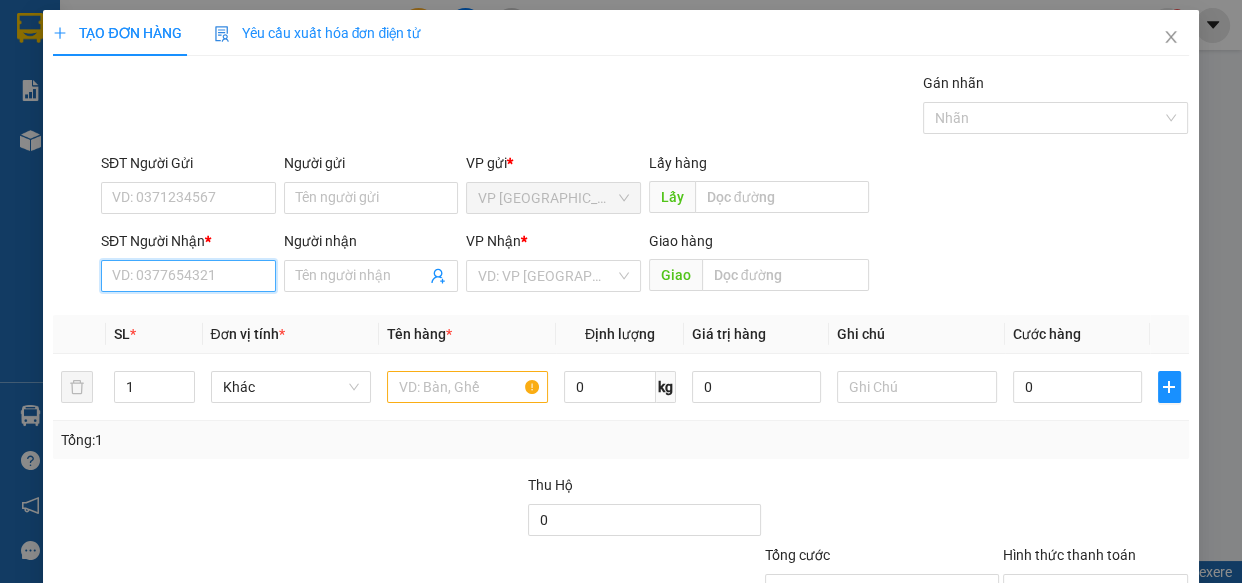 click on "SĐT Người Nhận  *" at bounding box center [188, 276] 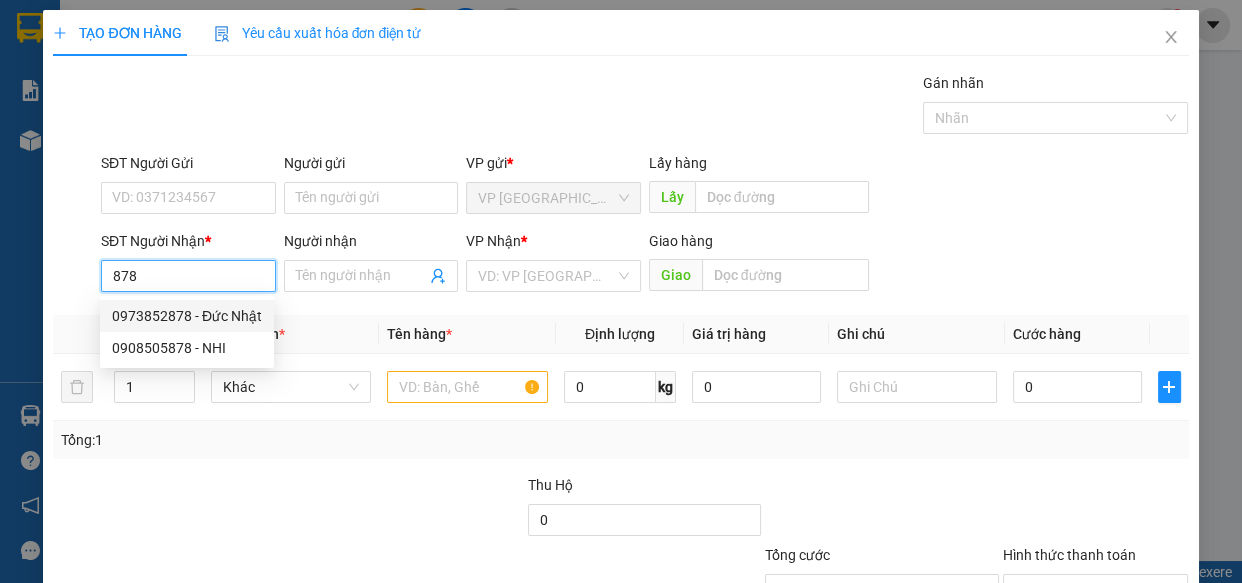 click on "0973852878 - Đức Nhật" at bounding box center (187, 316) 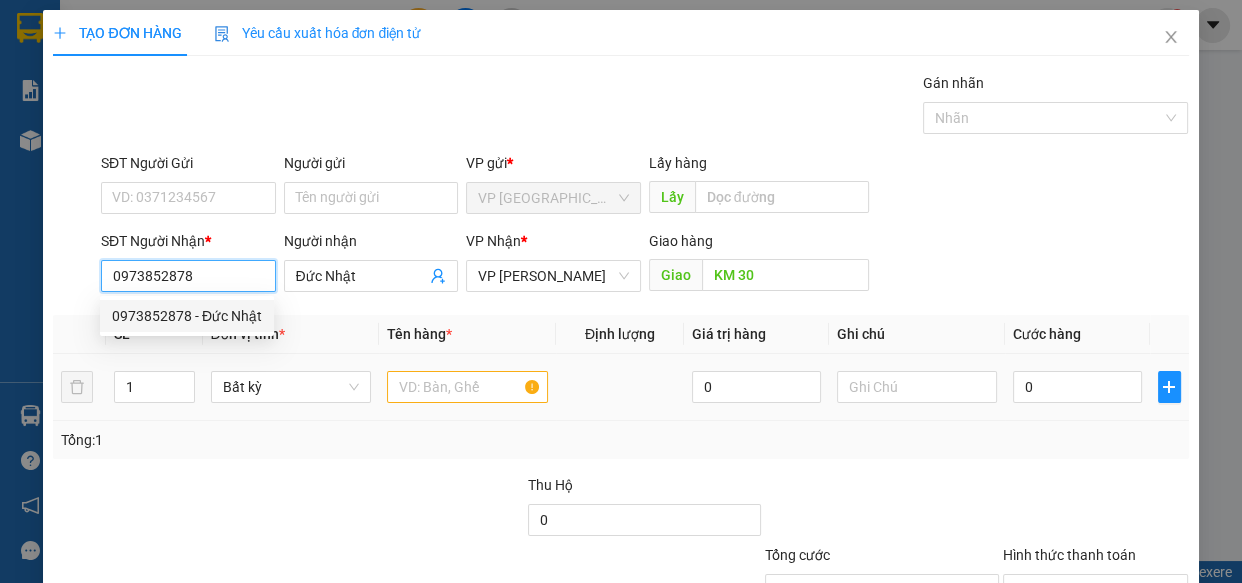 type on "0973852878" 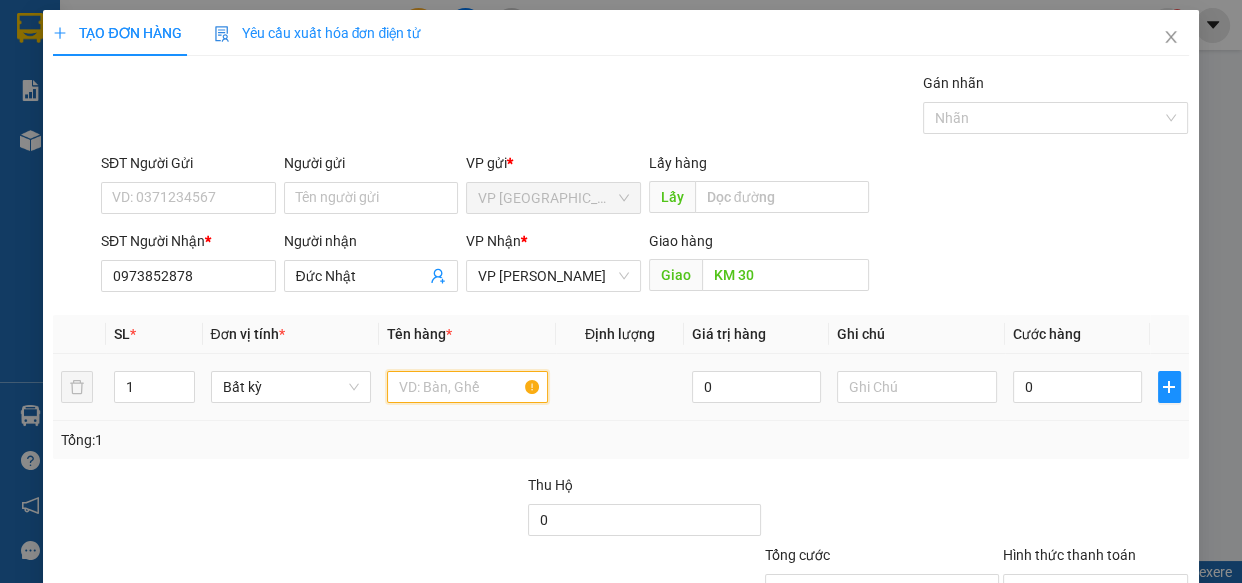 click at bounding box center [467, 387] 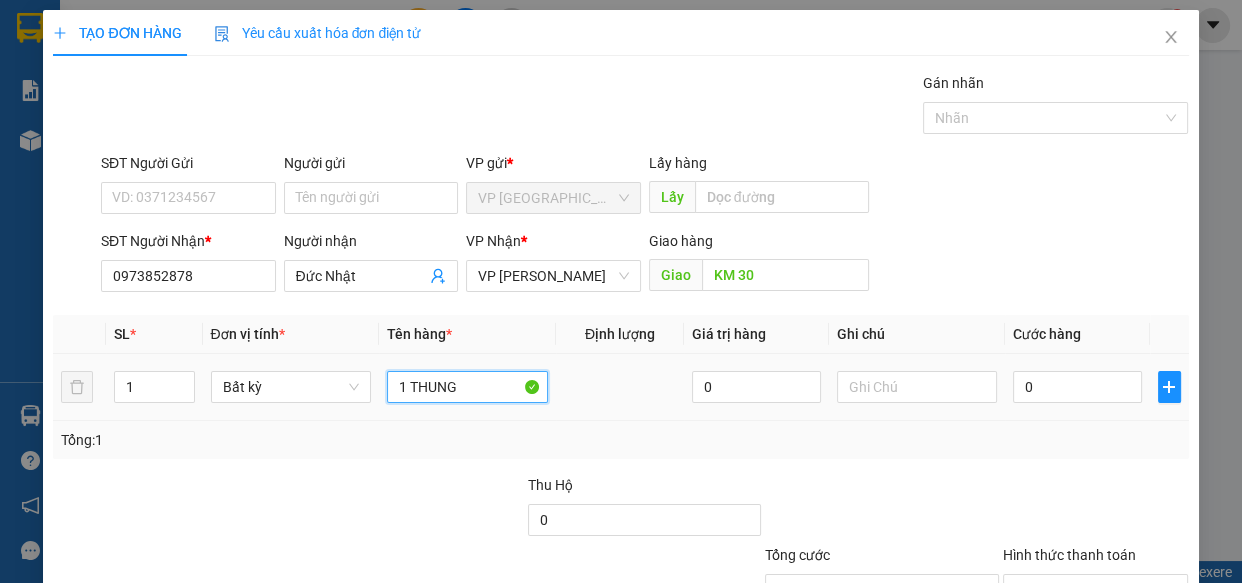 type on "1 THUNG" 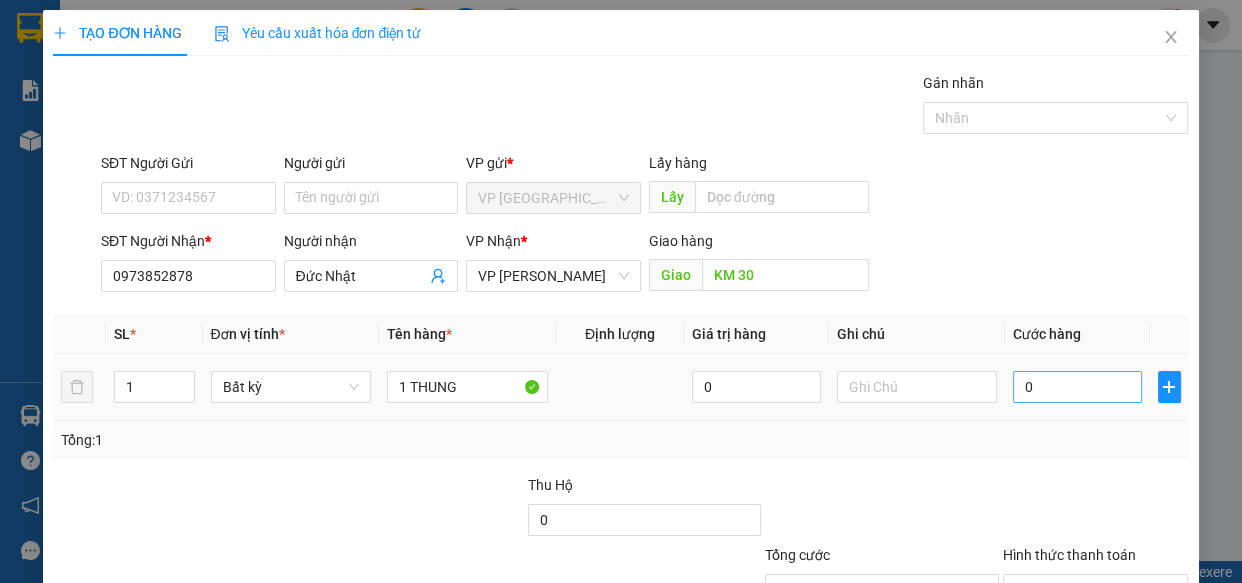 drag, startPoint x: 1037, startPoint y: 409, endPoint x: 1061, endPoint y: 392, distance: 29.410883 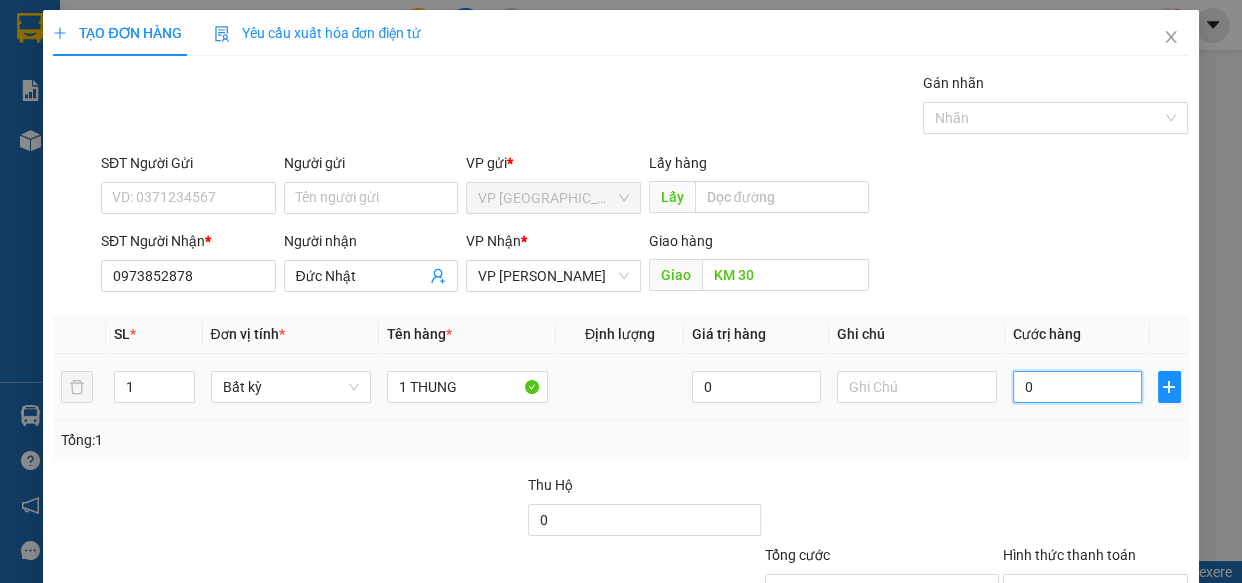 click on "0" at bounding box center (1077, 387) 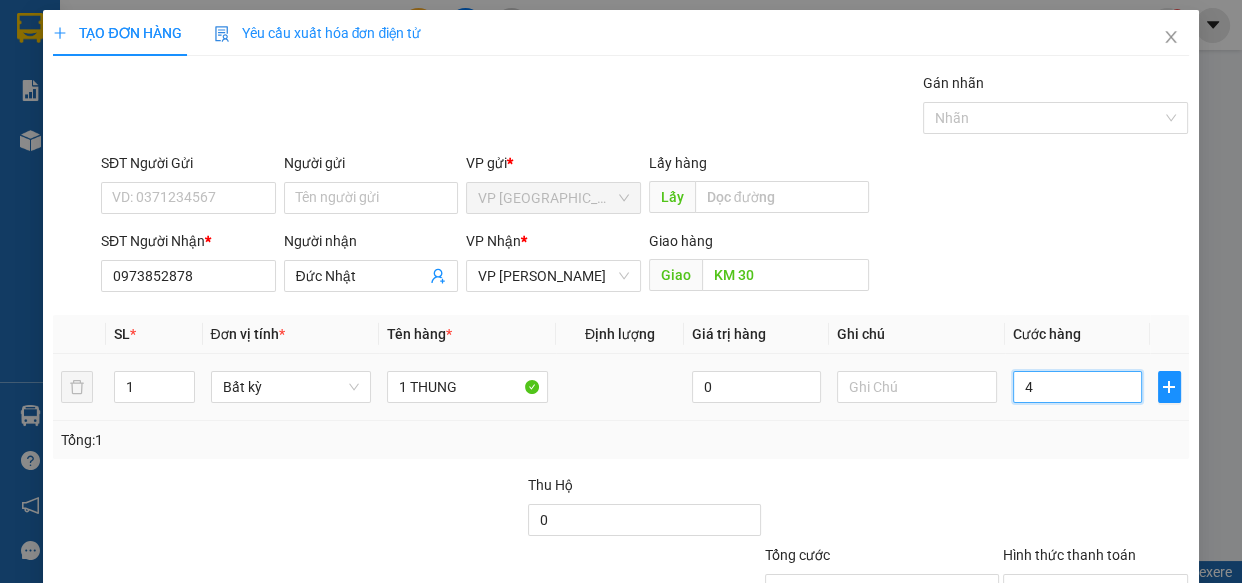 type on "40" 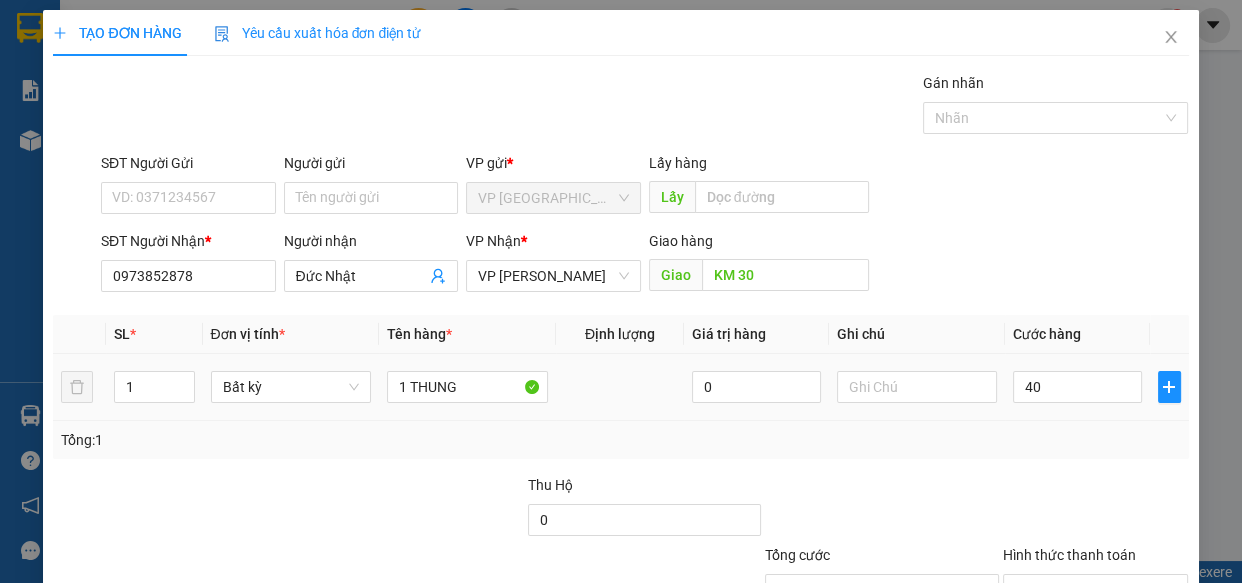 type on "40.000" 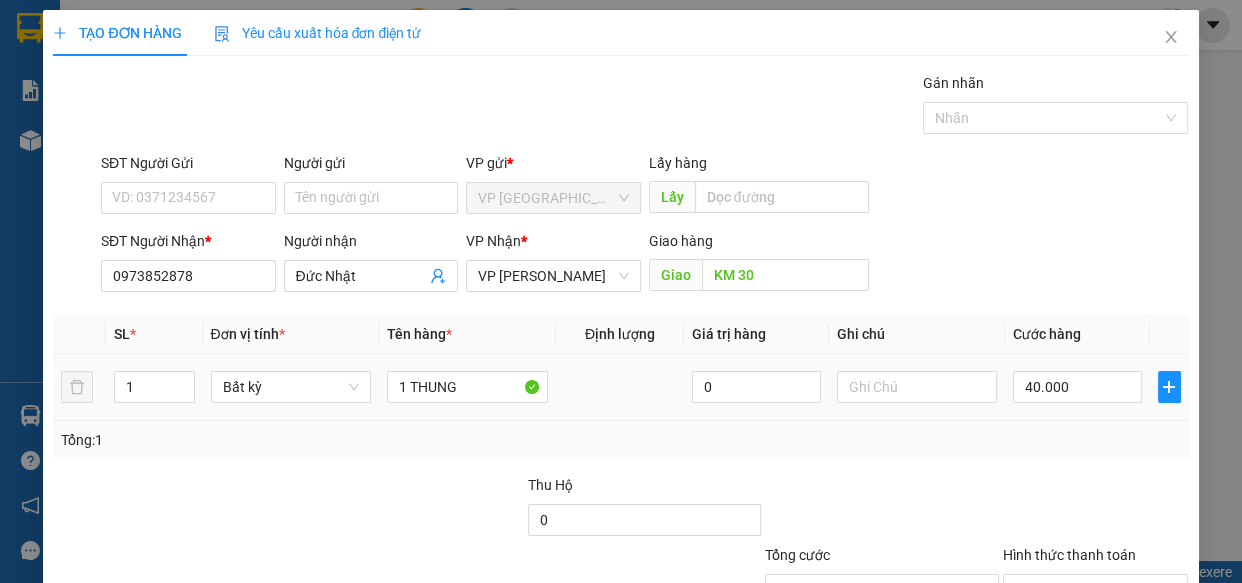 drag, startPoint x: 1061, startPoint y: 391, endPoint x: 1080, endPoint y: 514, distance: 124.45883 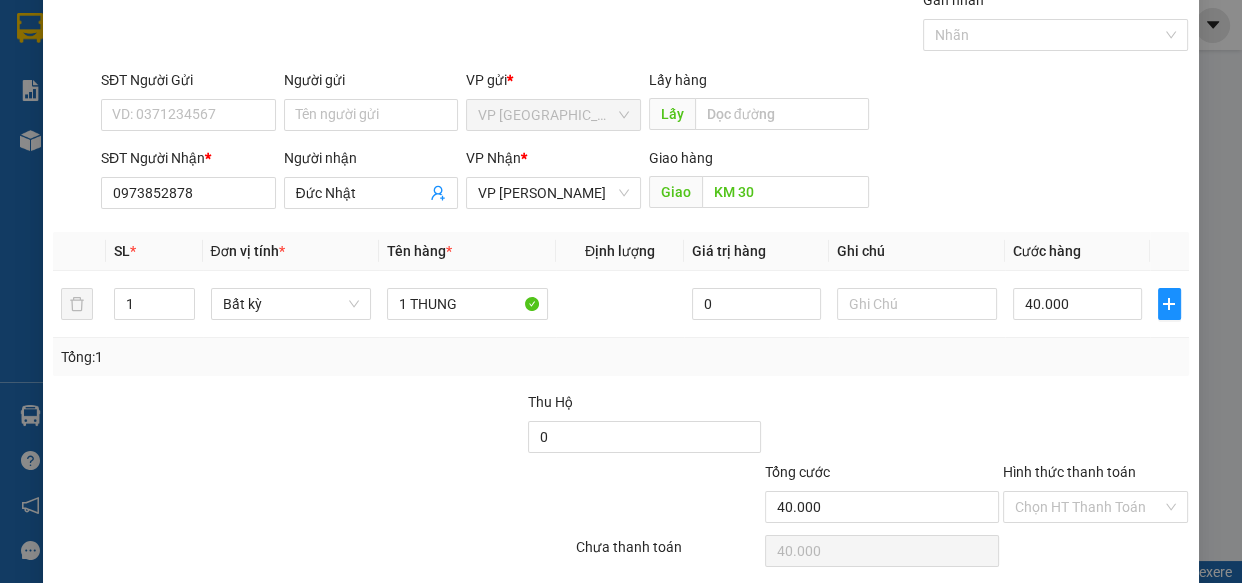scroll, scrollTop: 156, scrollLeft: 0, axis: vertical 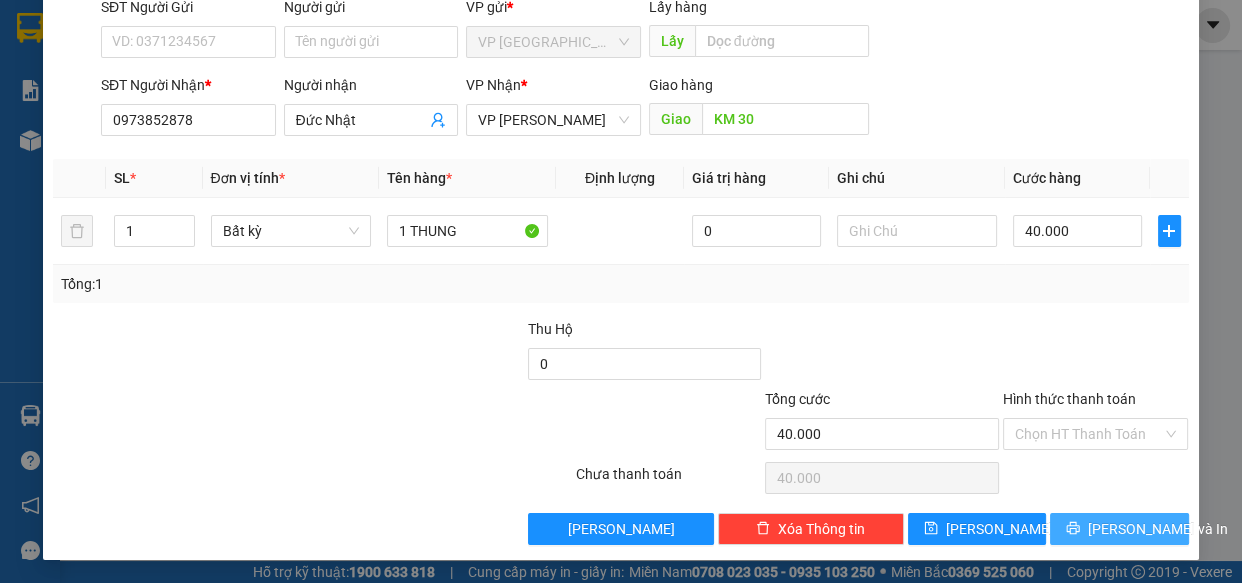 click on "[PERSON_NAME] và In" at bounding box center [1158, 529] 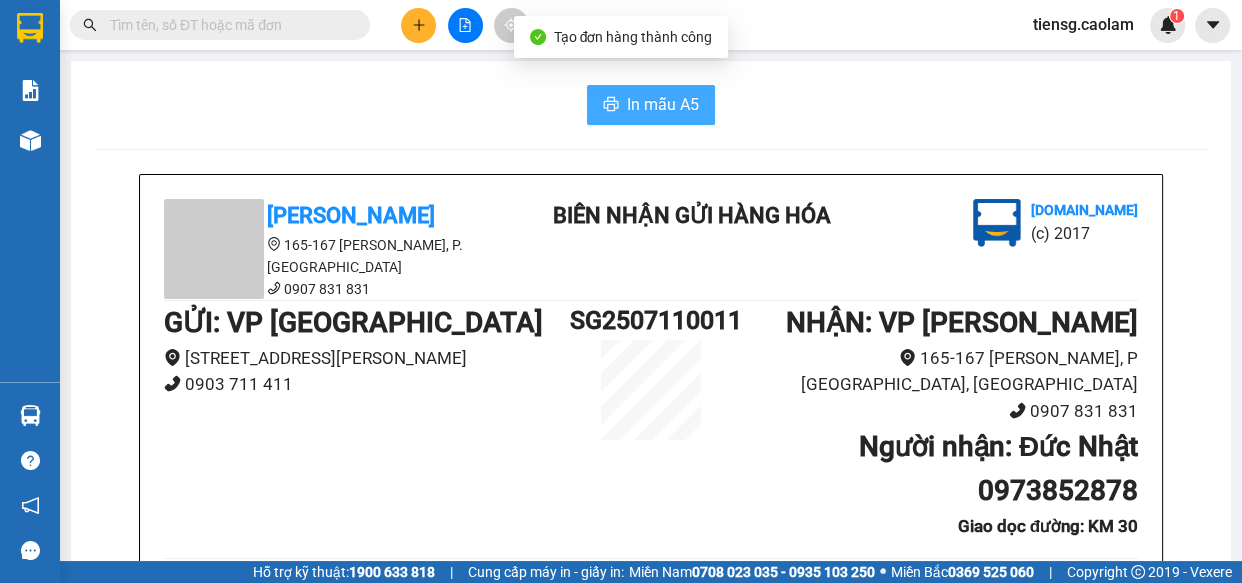 click on "In mẫu A5" at bounding box center [663, 104] 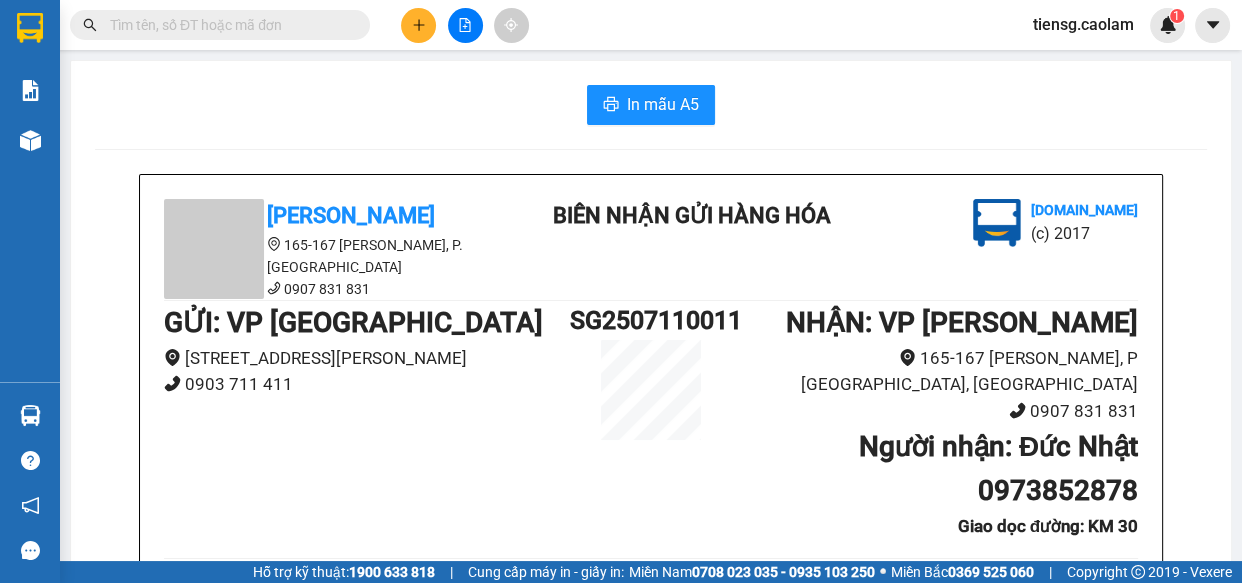 drag, startPoint x: 798, startPoint y: 221, endPoint x: 739, endPoint y: 255, distance: 68.09552 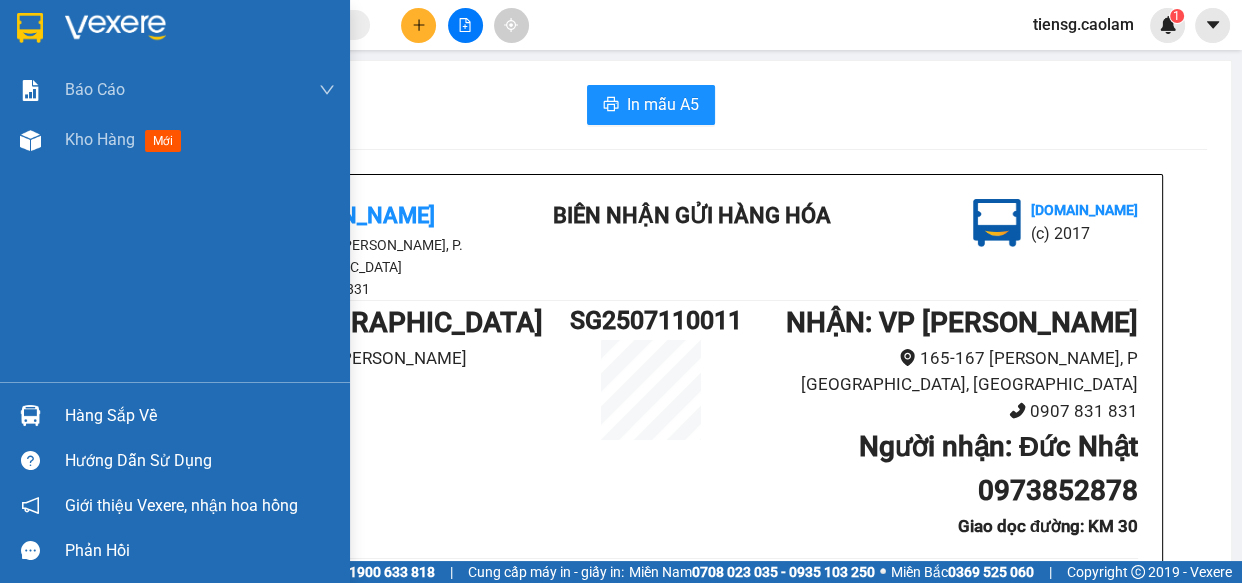 click at bounding box center [30, 28] 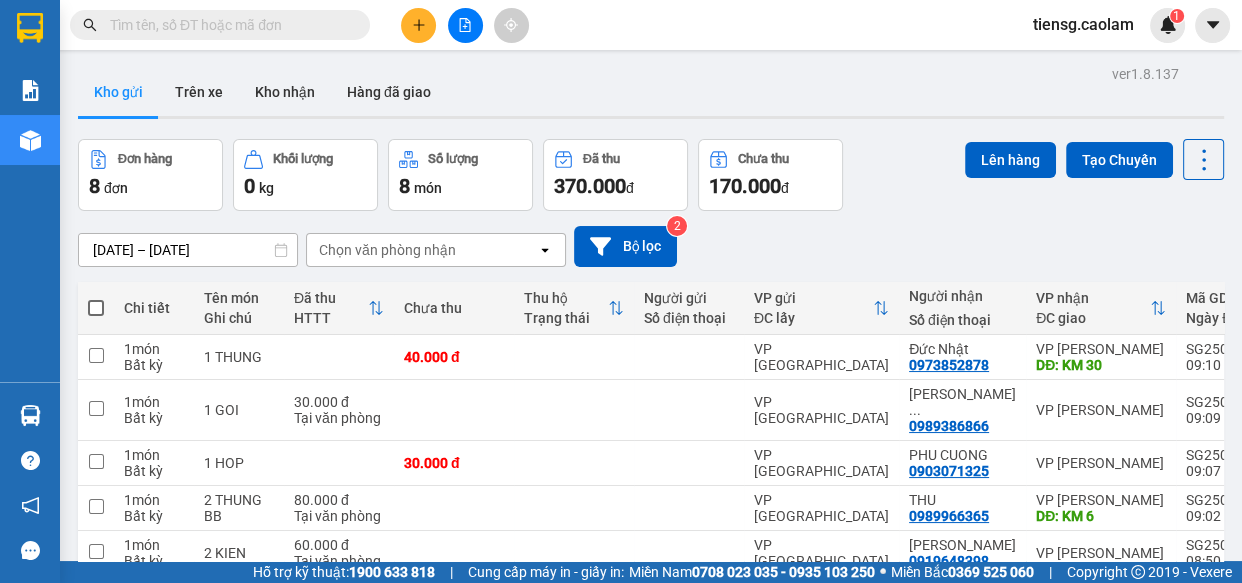 click at bounding box center [418, 25] 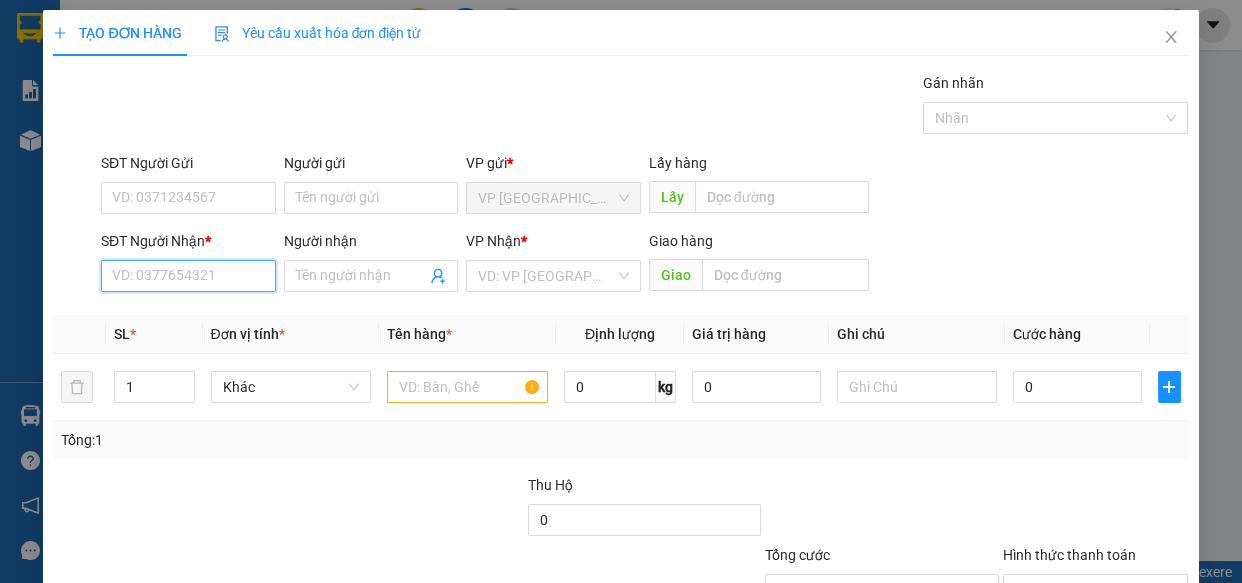 click on "SĐT Người Nhận  *" at bounding box center [188, 276] 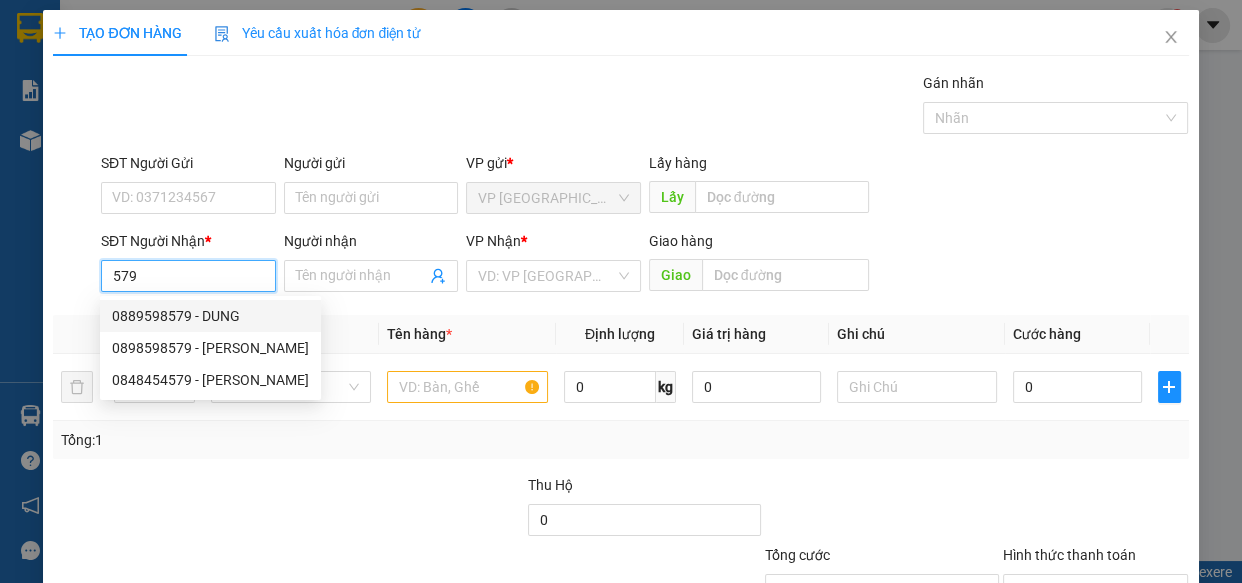 click on "0889598579 - DUNG" at bounding box center (210, 316) 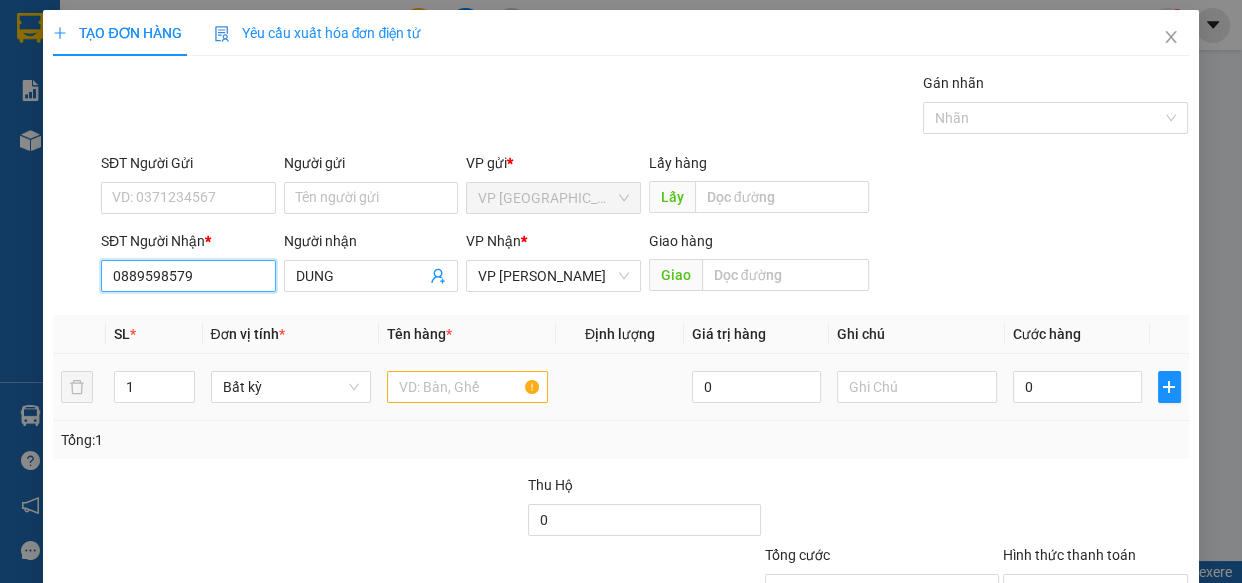 type on "0889598579" 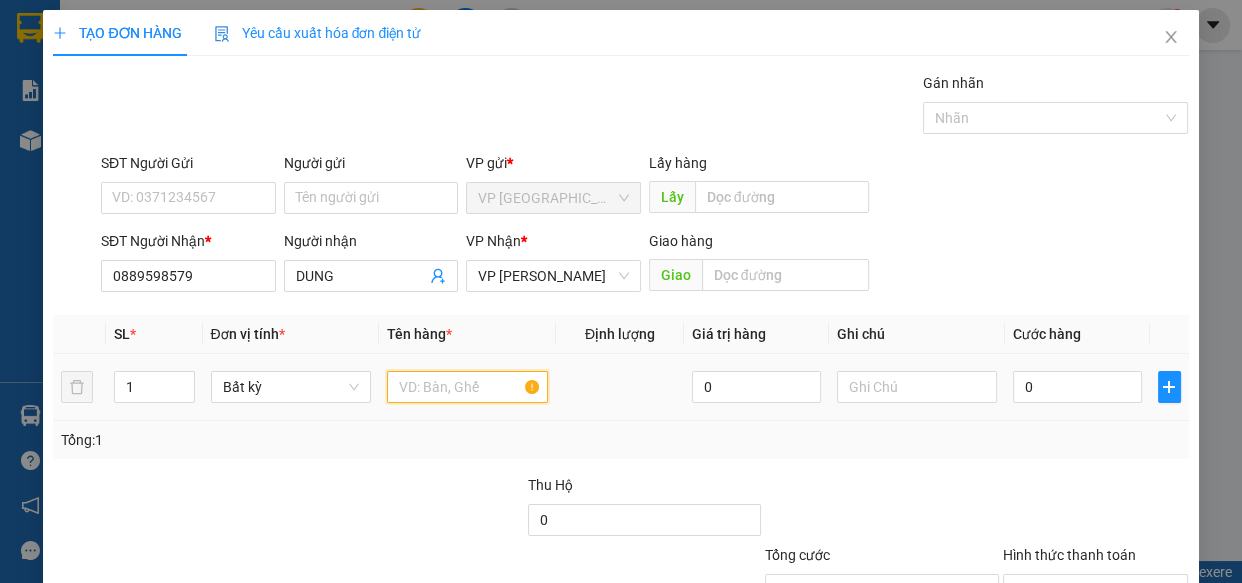 click at bounding box center [467, 387] 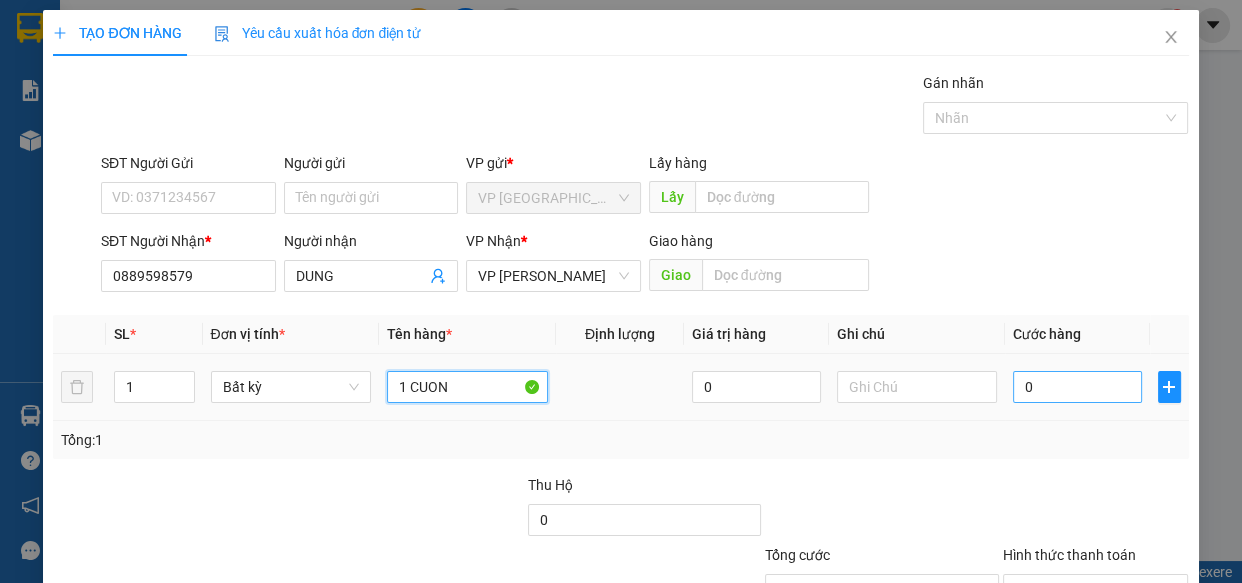 type on "1 CUON" 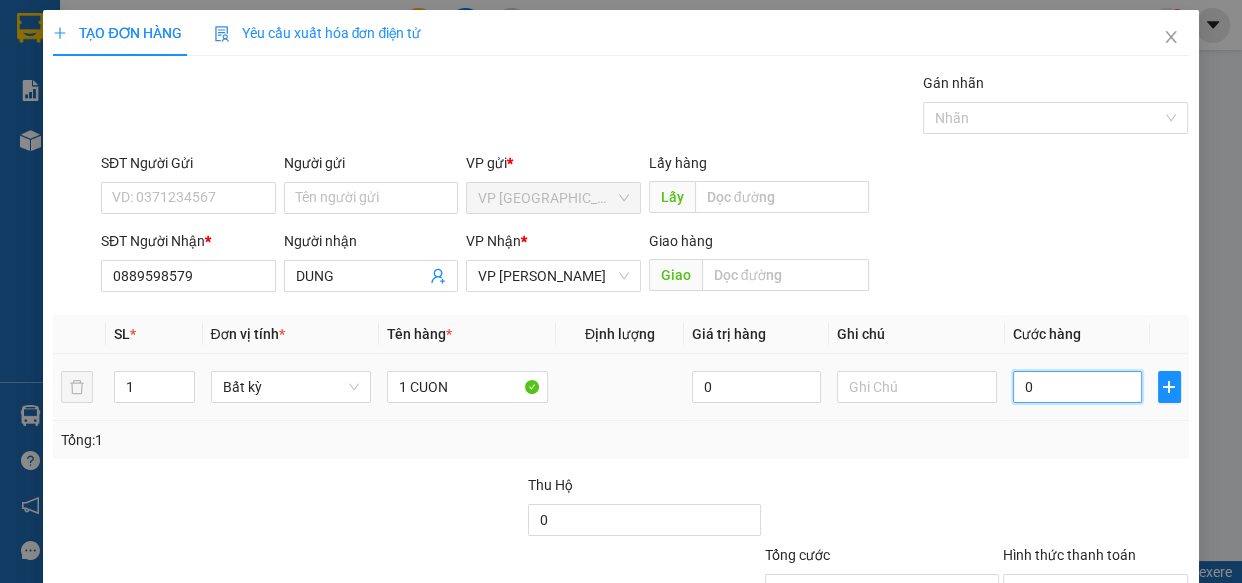 click on "0" at bounding box center (1077, 387) 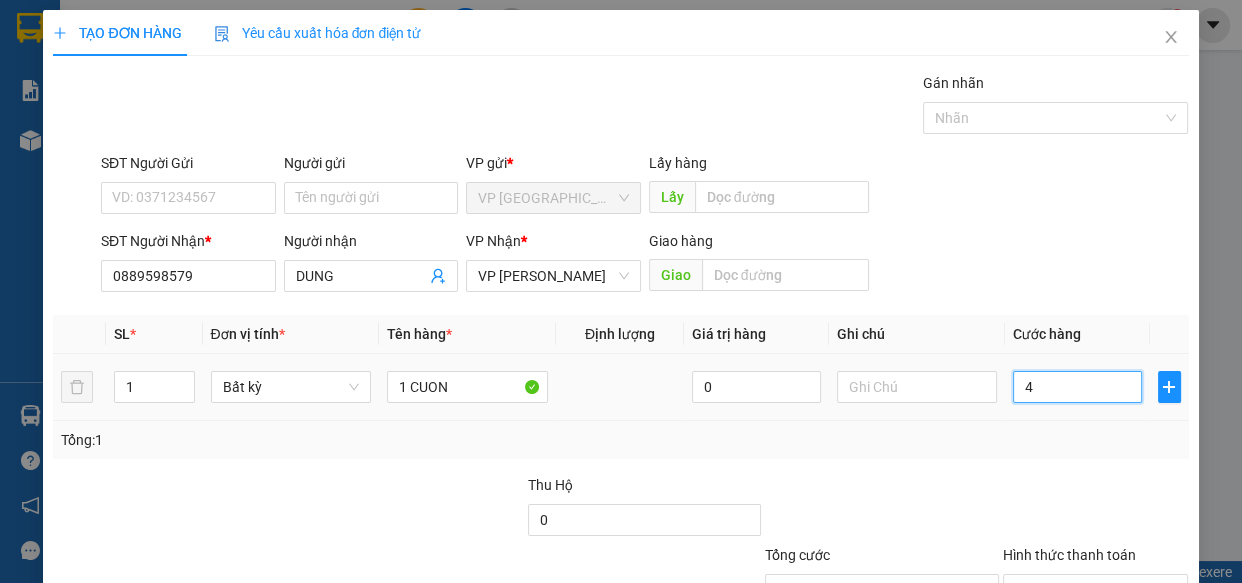 type on "40" 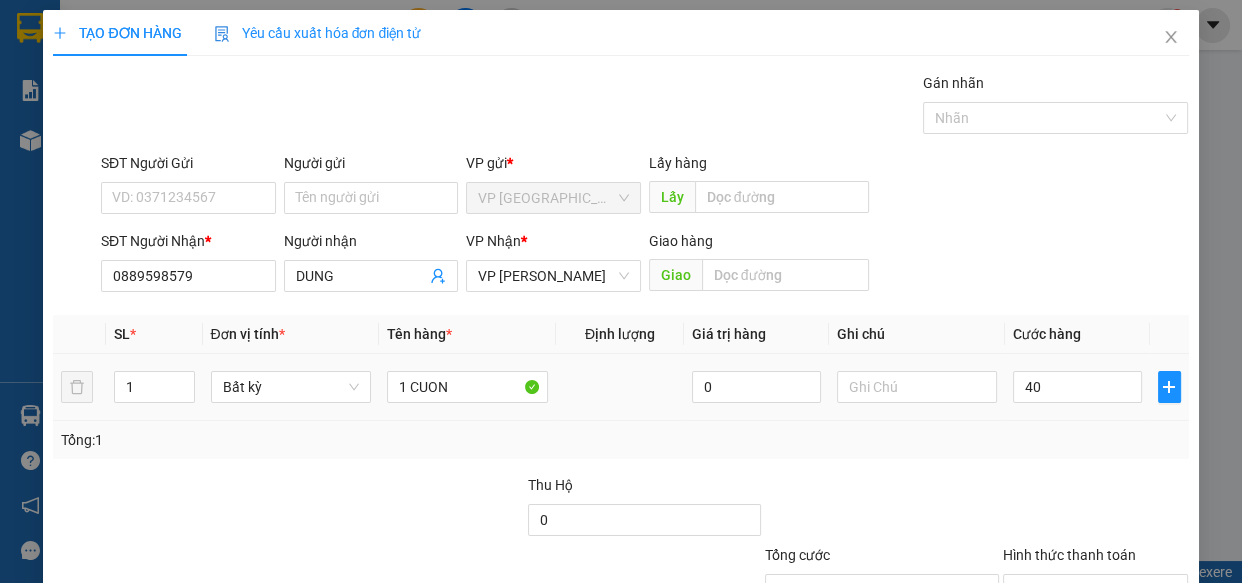 type on "40.000" 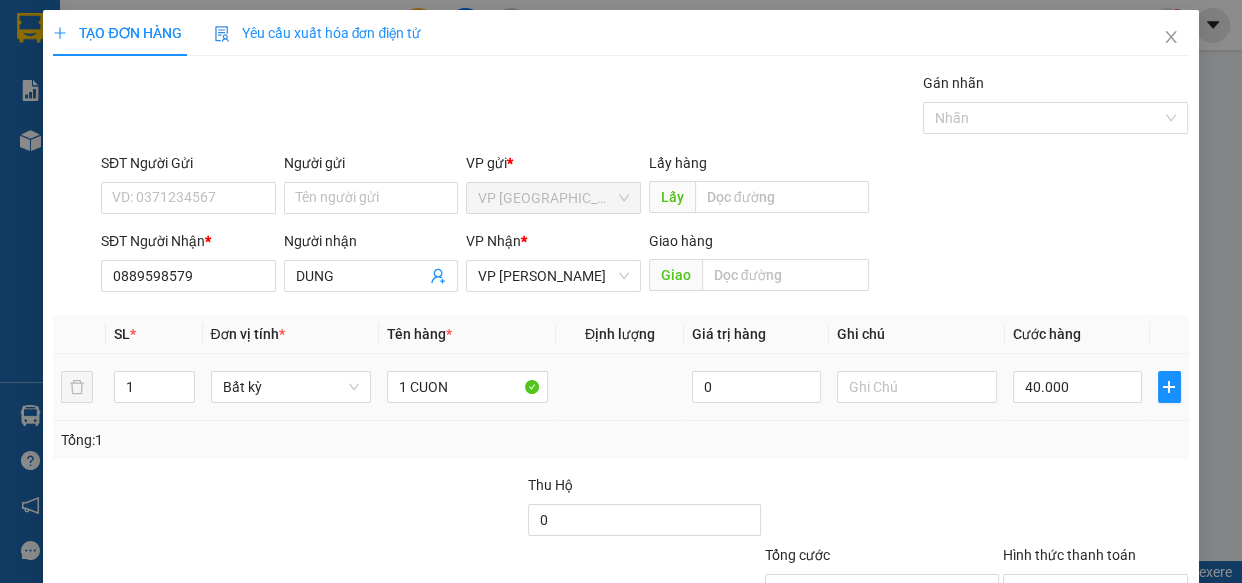 click at bounding box center [1096, 509] 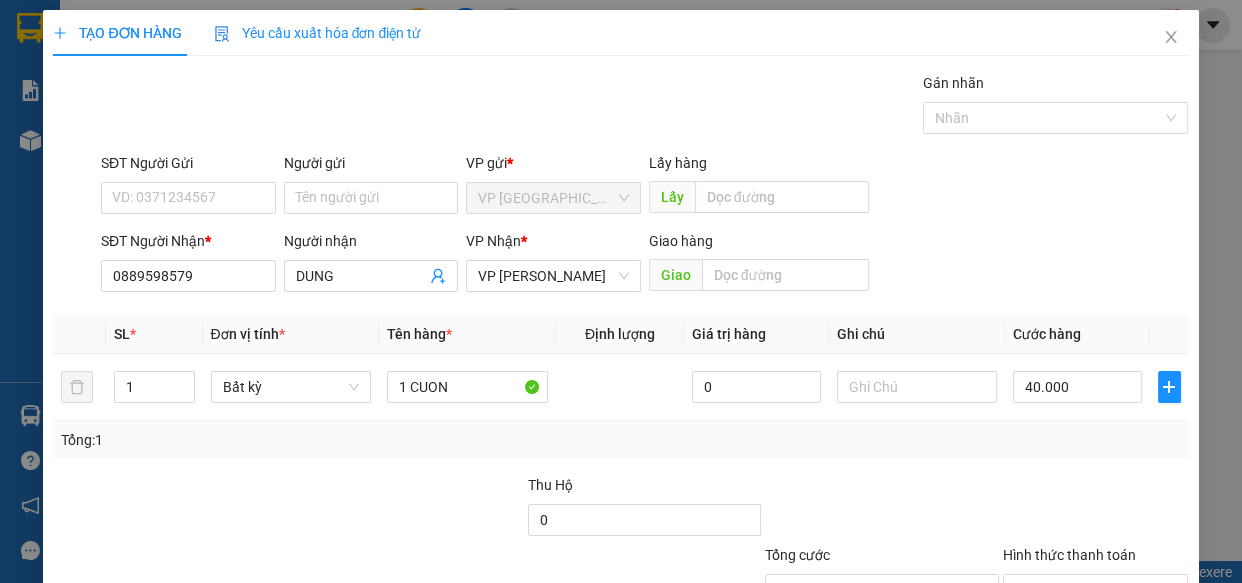 click on "[PERSON_NAME] và In" at bounding box center [1158, 685] 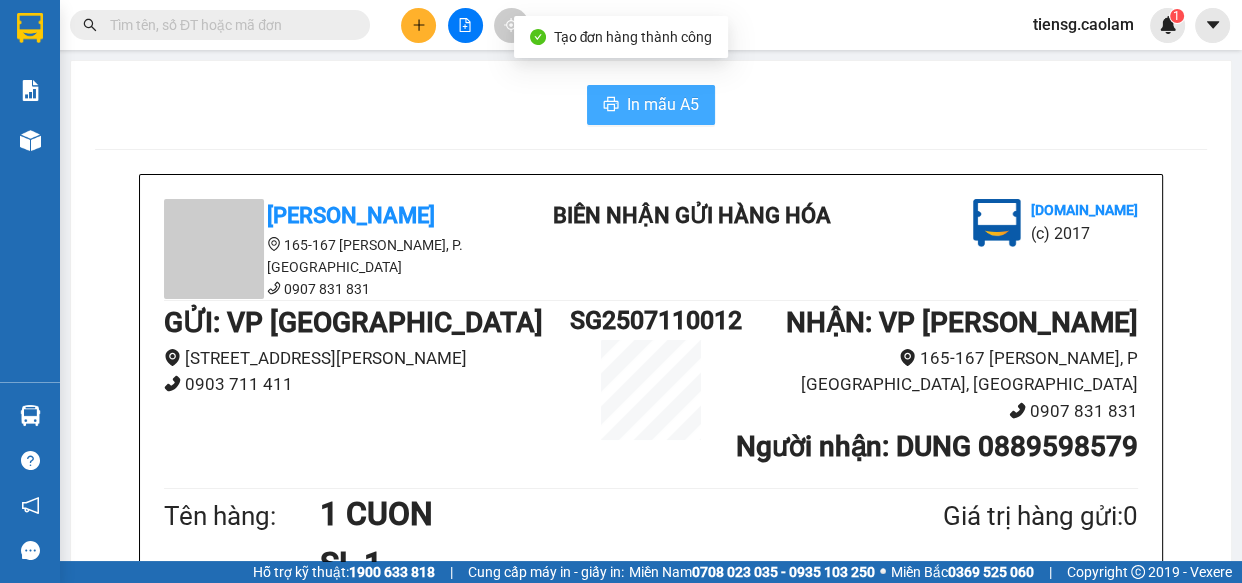 click on "In mẫu A5" at bounding box center (663, 104) 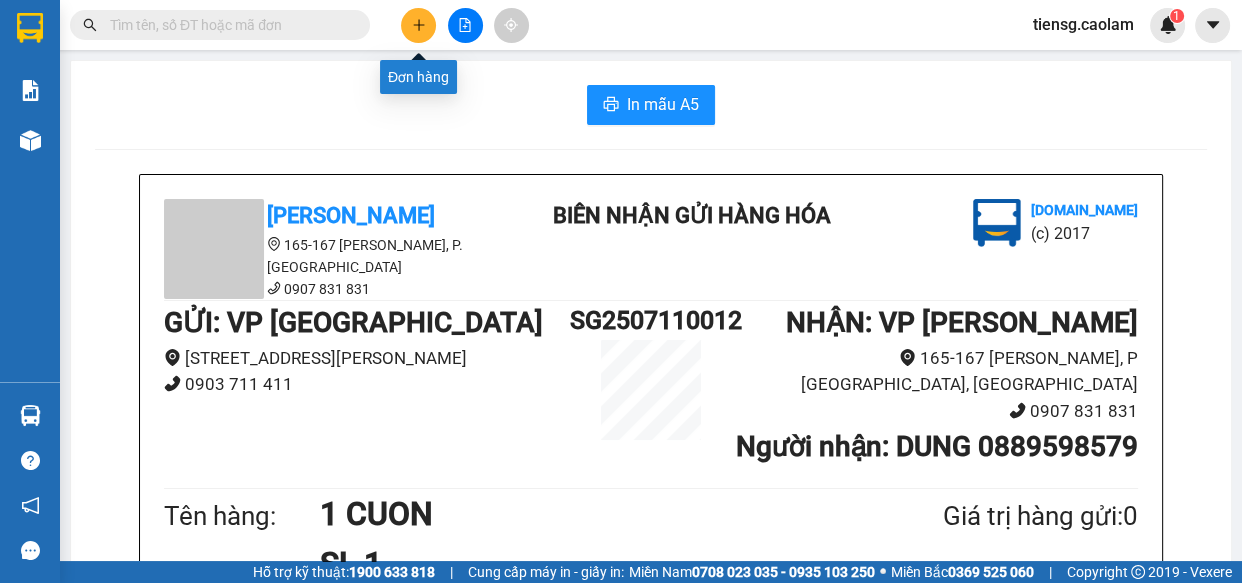 click at bounding box center (418, 25) 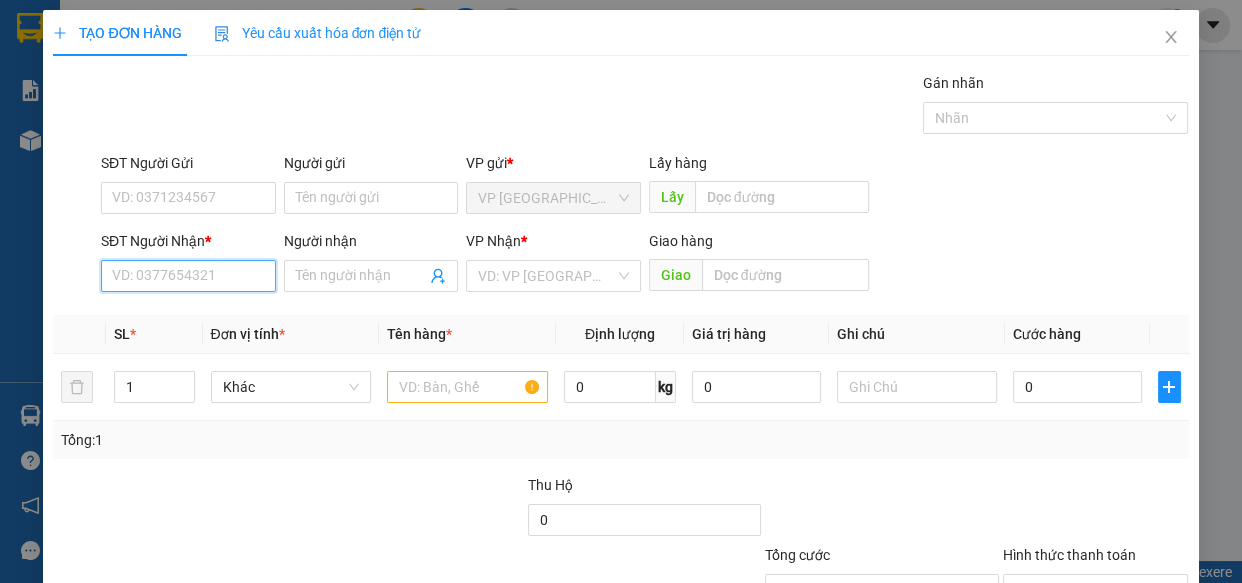 click on "SĐT Người Nhận  *" at bounding box center (188, 276) 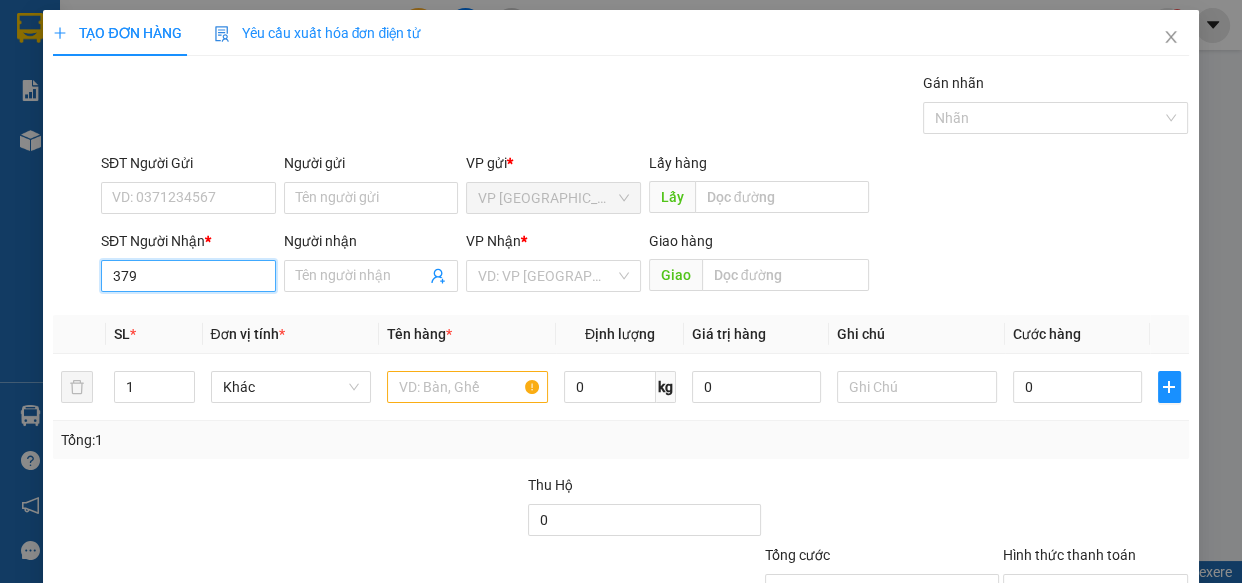 type on "379" 